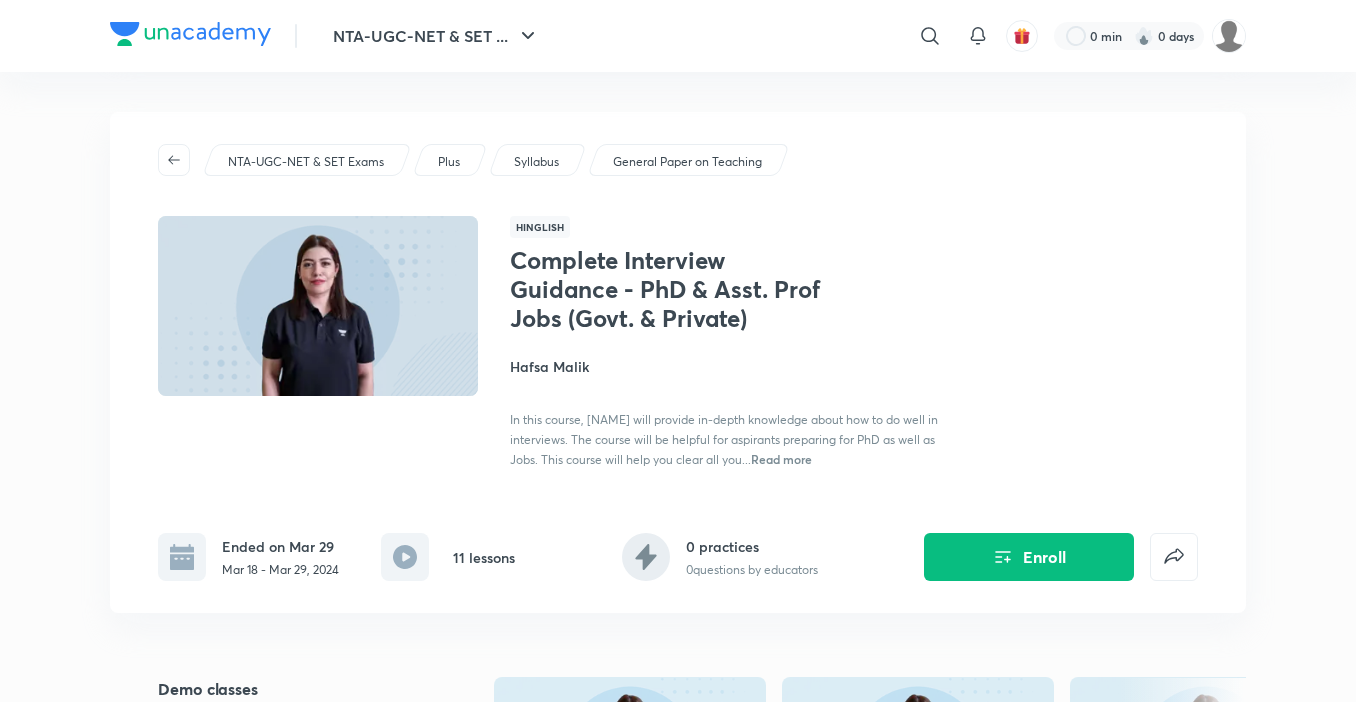 scroll, scrollTop: 0, scrollLeft: 0, axis: both 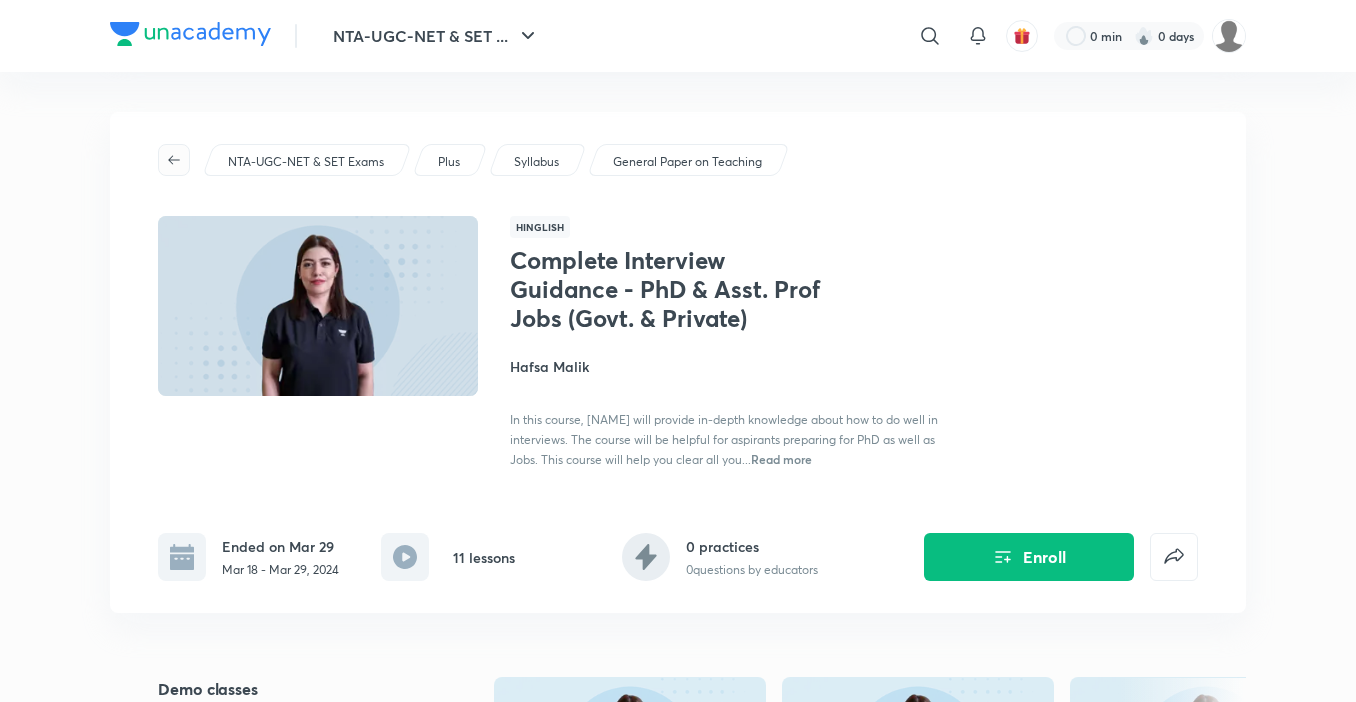 click 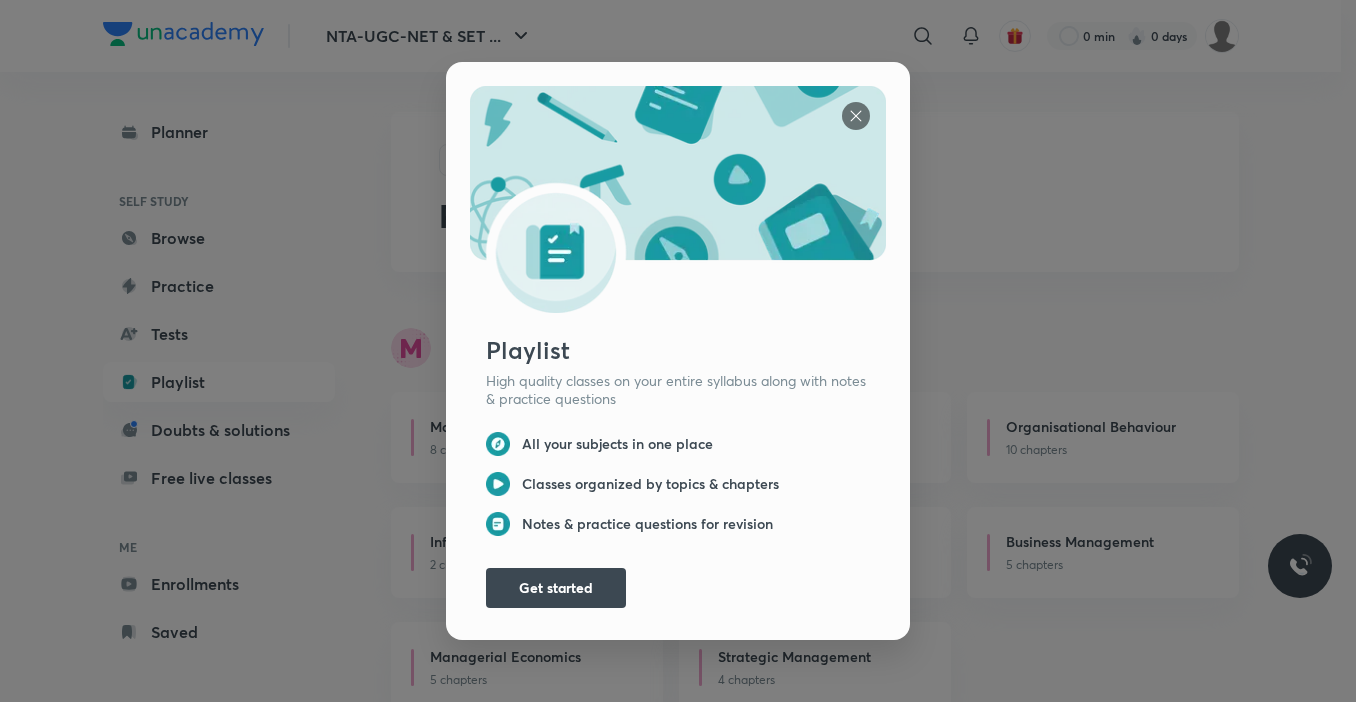 scroll, scrollTop: 2346, scrollLeft: 0, axis: vertical 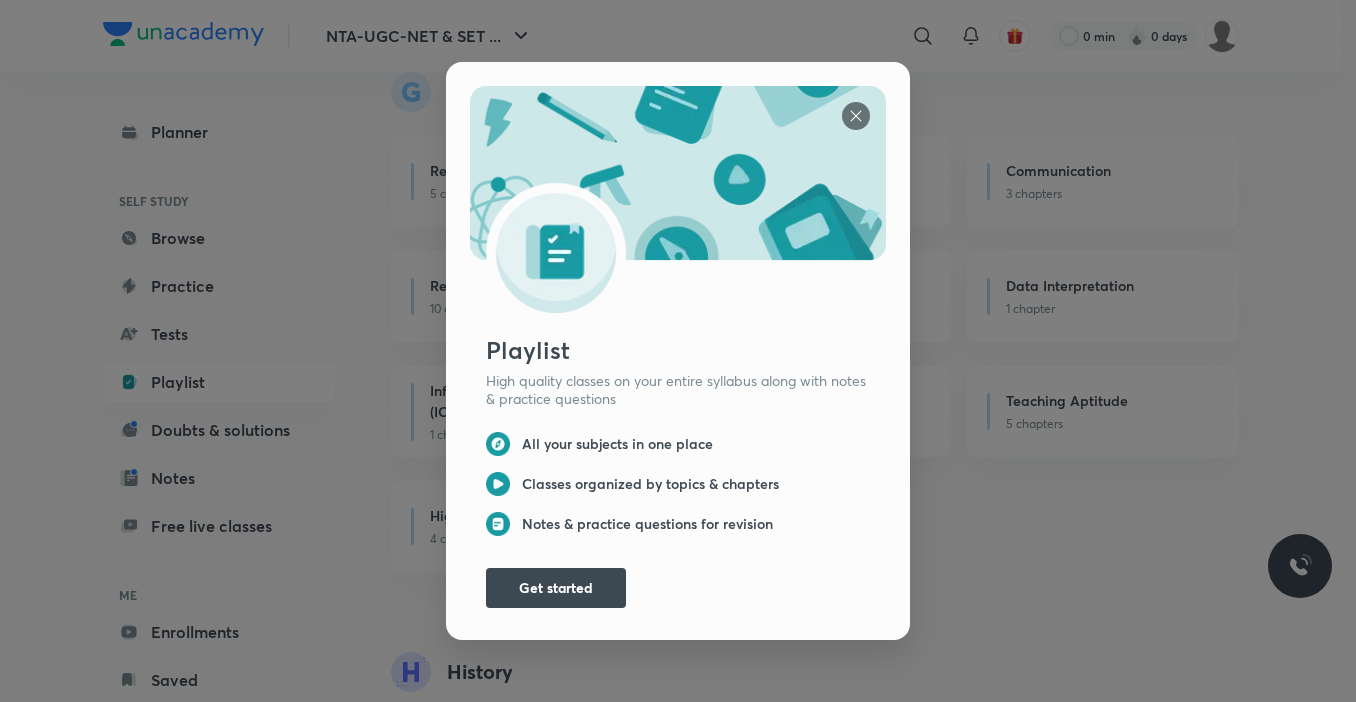 click on "Playlist High quality classes on your entire syllabus along with notes & practice questions All your subjects in one place Classes organized by topics & chapters Notes & practice questions for revision Get started" at bounding box center [678, 351] 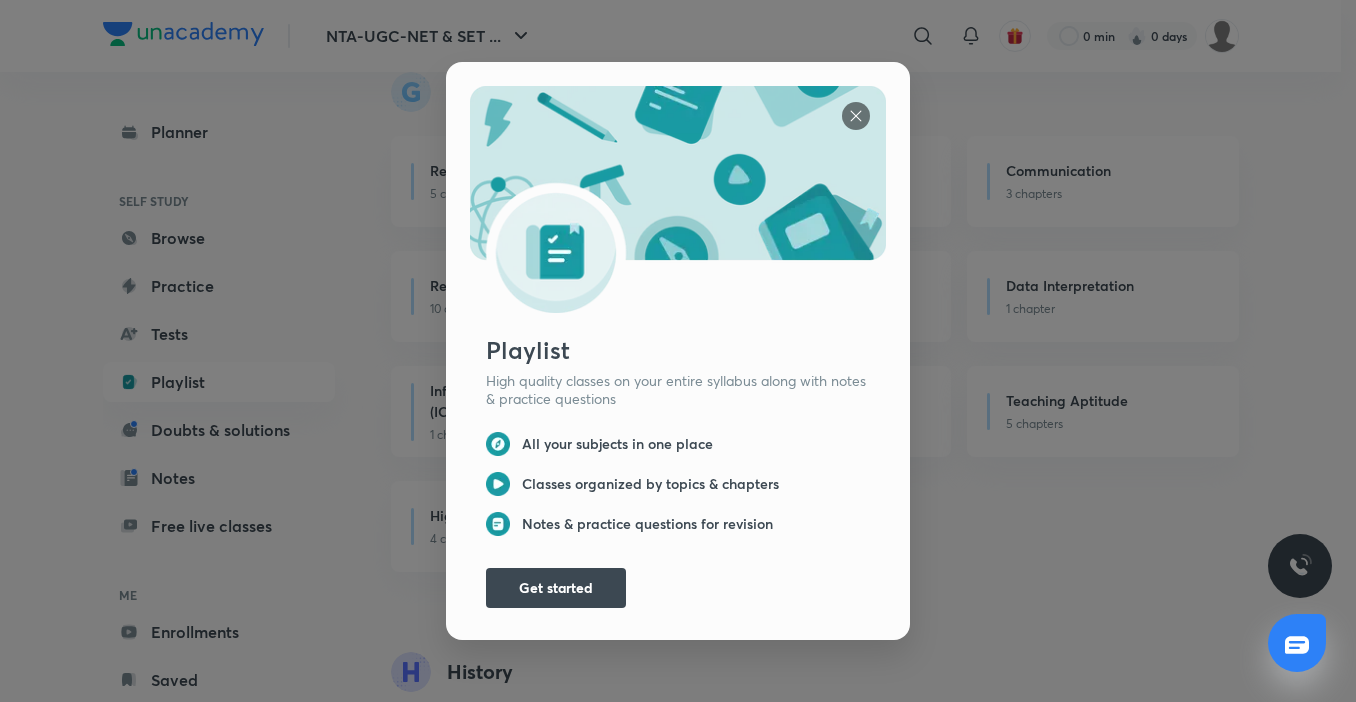 click at bounding box center [856, 116] 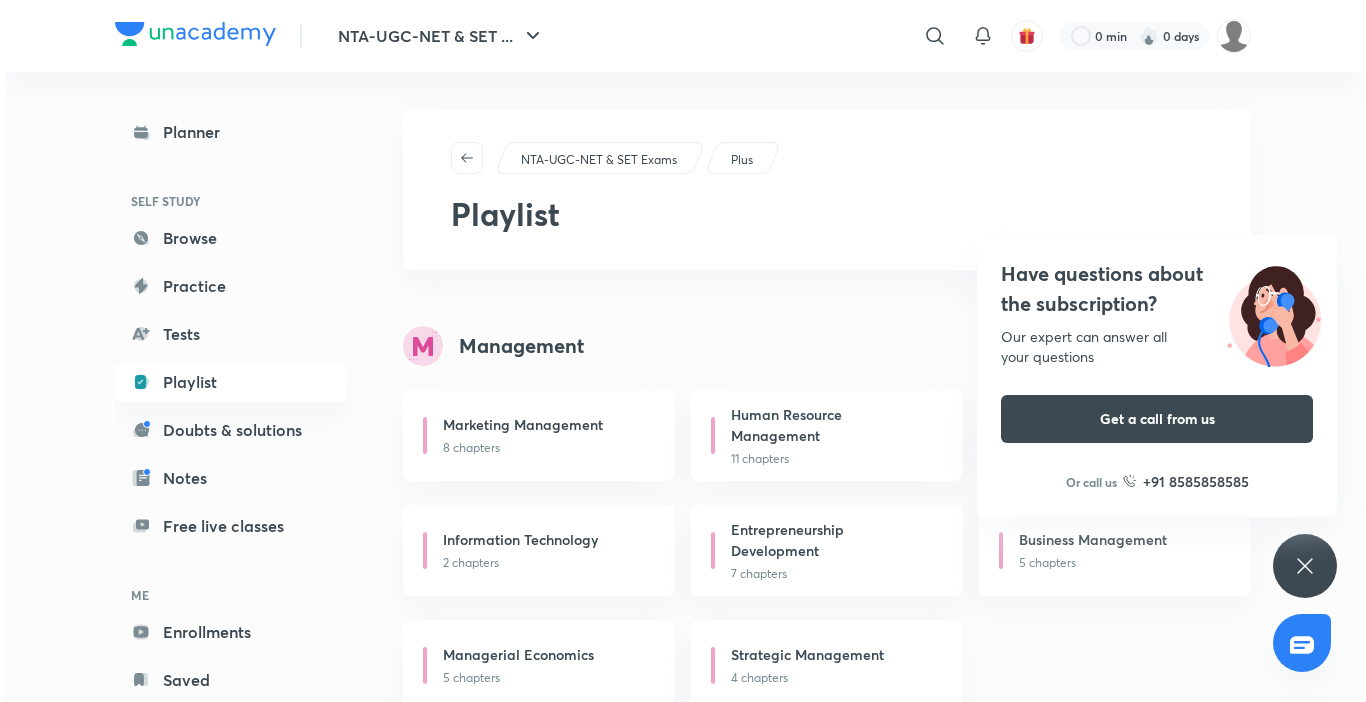 scroll, scrollTop: 0, scrollLeft: 0, axis: both 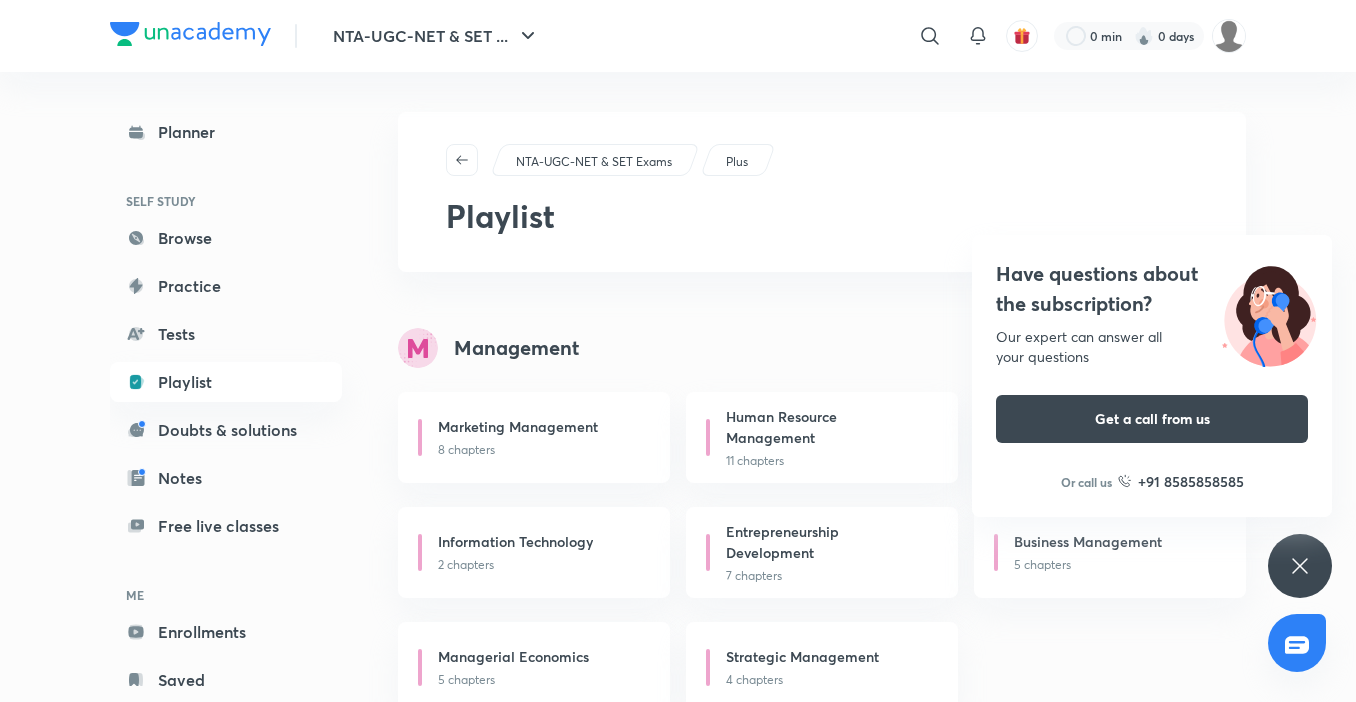 click 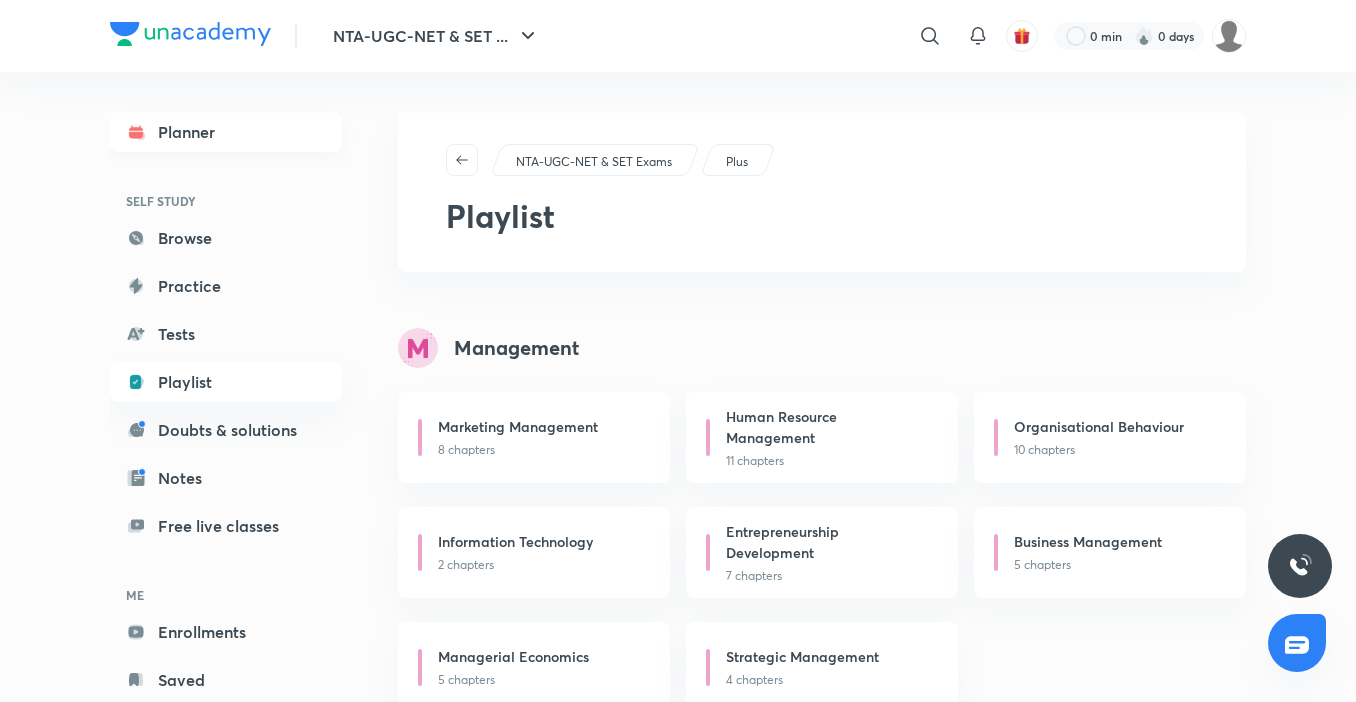 click on "Planner" at bounding box center [226, 132] 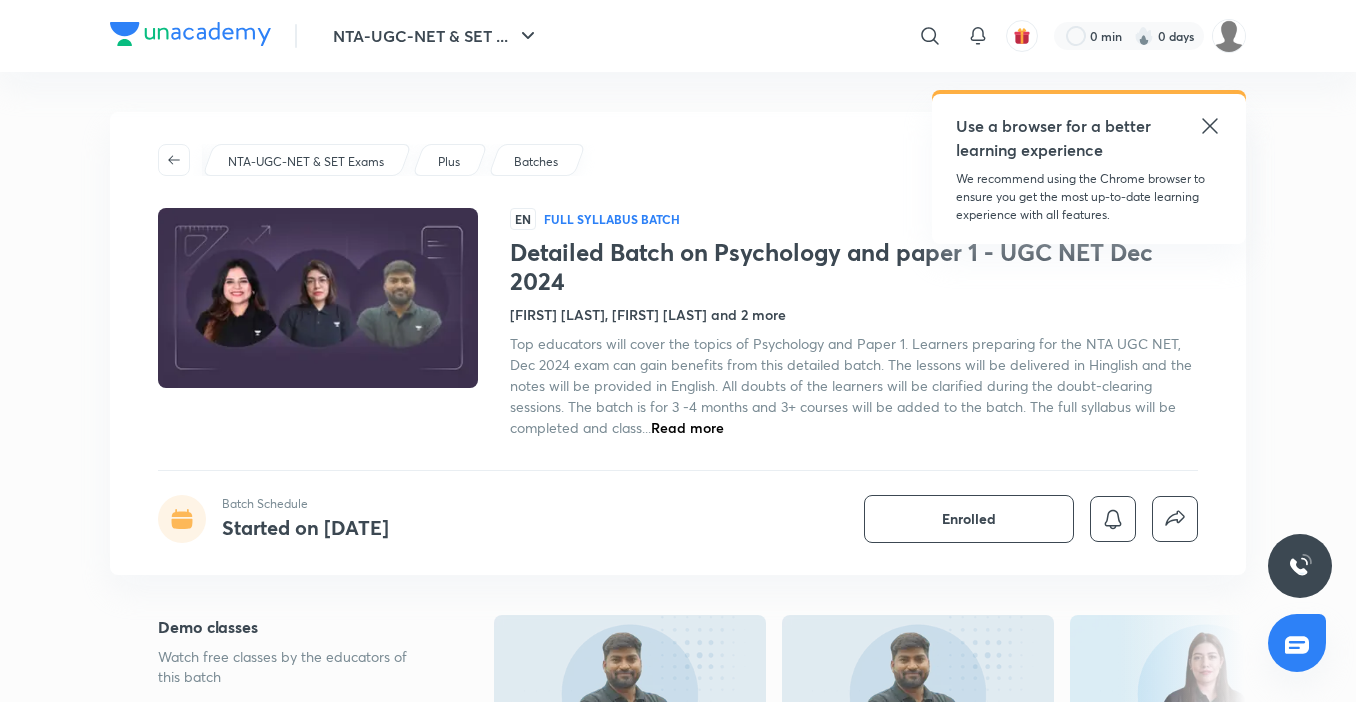 scroll, scrollTop: 0, scrollLeft: 0, axis: both 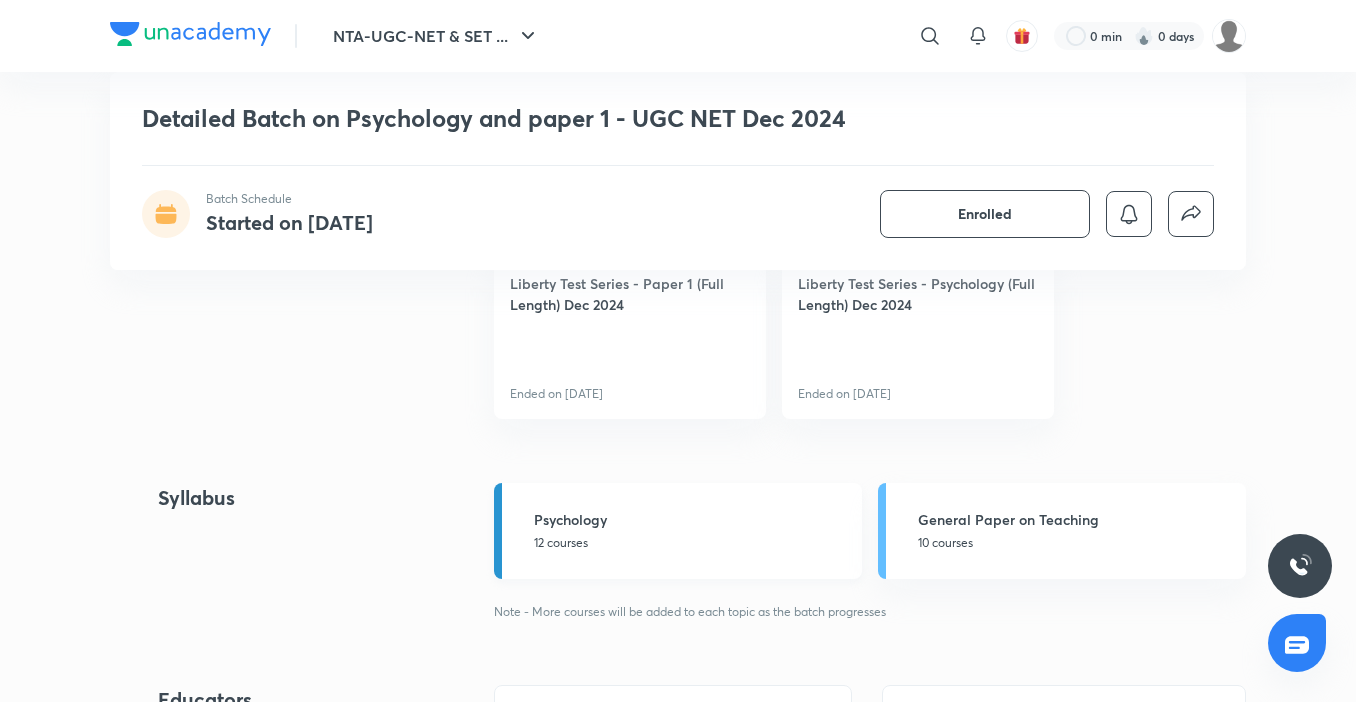 click on "12 courses" at bounding box center (692, 543) 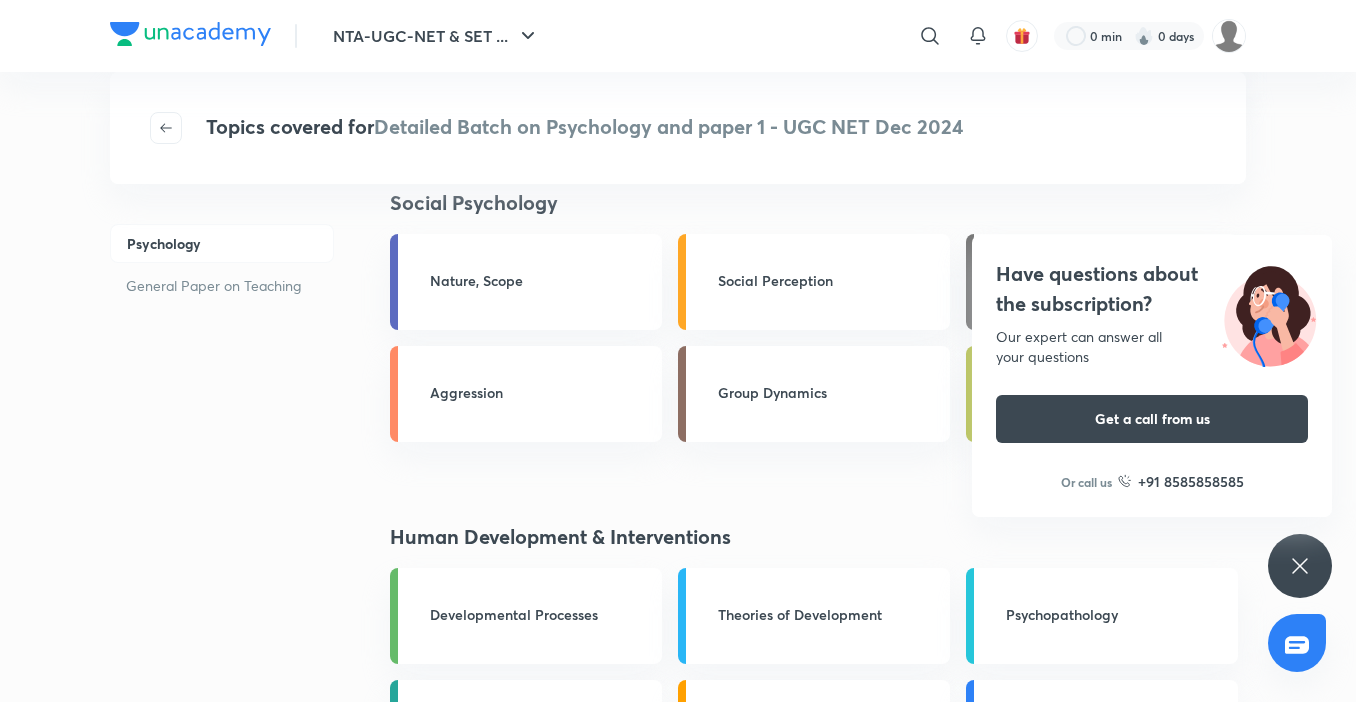 scroll, scrollTop: 2360, scrollLeft: 0, axis: vertical 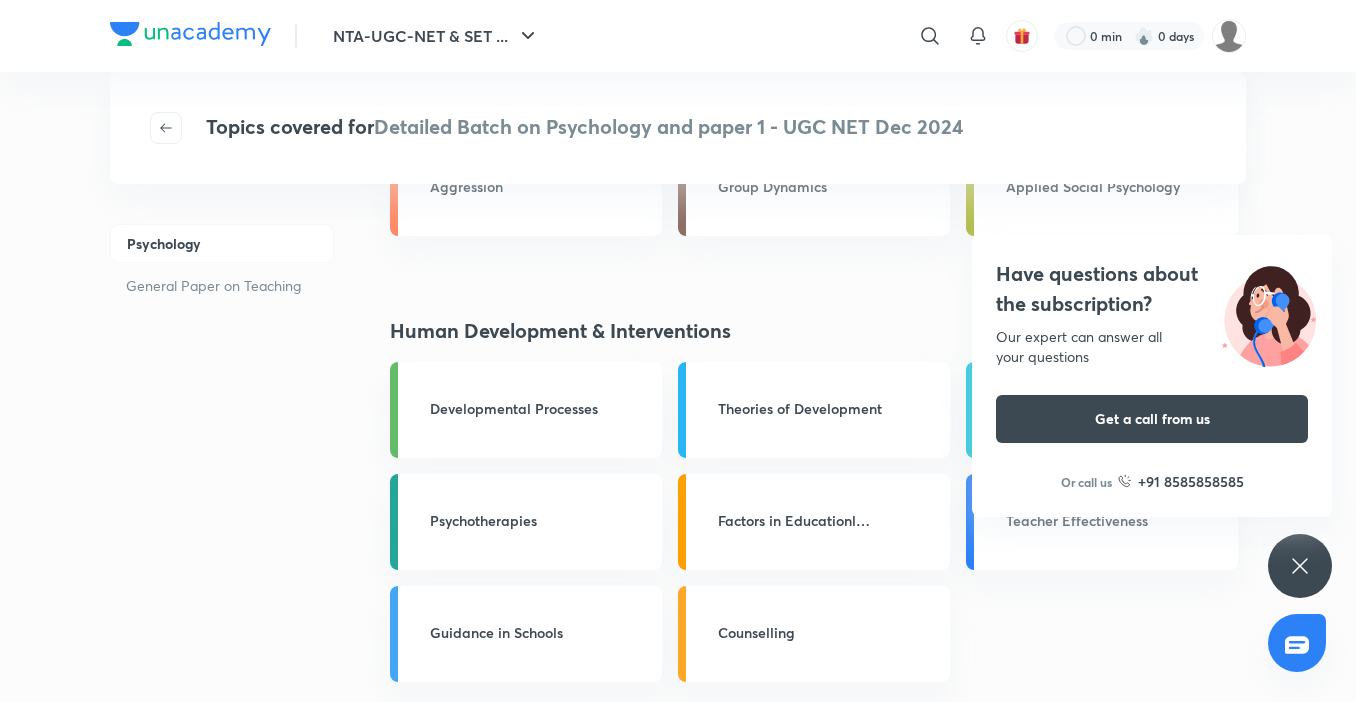 click 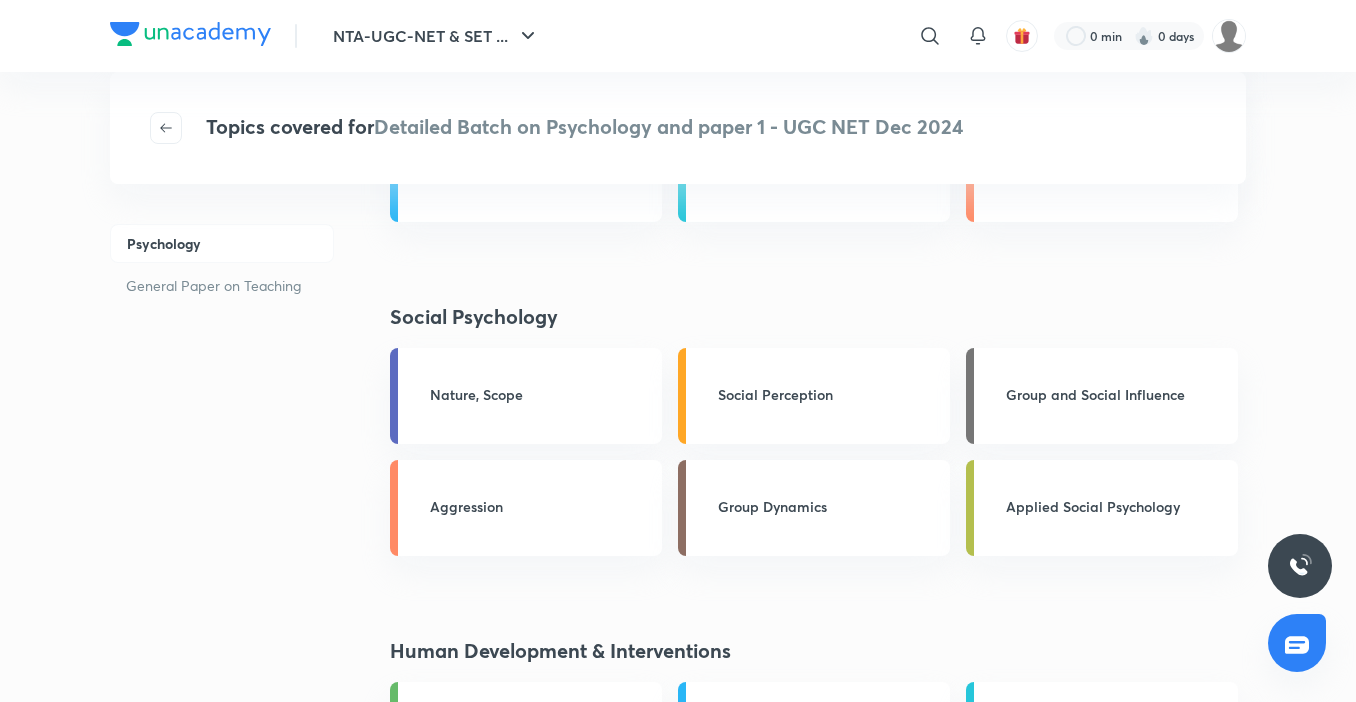 scroll, scrollTop: 2000, scrollLeft: 0, axis: vertical 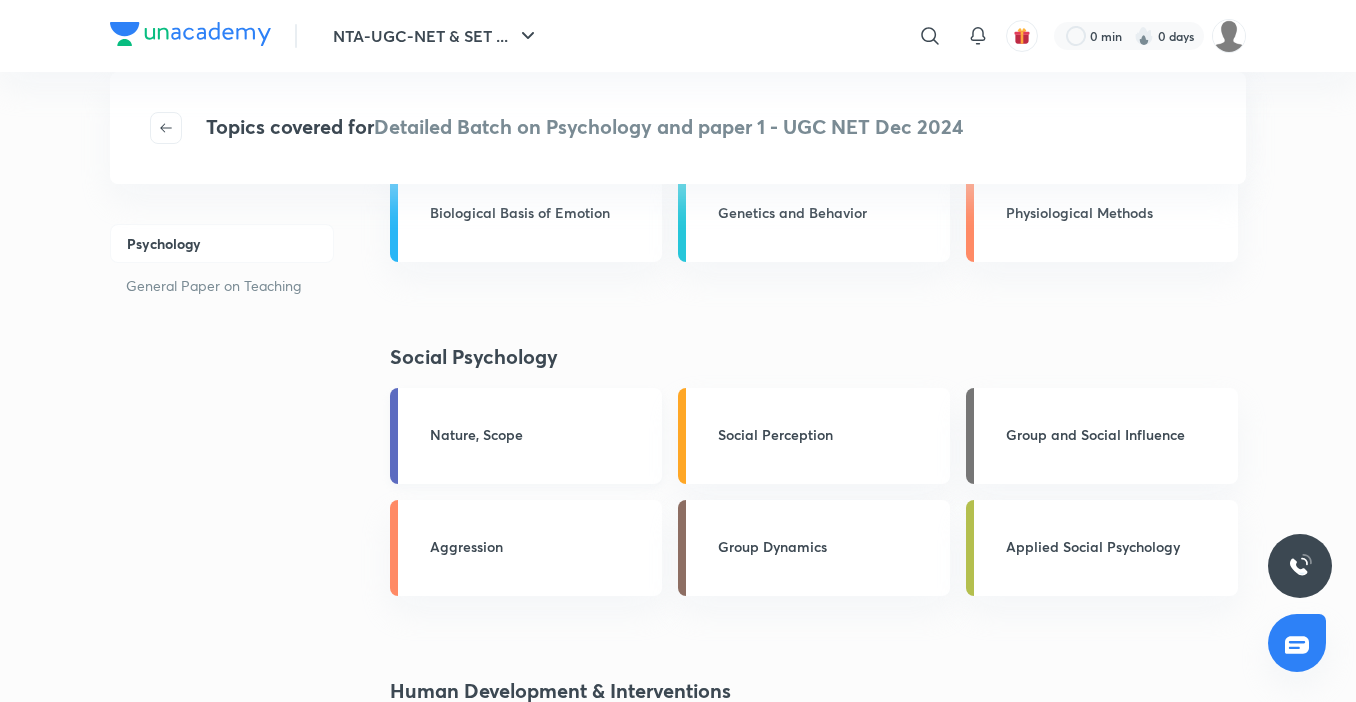 click on "Nature, Scope" at bounding box center (540, 434) 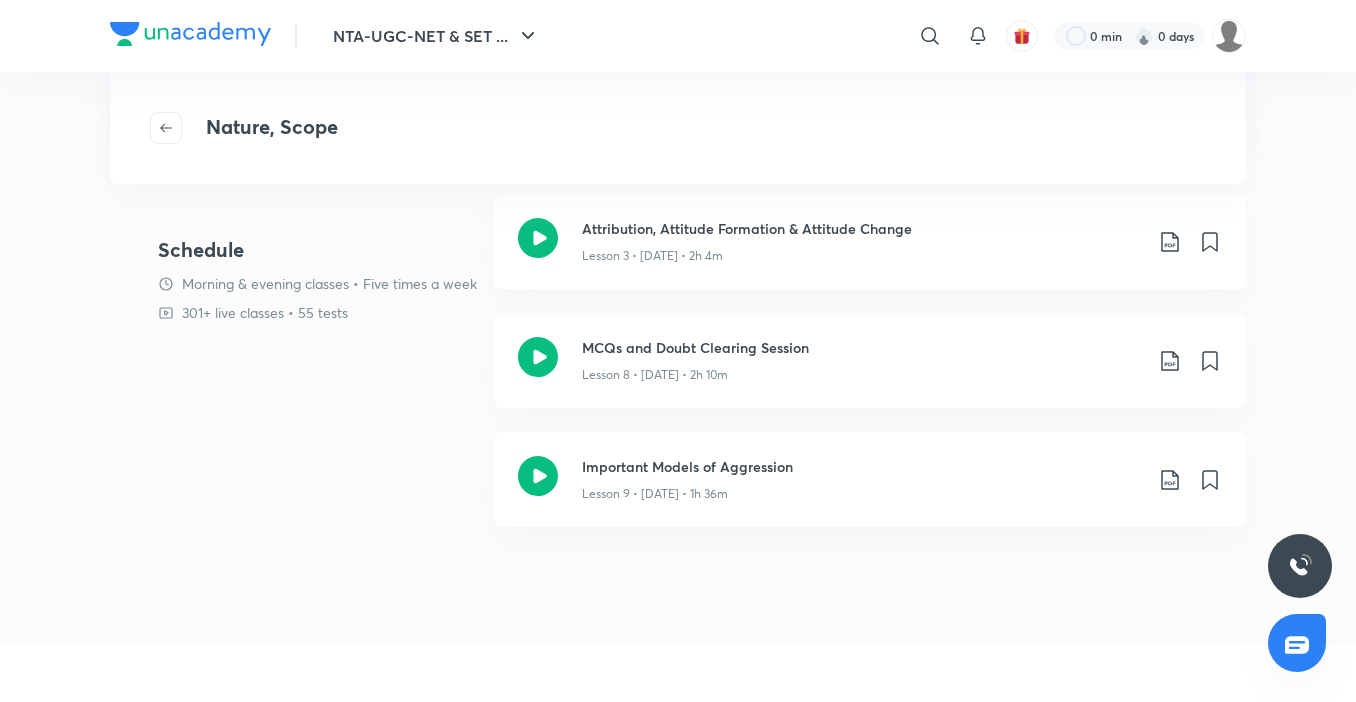 scroll, scrollTop: 360, scrollLeft: 0, axis: vertical 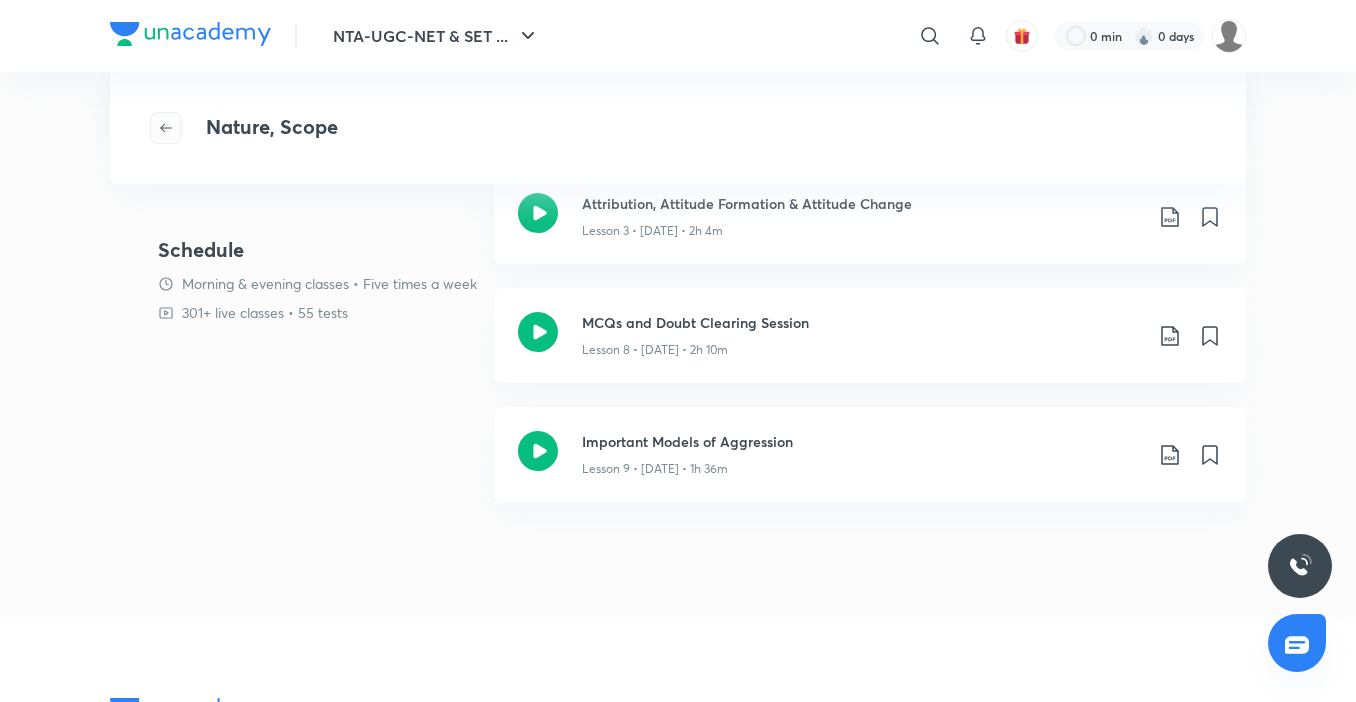 click at bounding box center [166, 128] 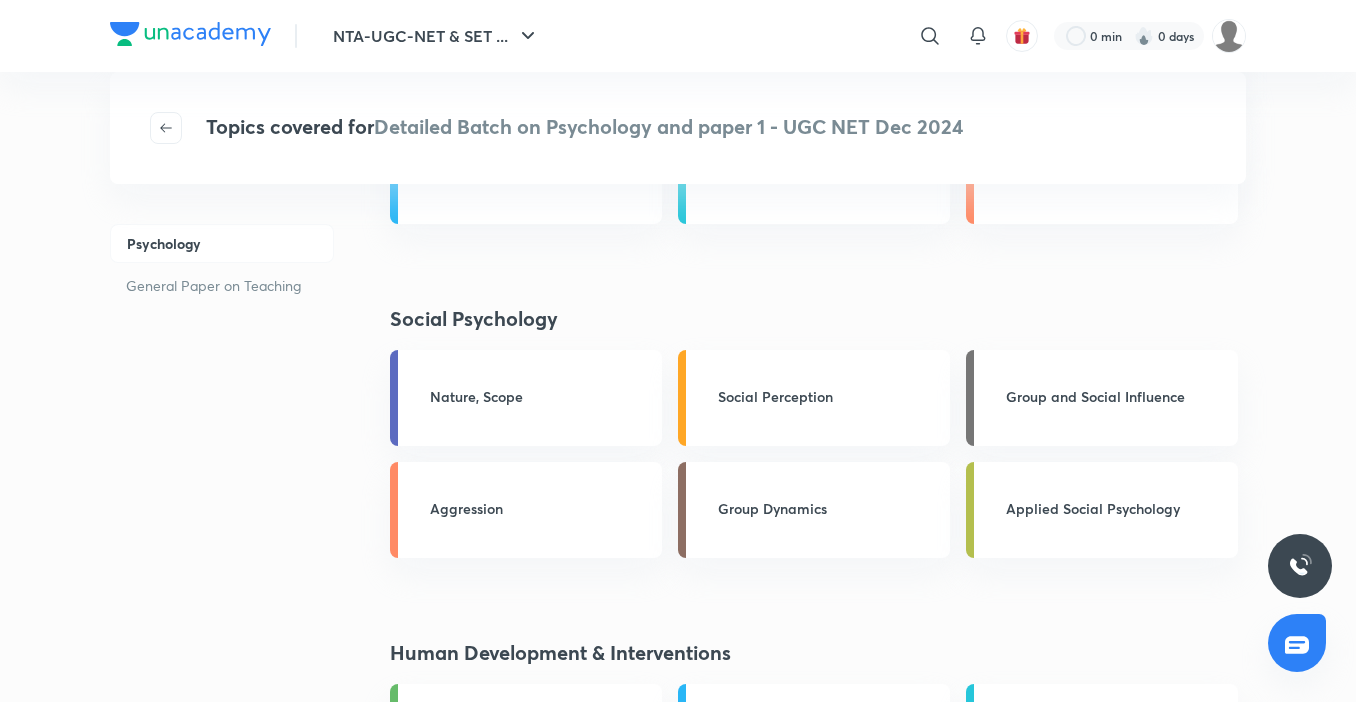 scroll, scrollTop: 2040, scrollLeft: 0, axis: vertical 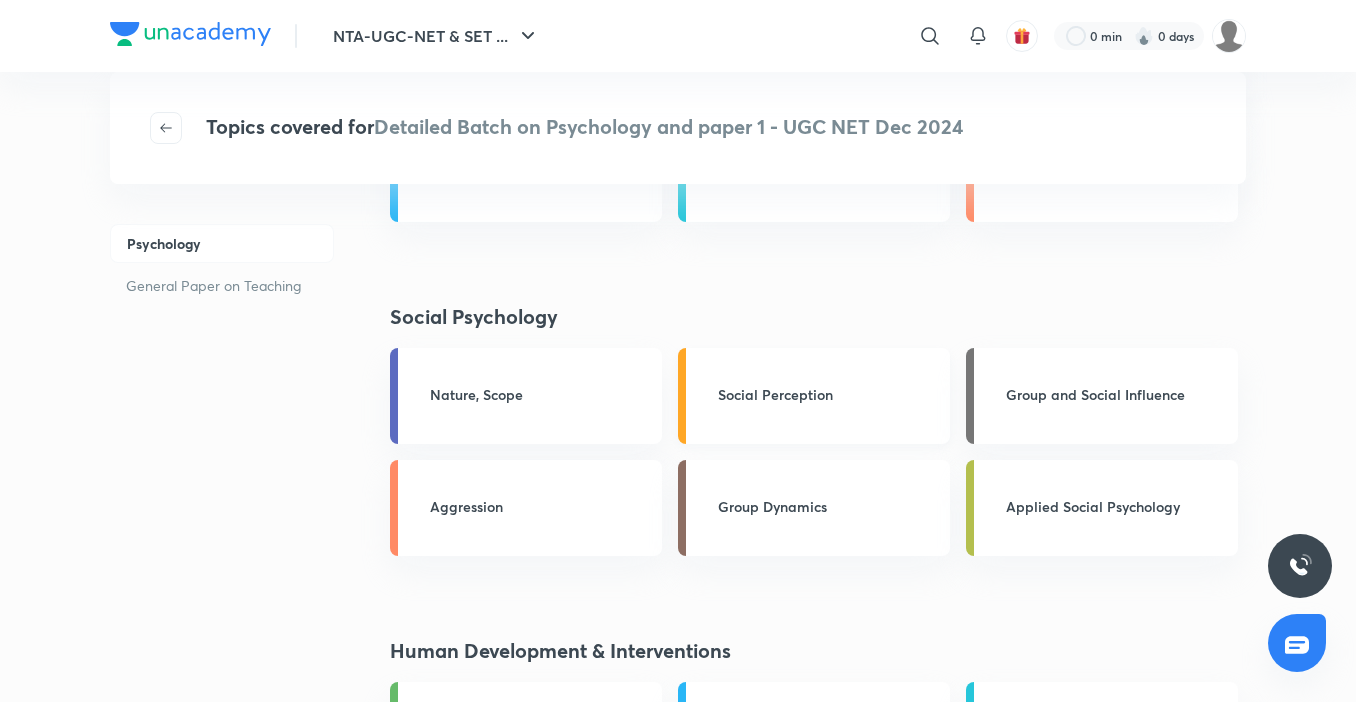 click on "Social Perception" at bounding box center (828, 394) 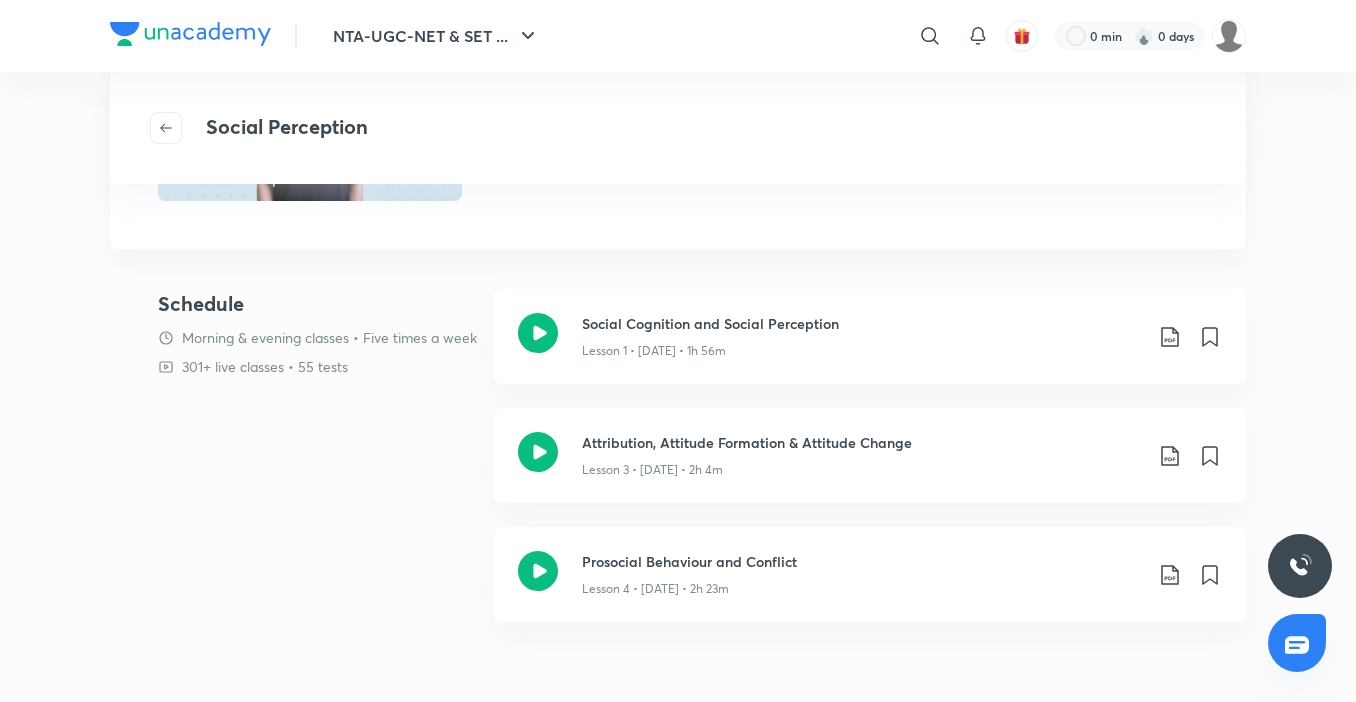 scroll, scrollTop: 280, scrollLeft: 0, axis: vertical 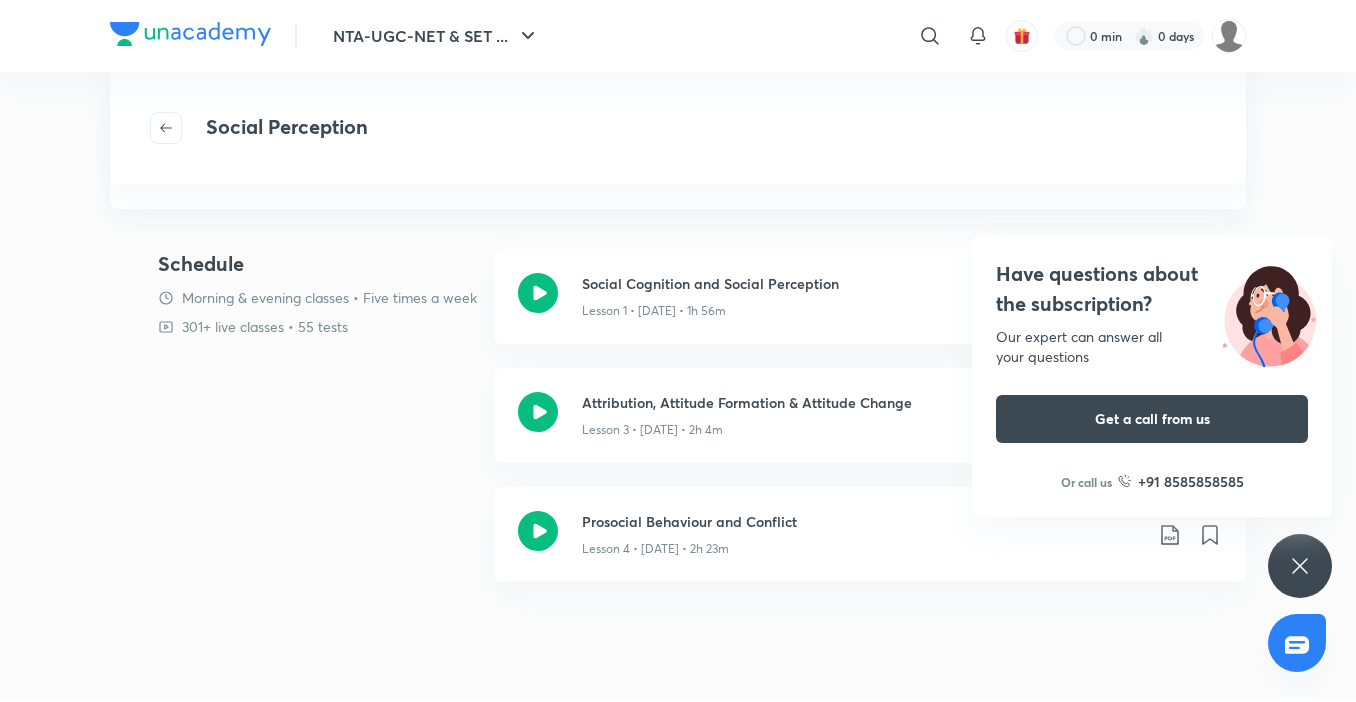click 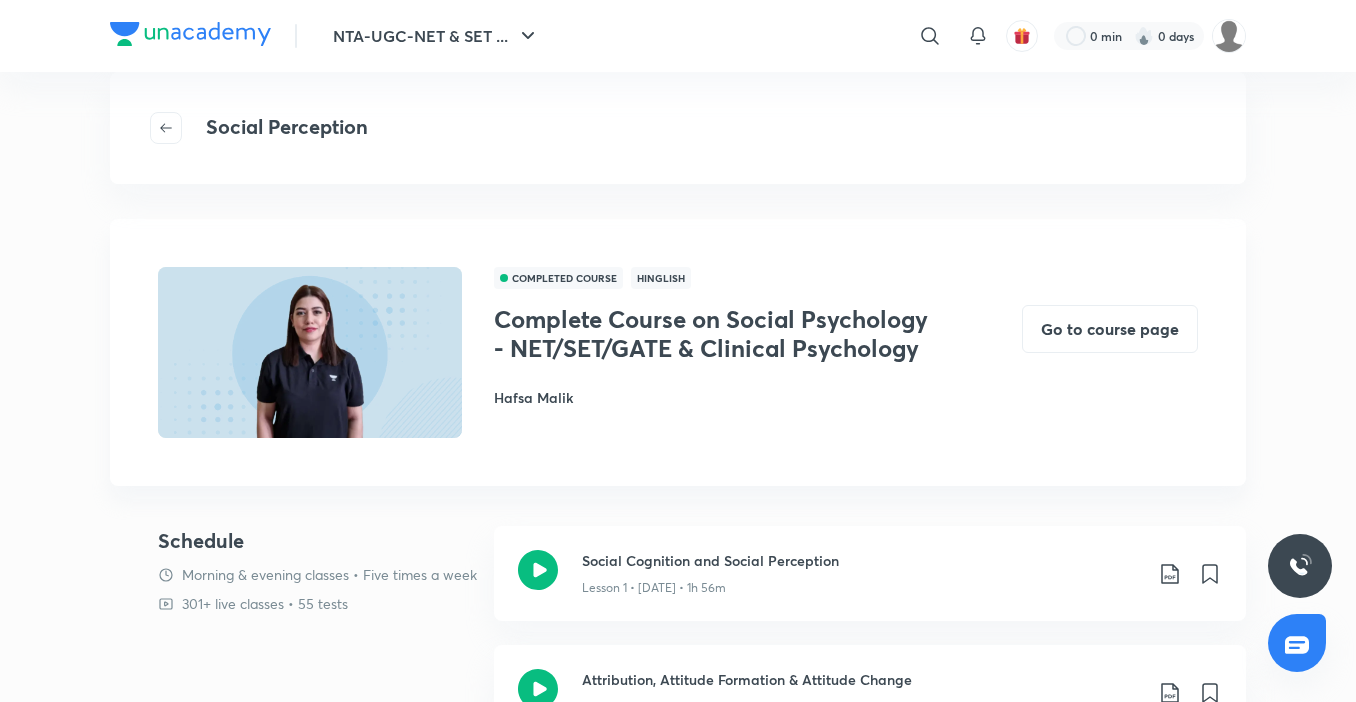 scroll, scrollTop: 0, scrollLeft: 0, axis: both 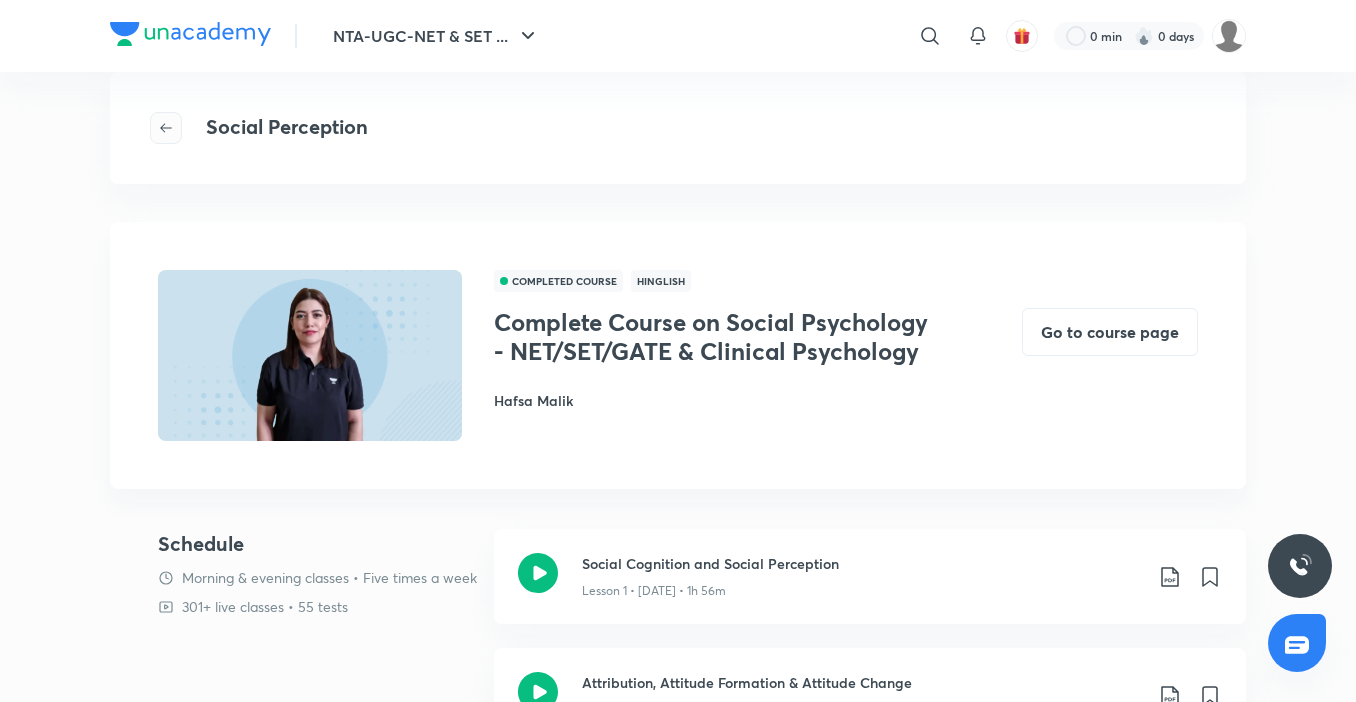 click 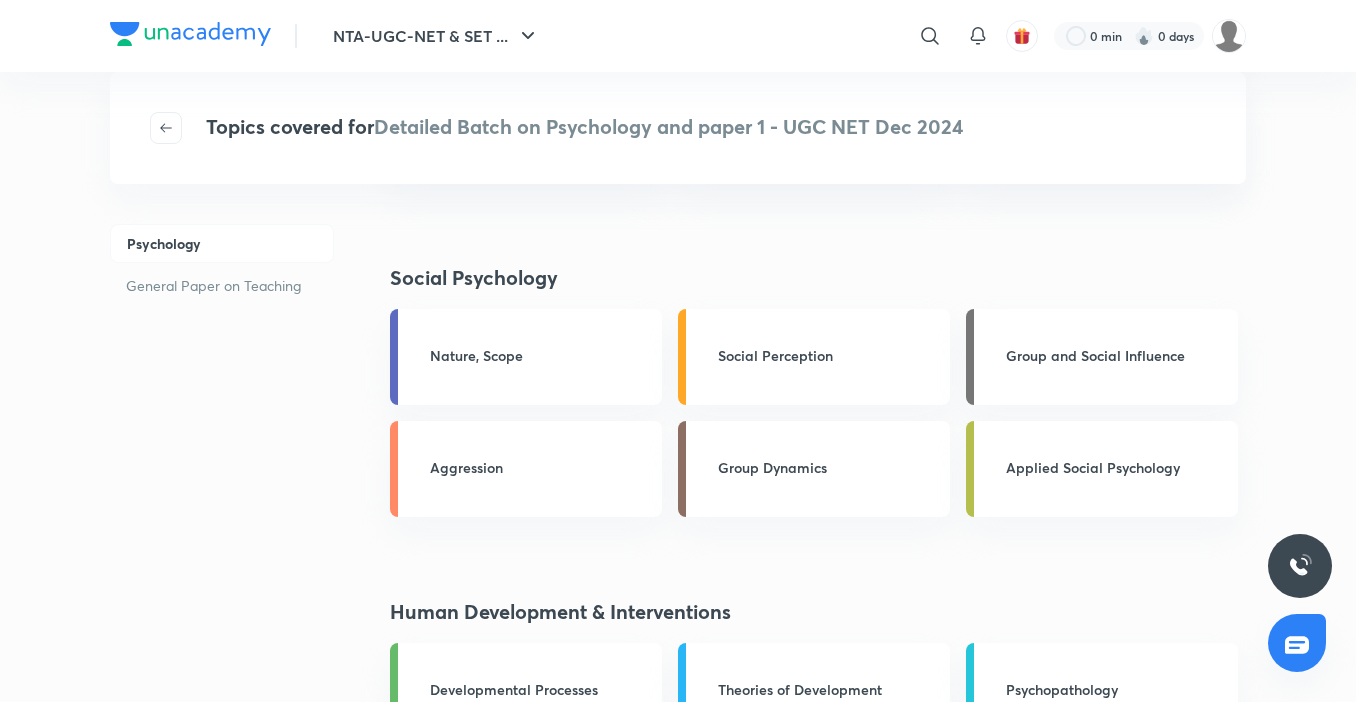 scroll, scrollTop: 2080, scrollLeft: 0, axis: vertical 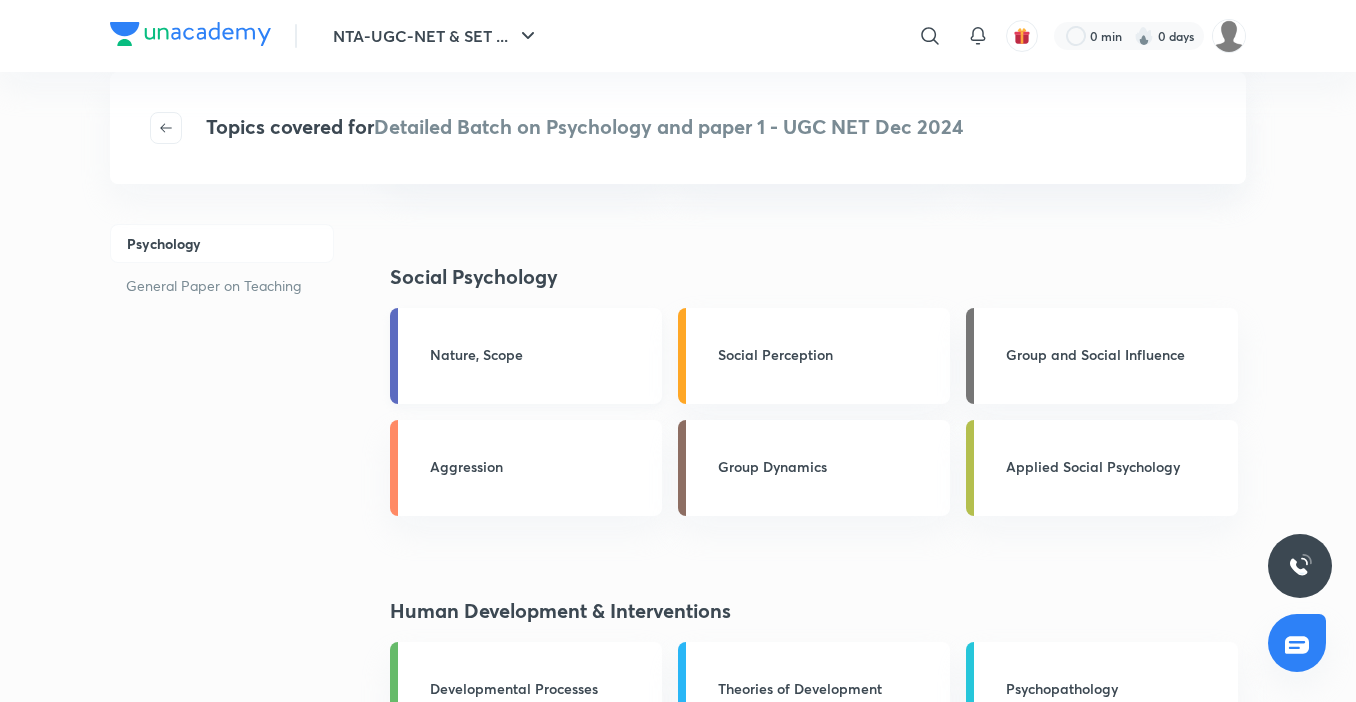 click on "Nature, Scope" at bounding box center [526, 356] 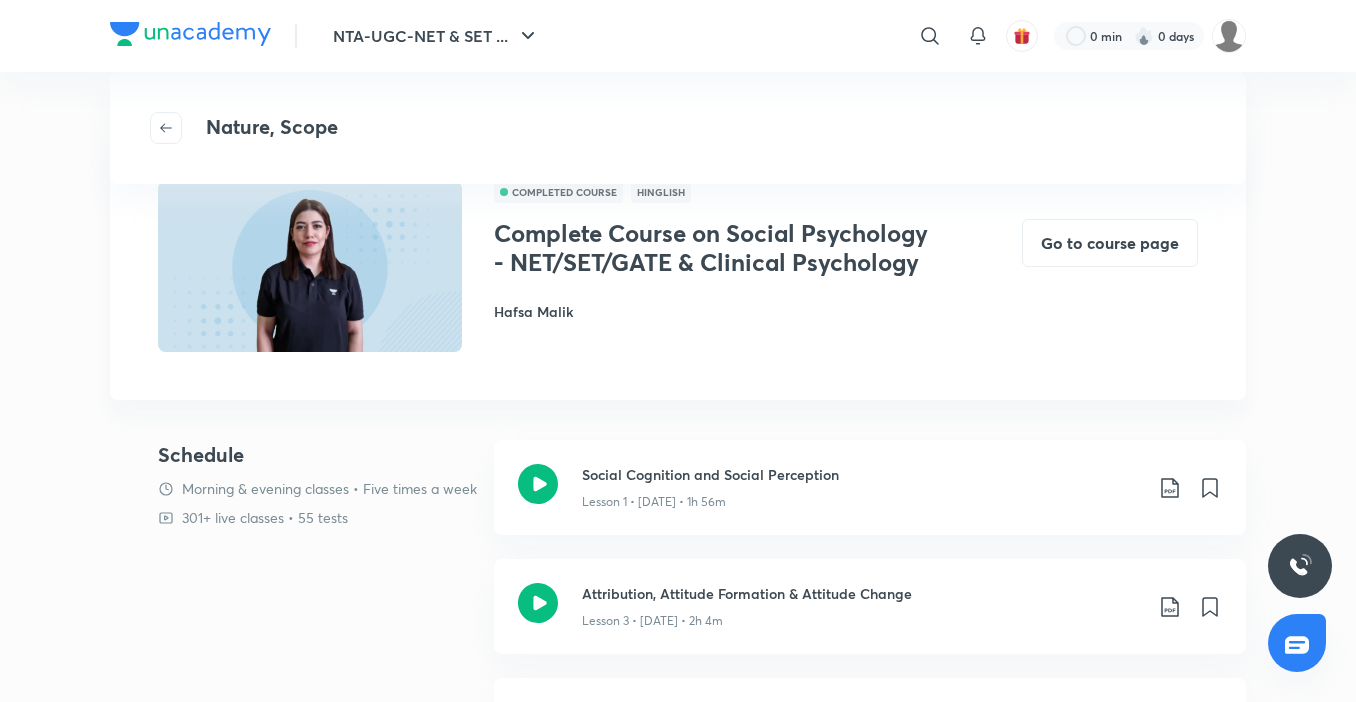 scroll, scrollTop: 0, scrollLeft: 0, axis: both 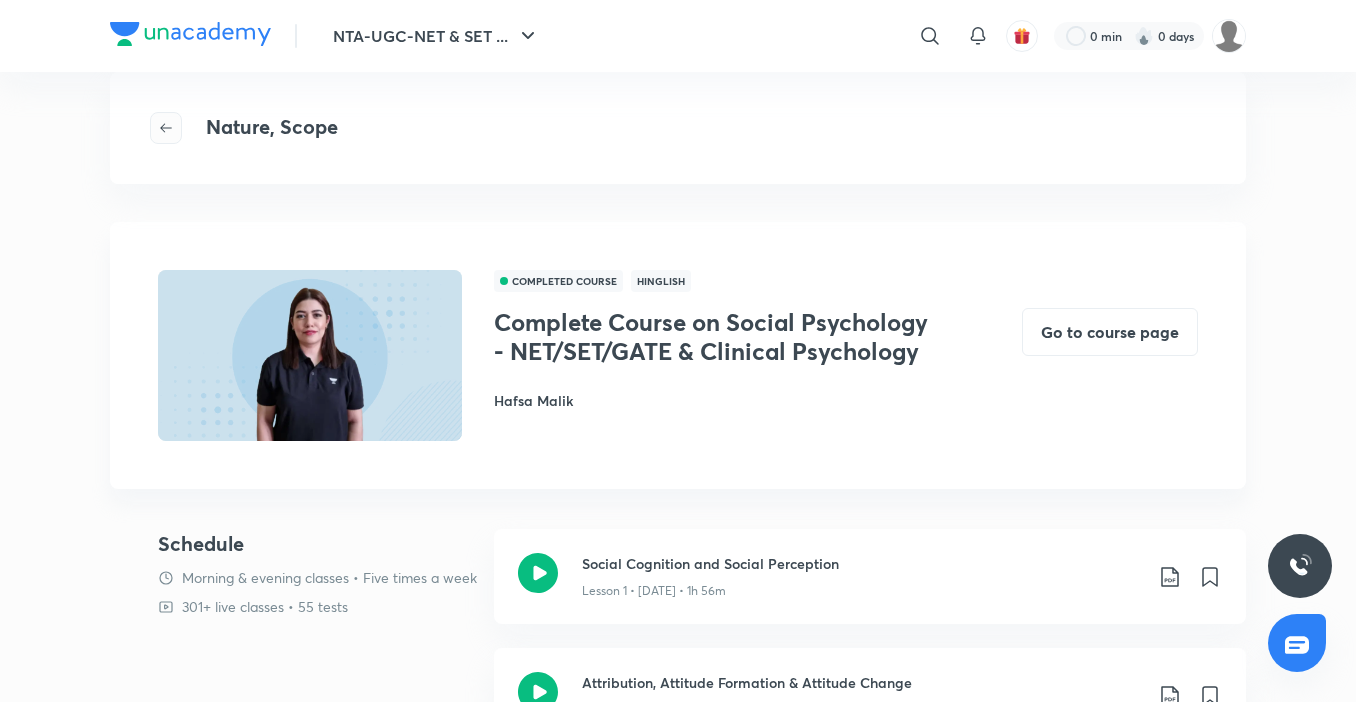 click 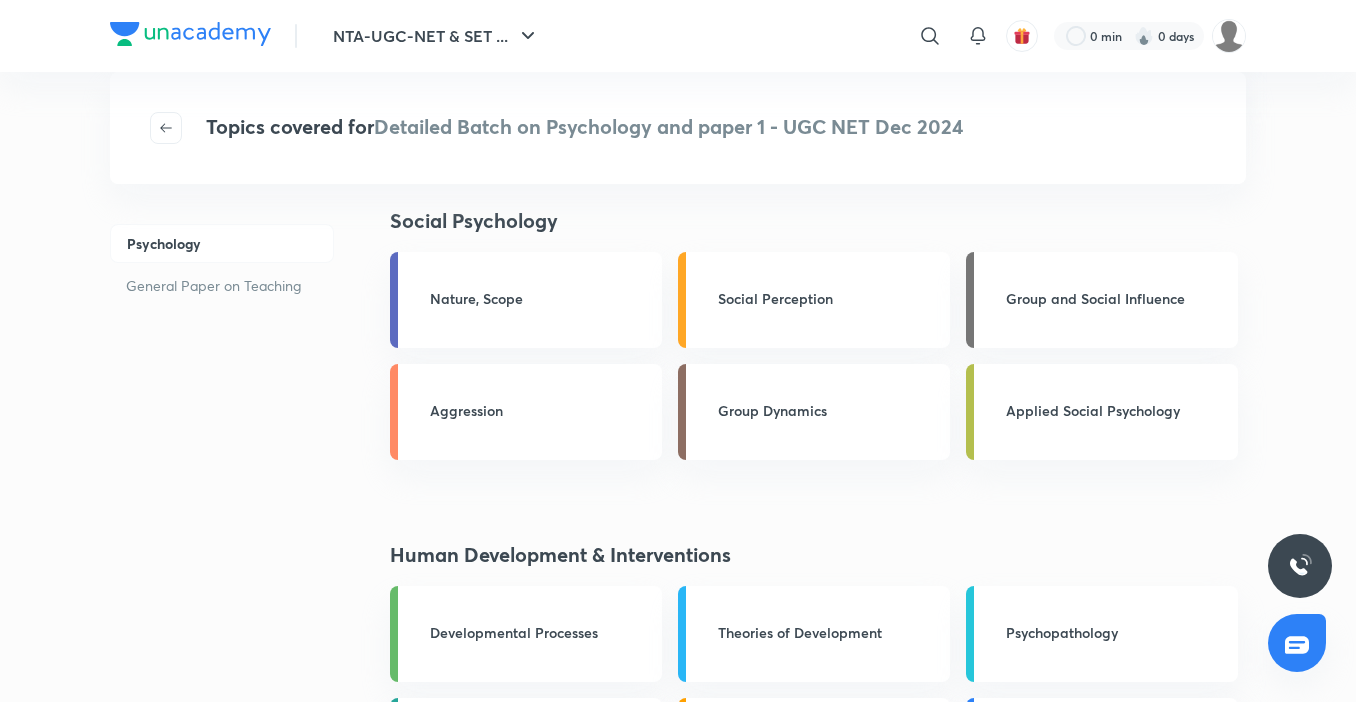 scroll, scrollTop: 2120, scrollLeft: 0, axis: vertical 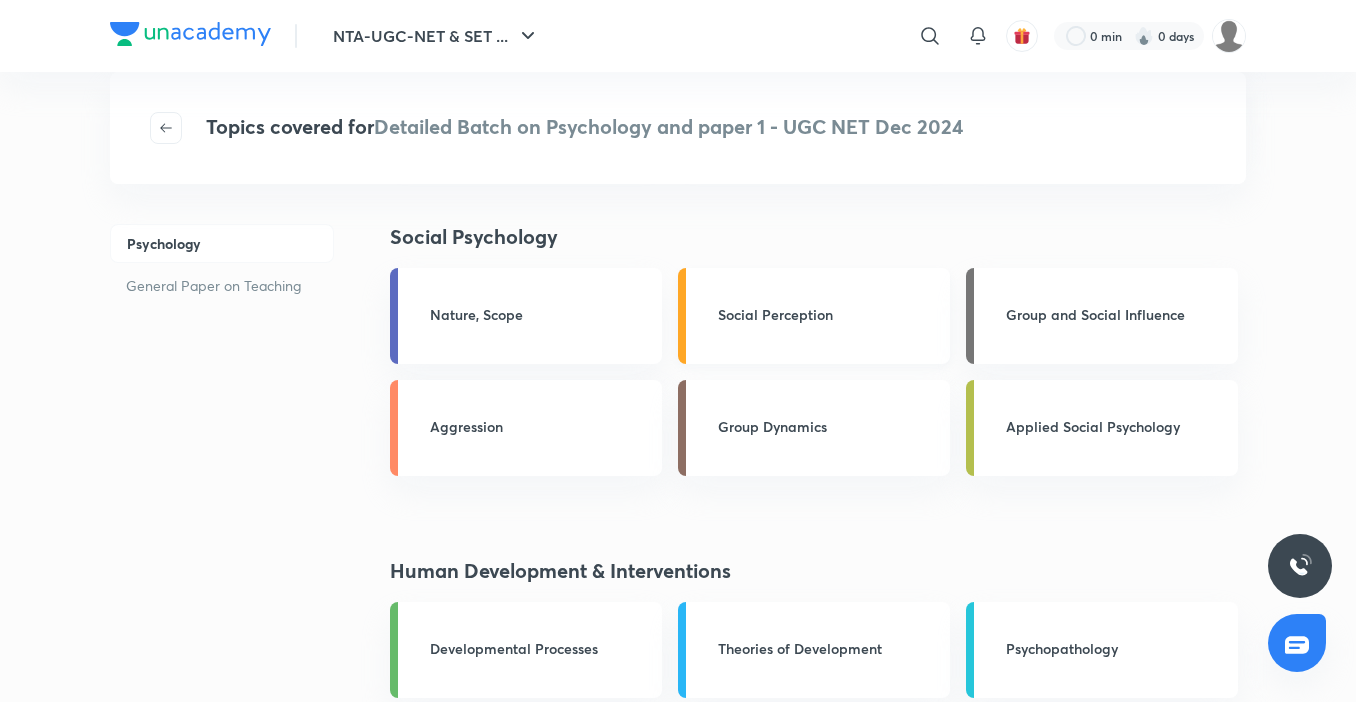 click on "Social Perception" at bounding box center (814, 316) 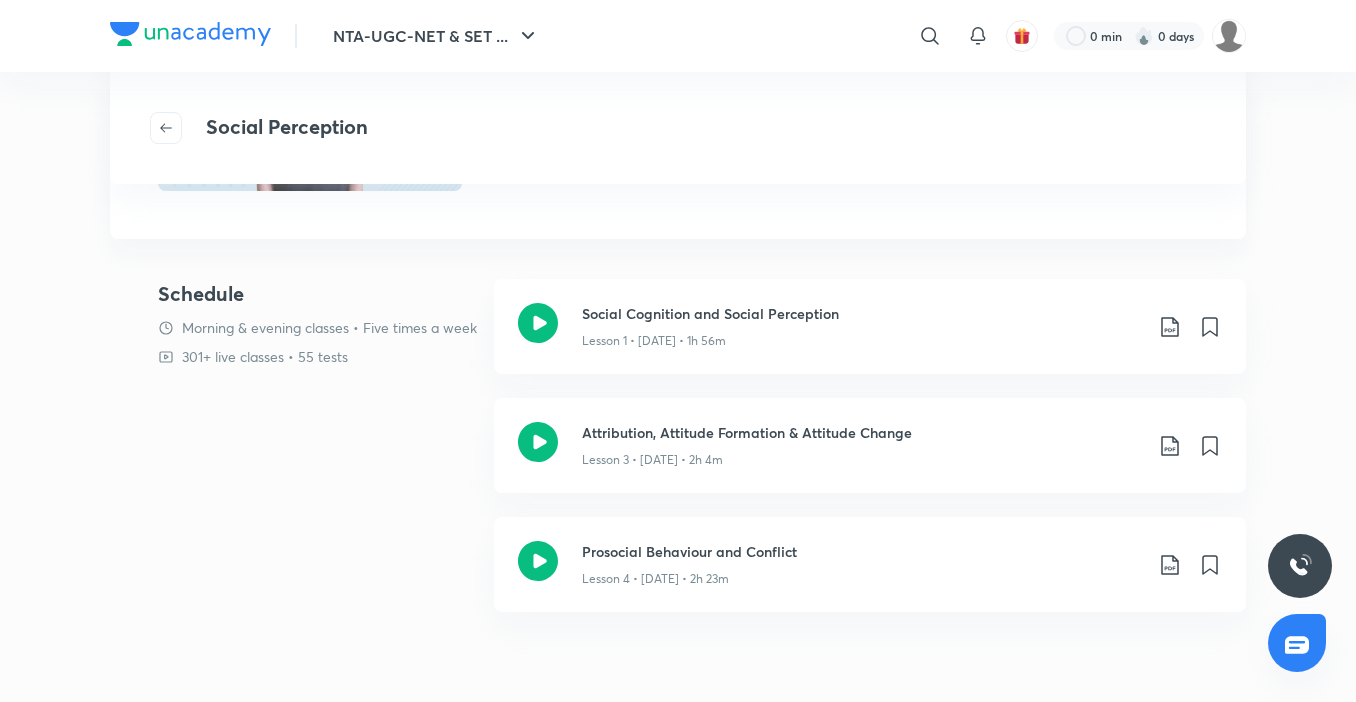 scroll, scrollTop: 320, scrollLeft: 0, axis: vertical 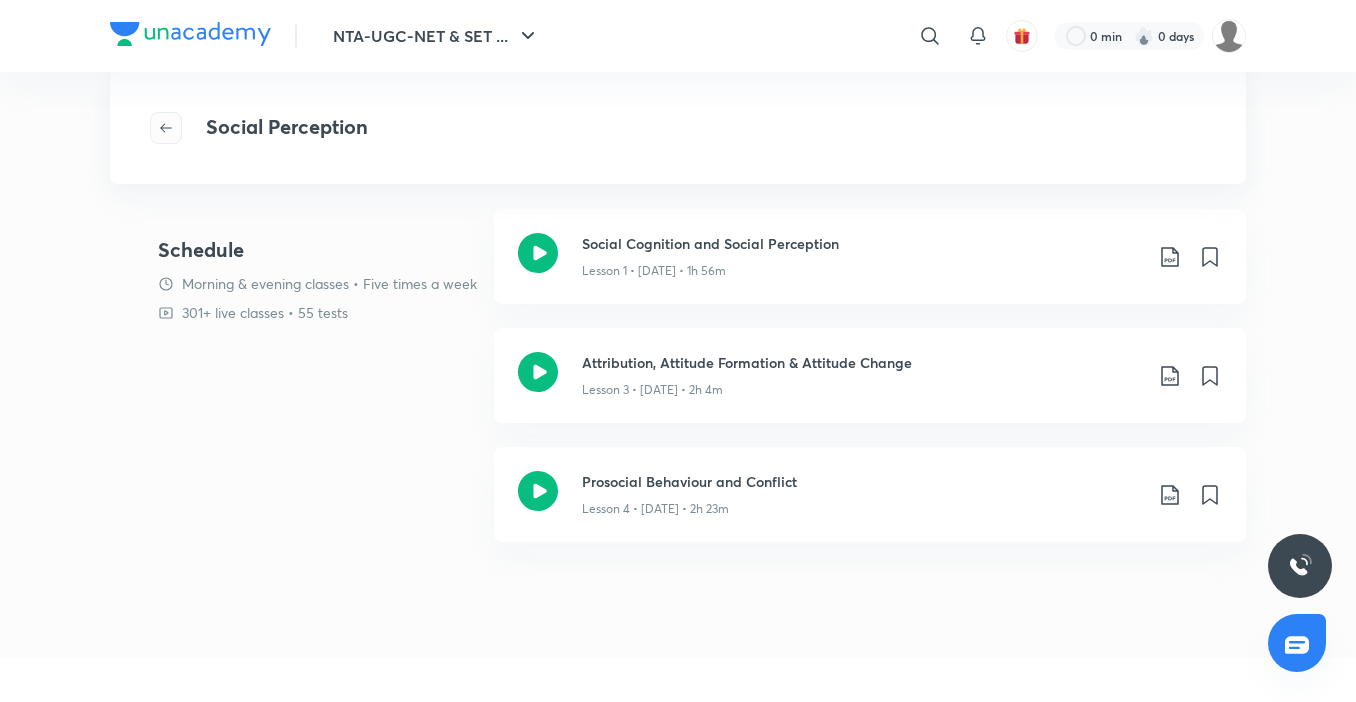 click at bounding box center [166, 128] 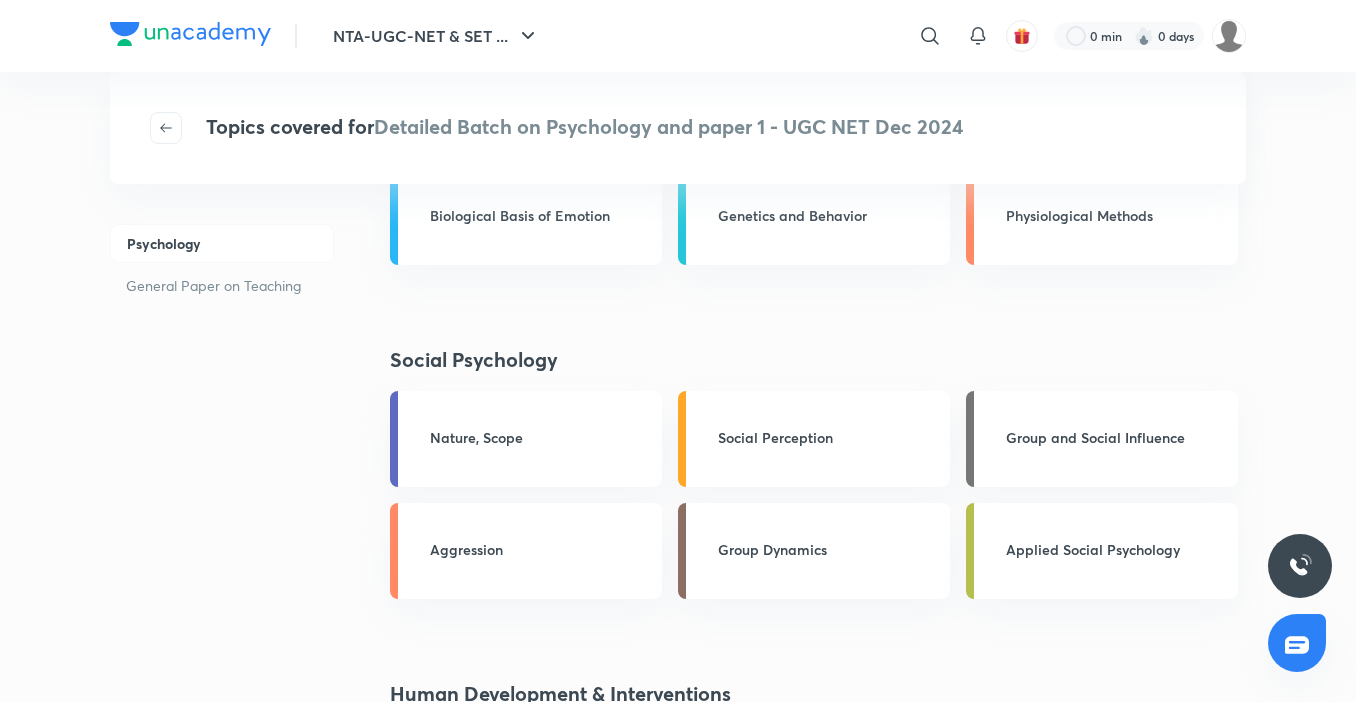 scroll, scrollTop: 2000, scrollLeft: 0, axis: vertical 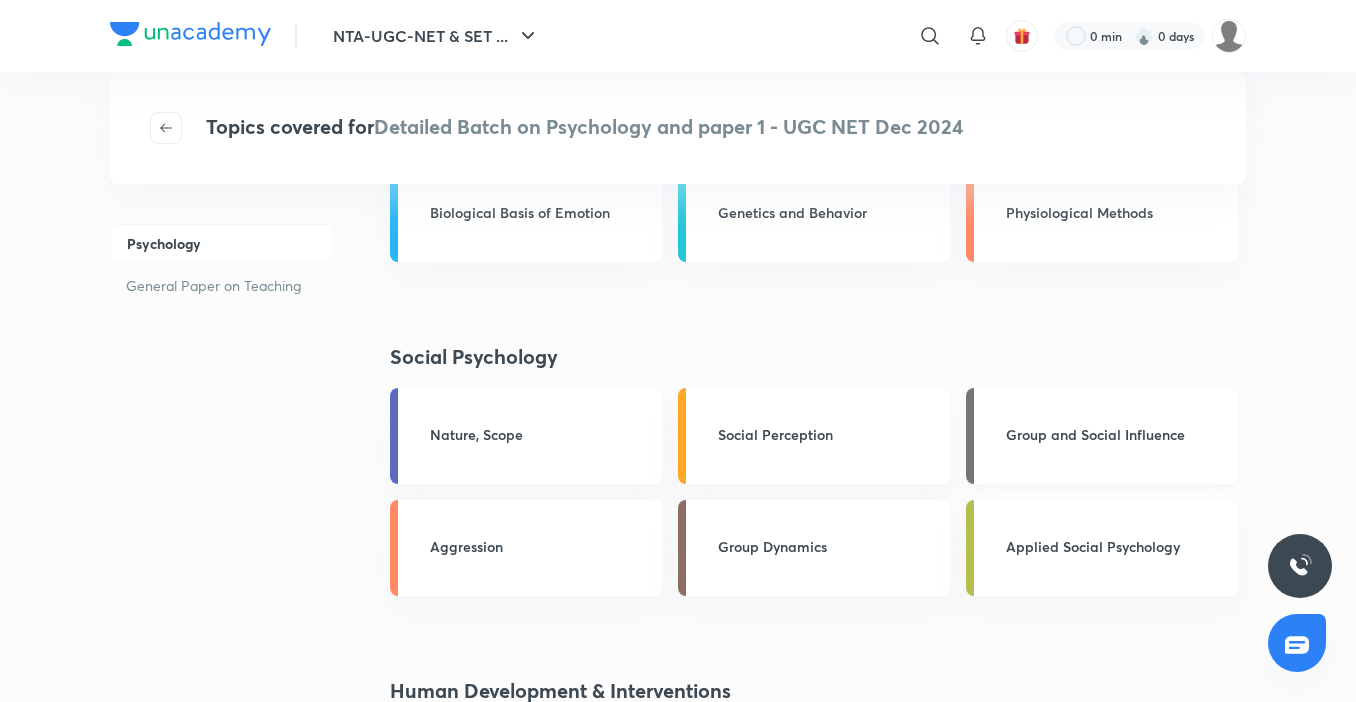 click on "Group and Social Influence" at bounding box center (1116, 434) 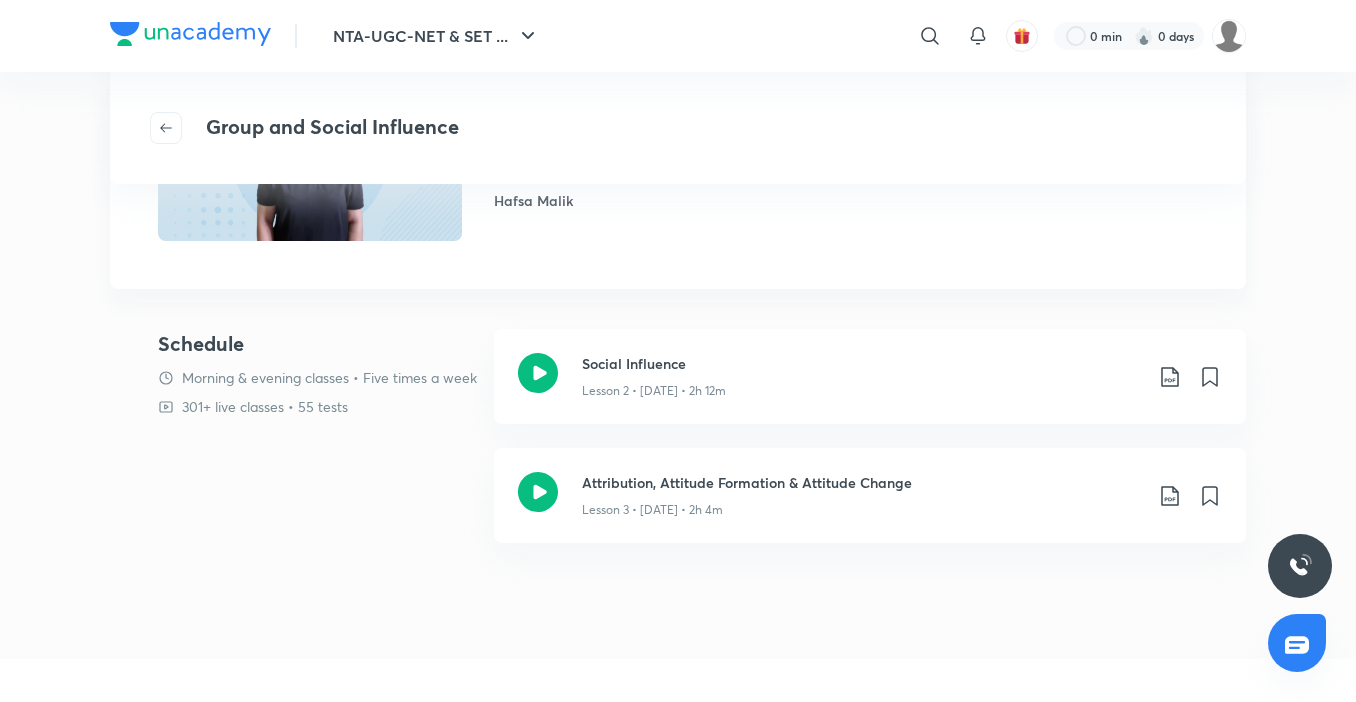 scroll, scrollTop: 160, scrollLeft: 0, axis: vertical 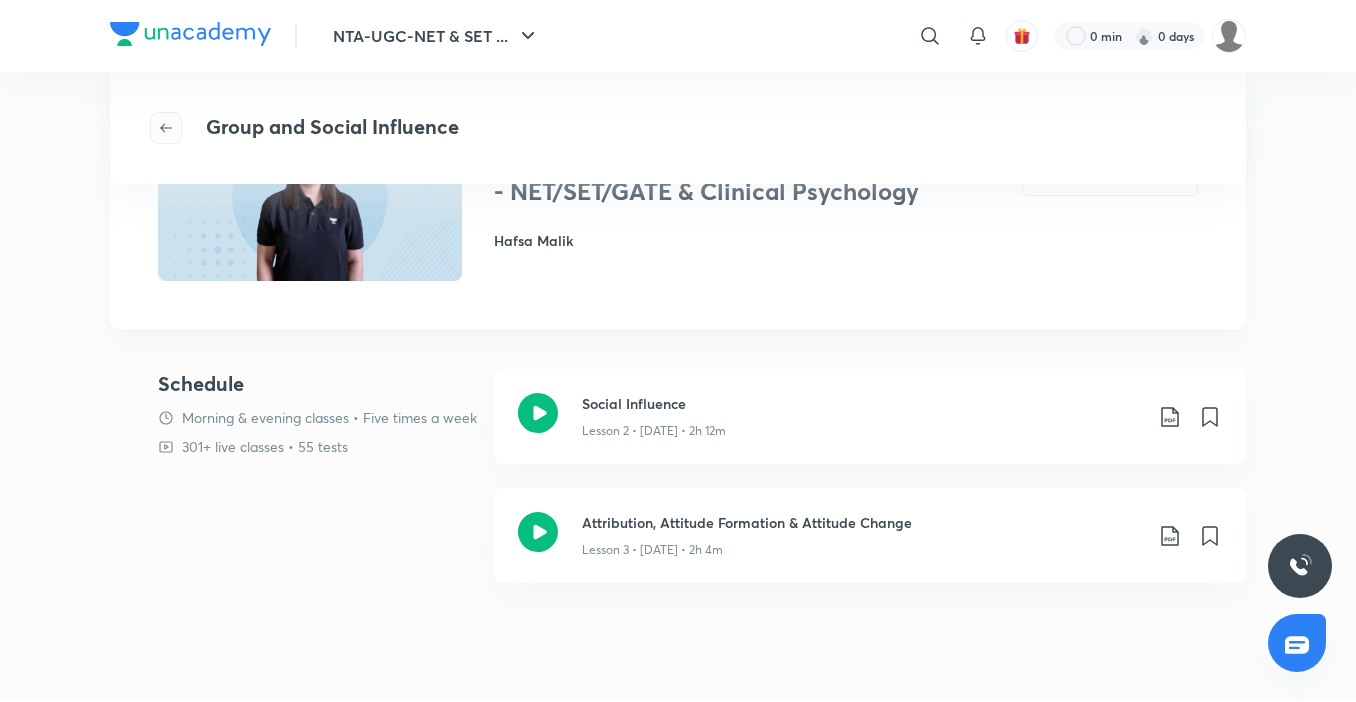 click 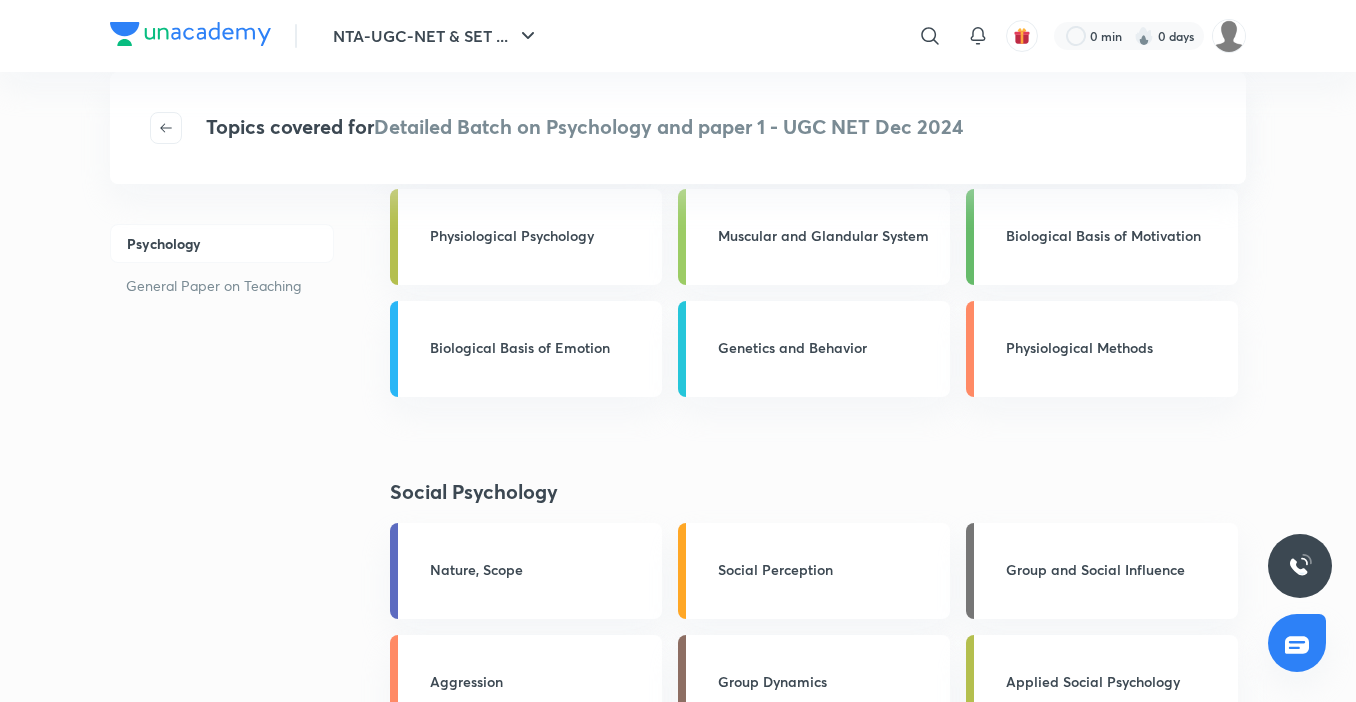 scroll, scrollTop: 1960, scrollLeft: 0, axis: vertical 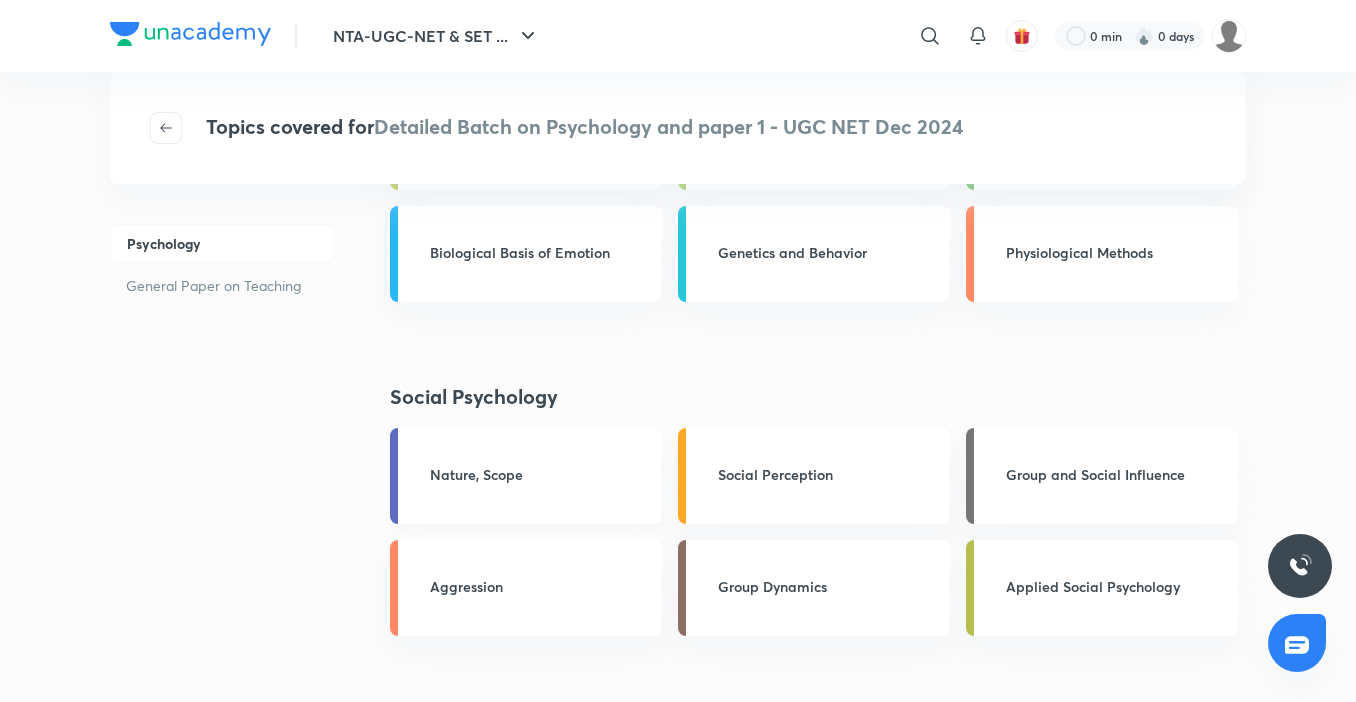 click on "Nature, Scope" at bounding box center (540, 474) 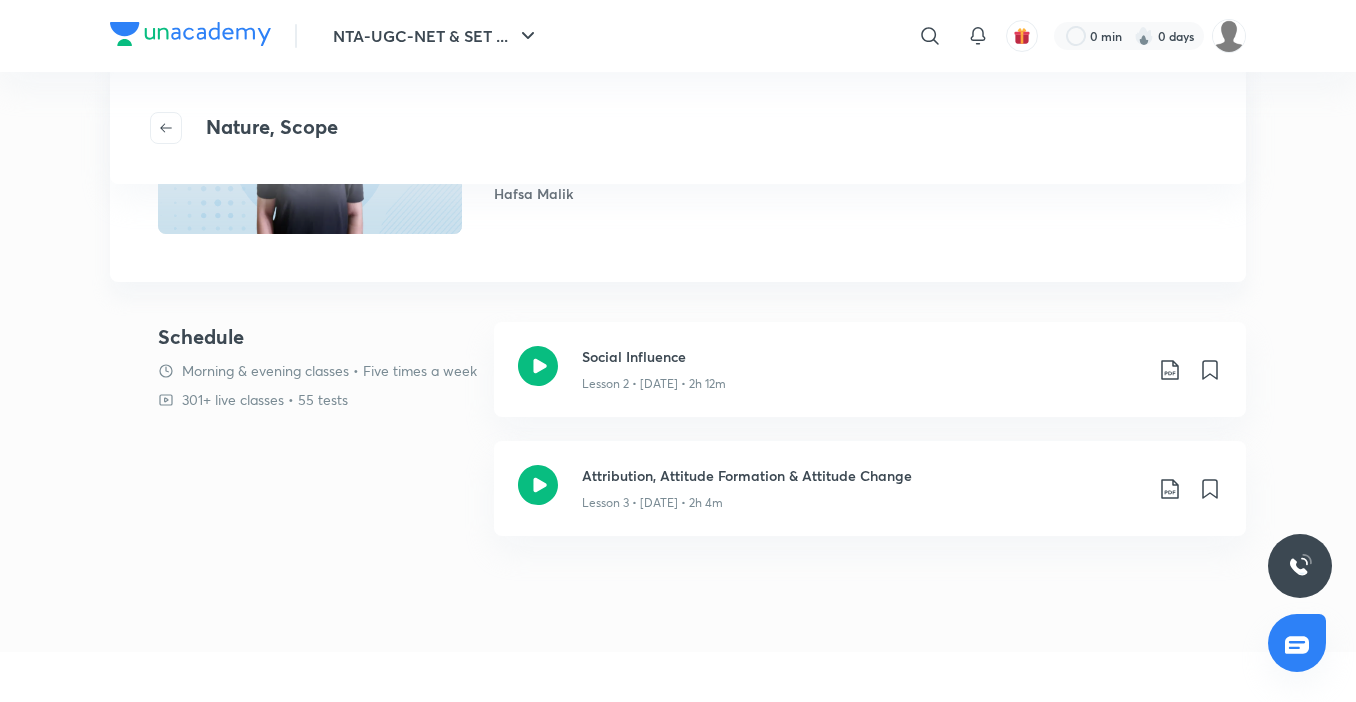 scroll, scrollTop: 240, scrollLeft: 0, axis: vertical 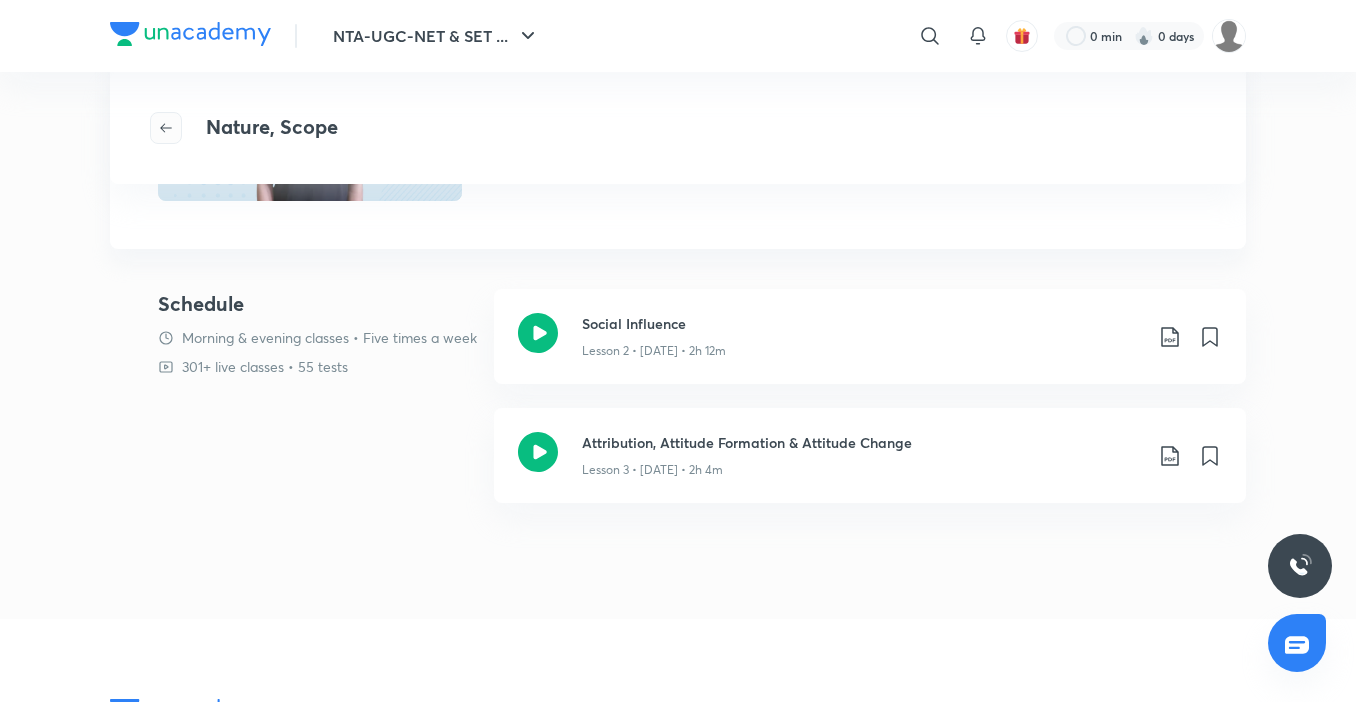 click 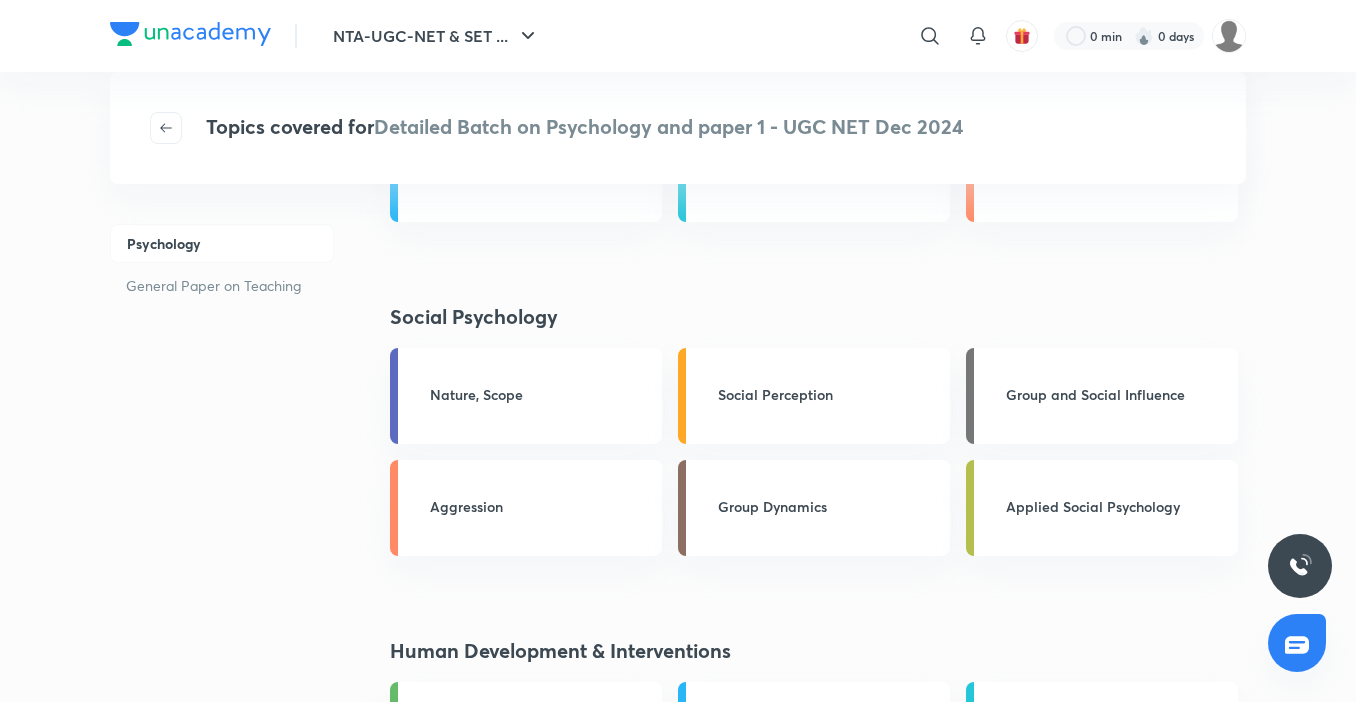 scroll, scrollTop: 2080, scrollLeft: 0, axis: vertical 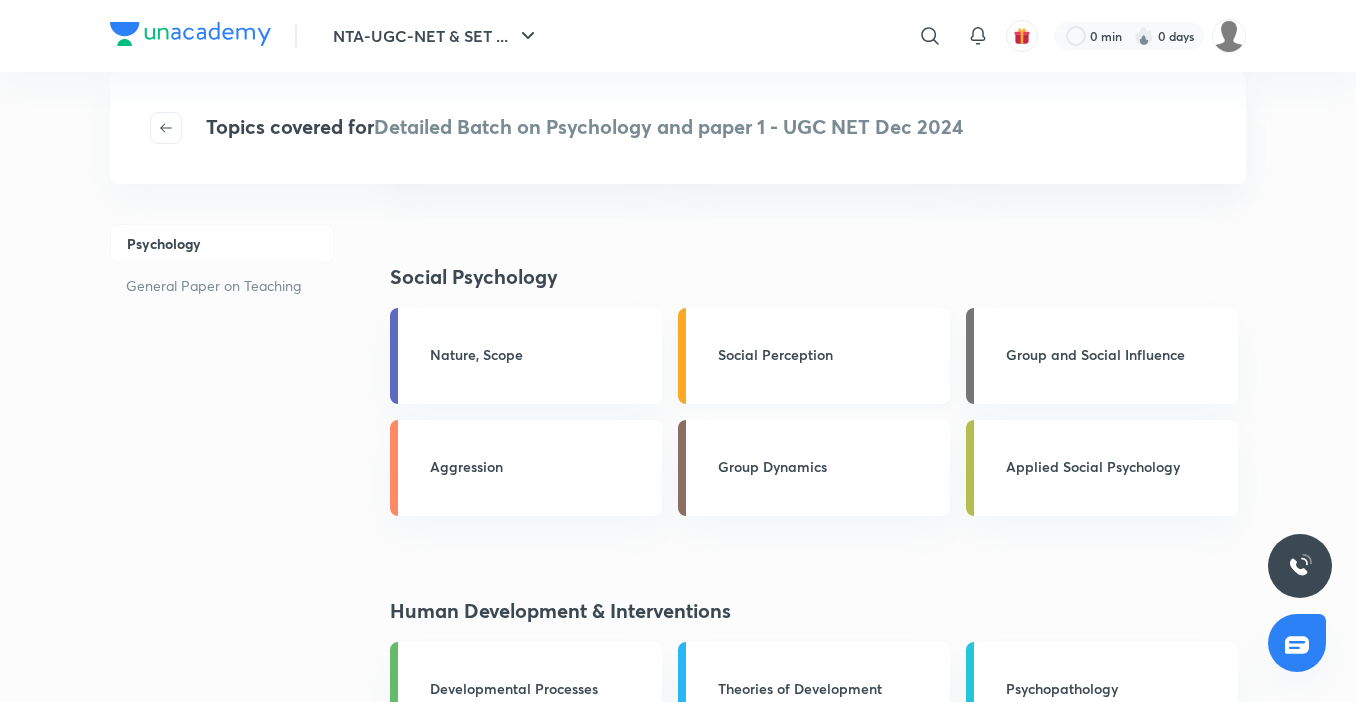 click on "Social Perception" at bounding box center (814, 356) 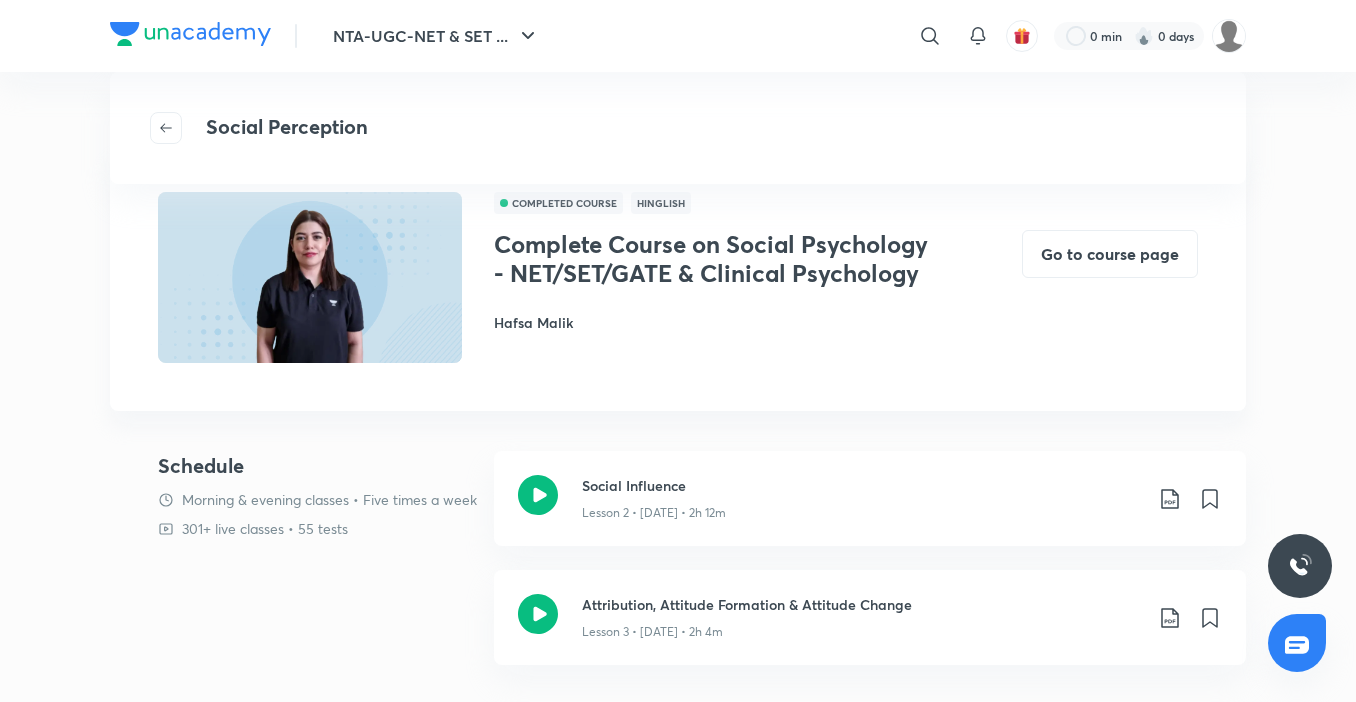 scroll, scrollTop: 0, scrollLeft: 0, axis: both 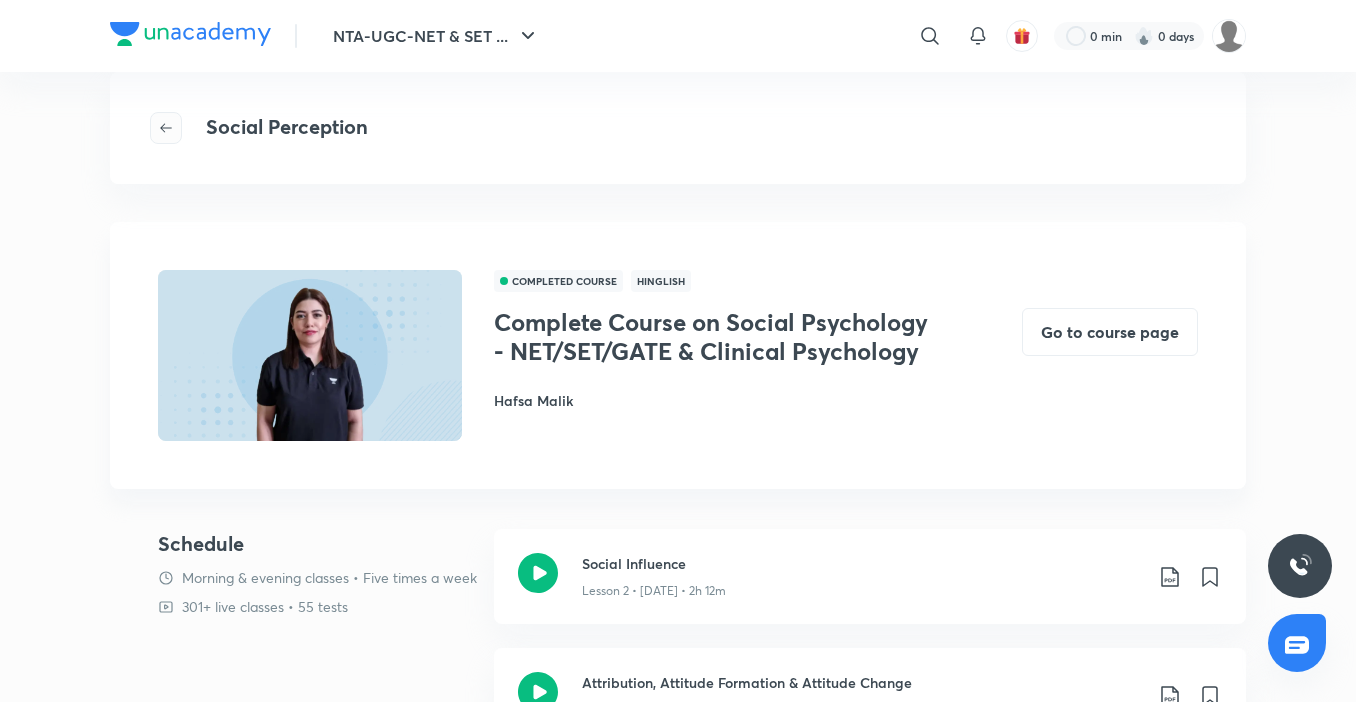 click at bounding box center [166, 128] 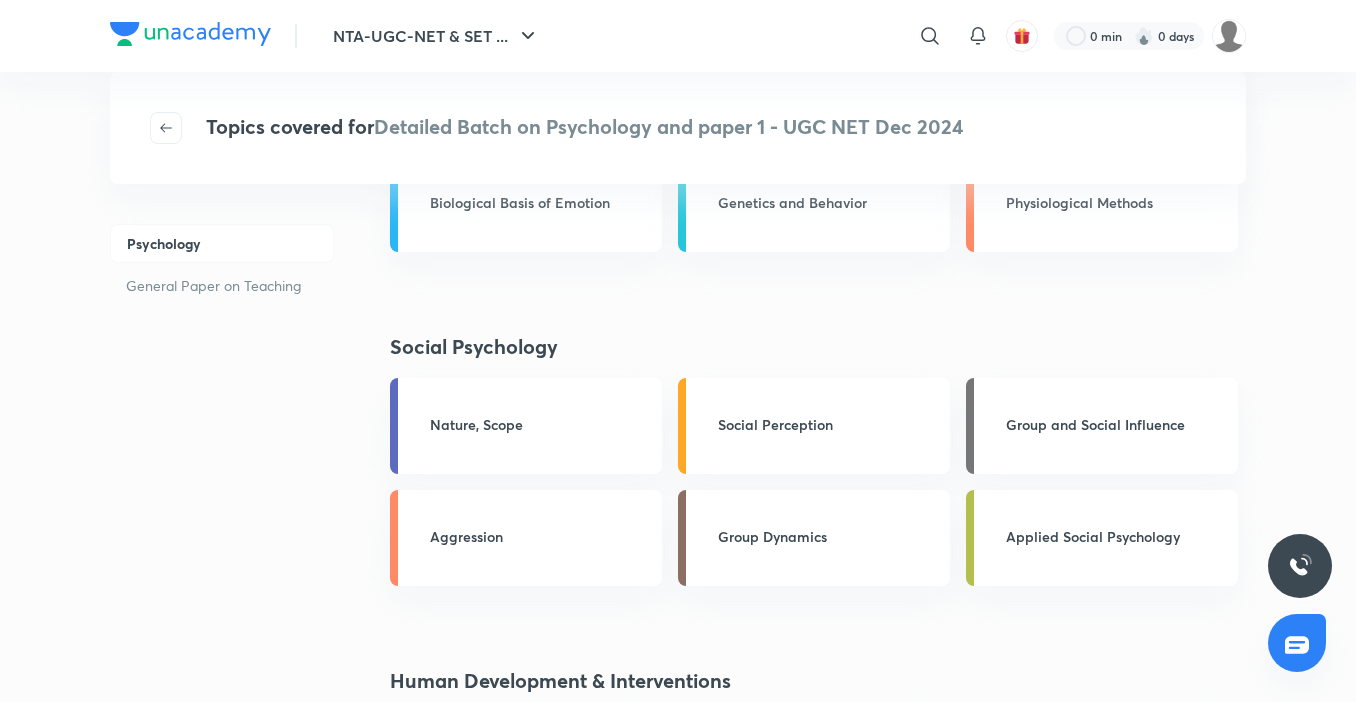 scroll, scrollTop: 2080, scrollLeft: 0, axis: vertical 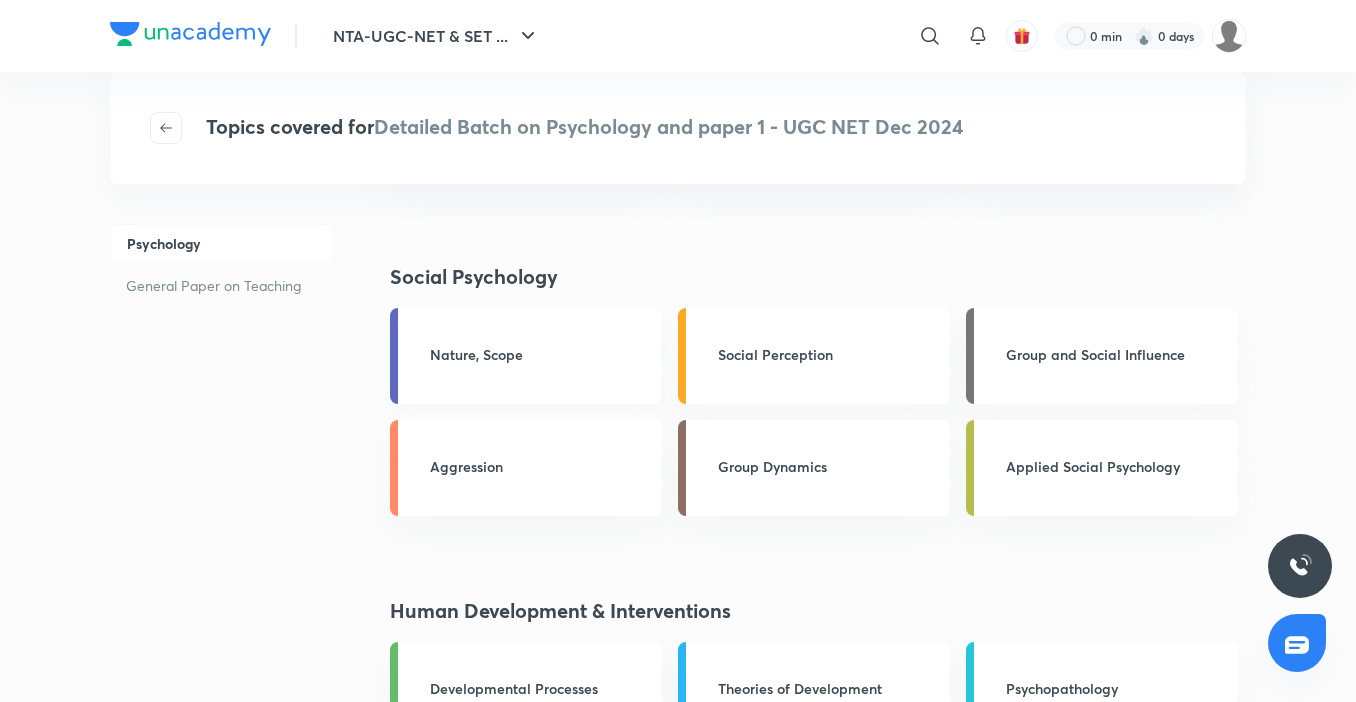 click on "Nature, Scope" at bounding box center [526, 356] 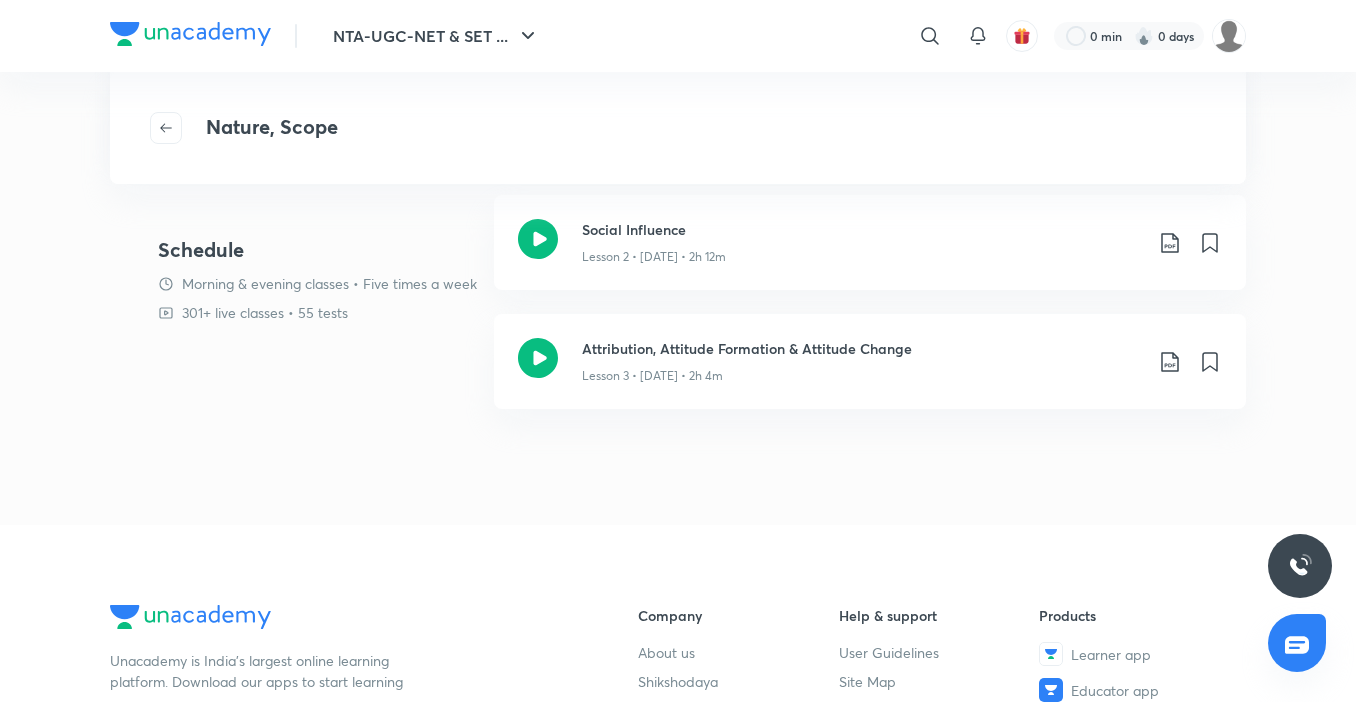 scroll, scrollTop: 360, scrollLeft: 0, axis: vertical 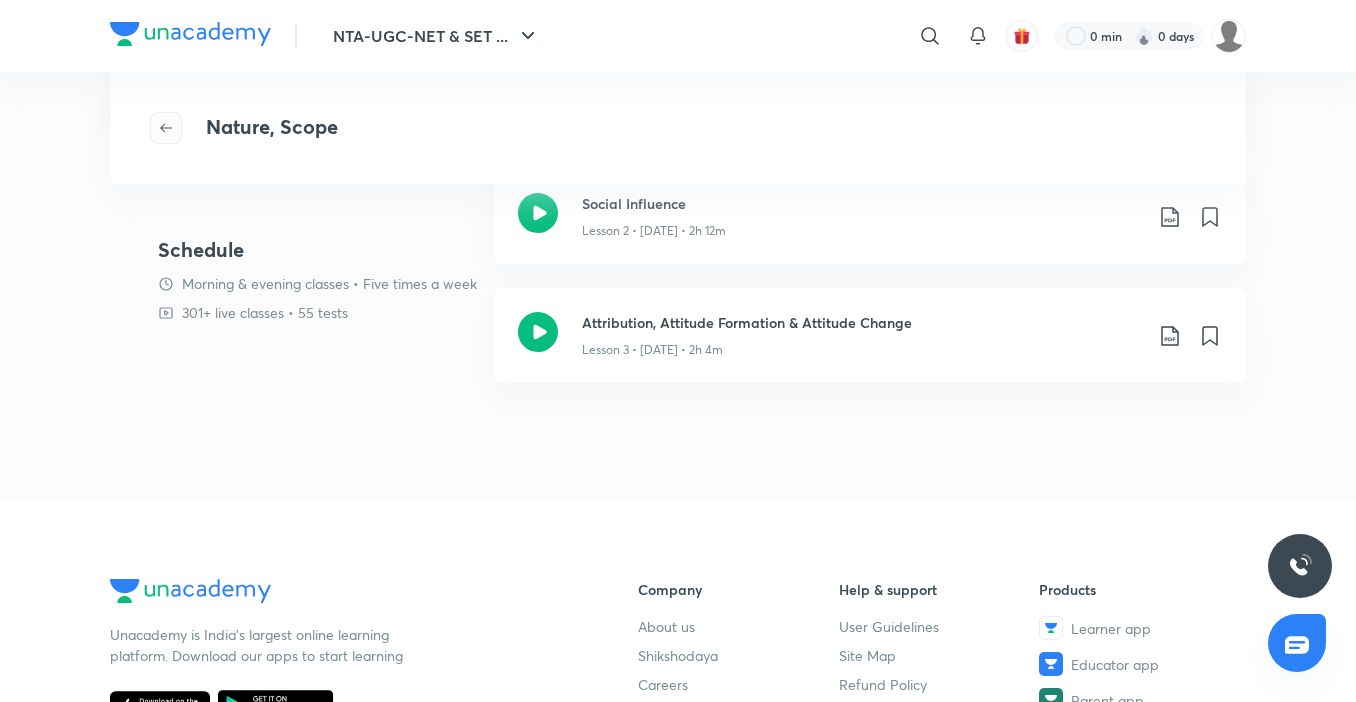 click 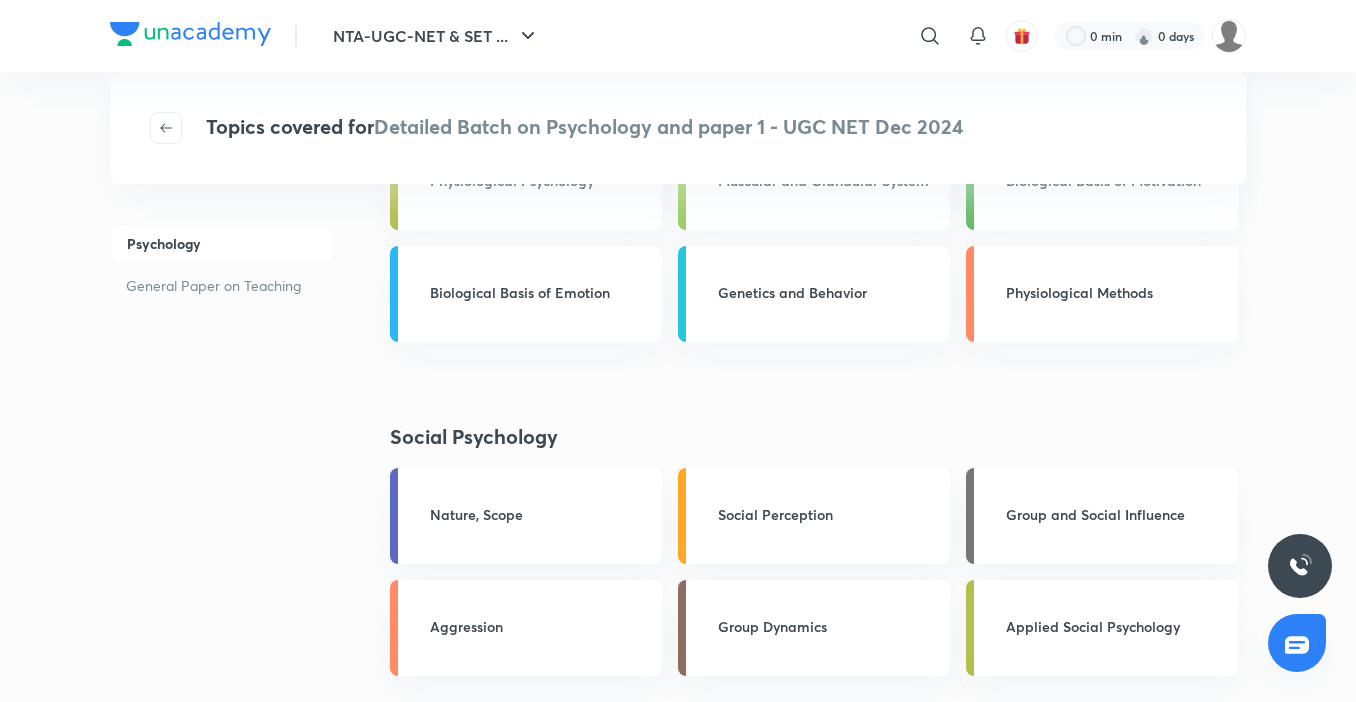scroll, scrollTop: 2080, scrollLeft: 0, axis: vertical 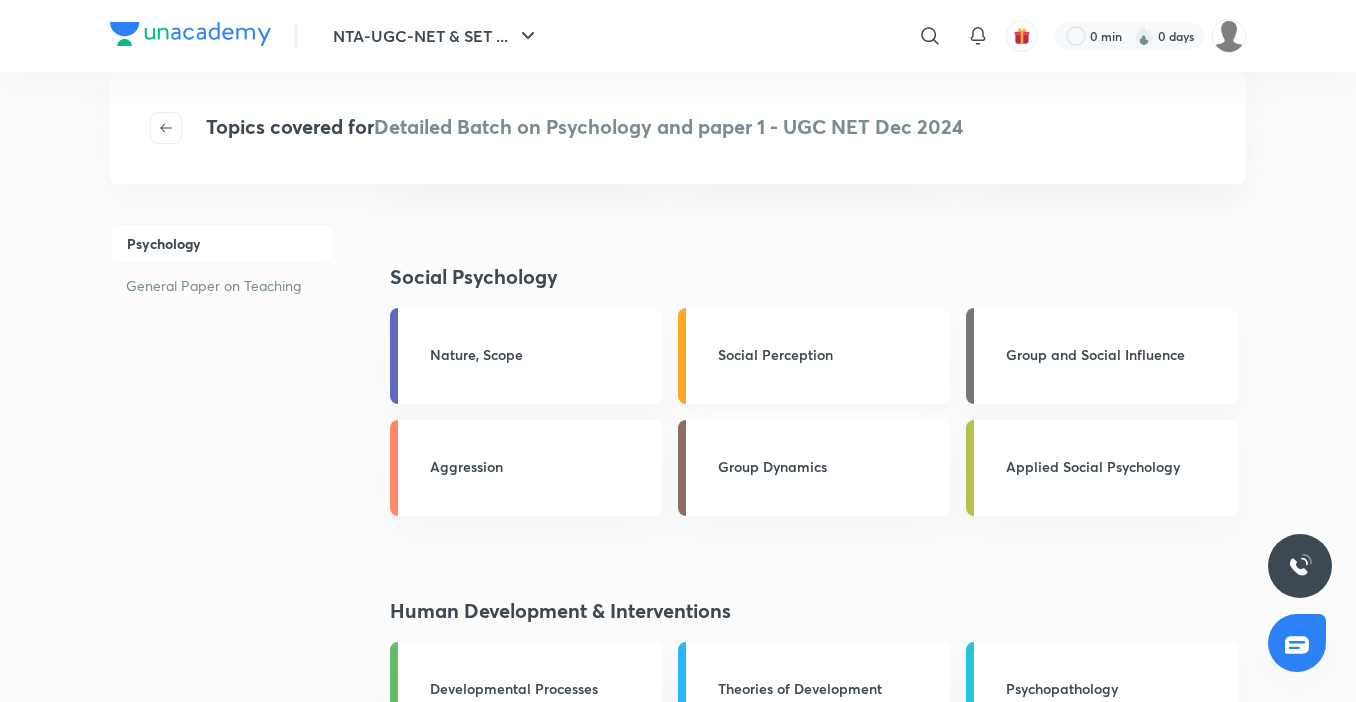 click on "Social Perception" at bounding box center [814, 356] 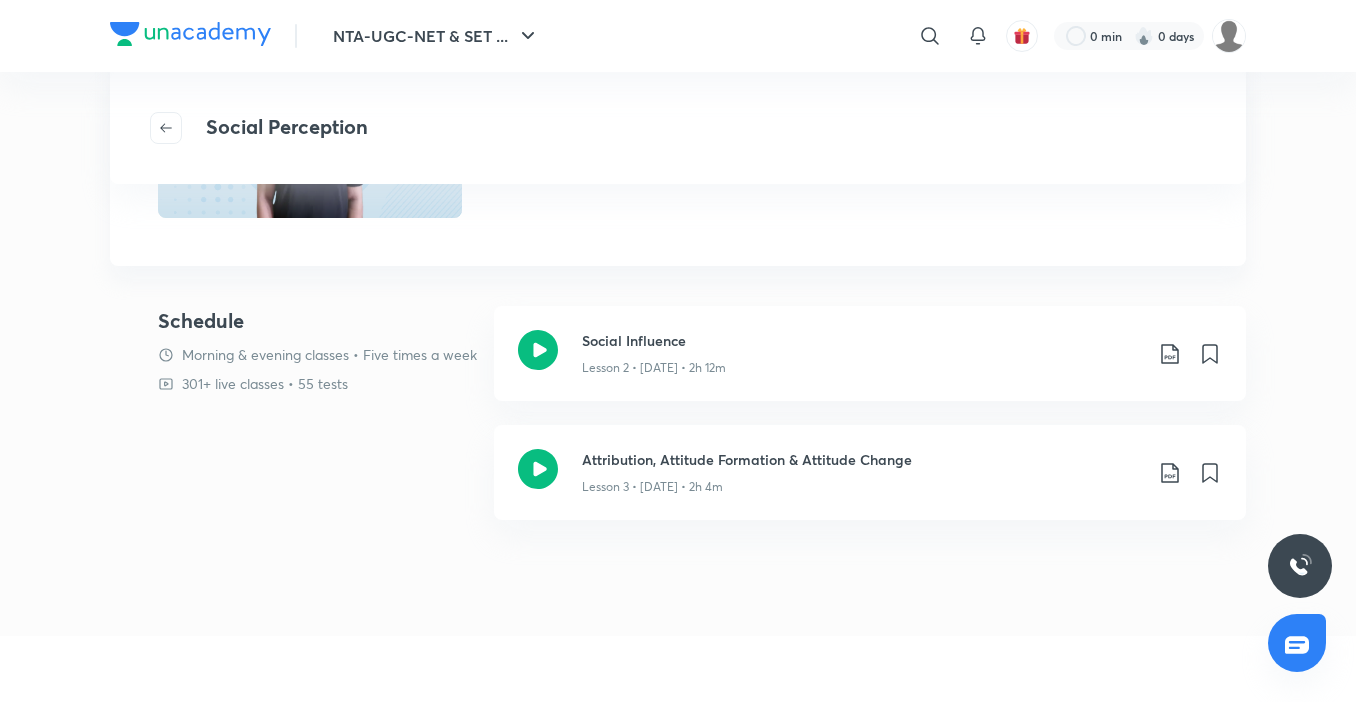 scroll, scrollTop: 240, scrollLeft: 0, axis: vertical 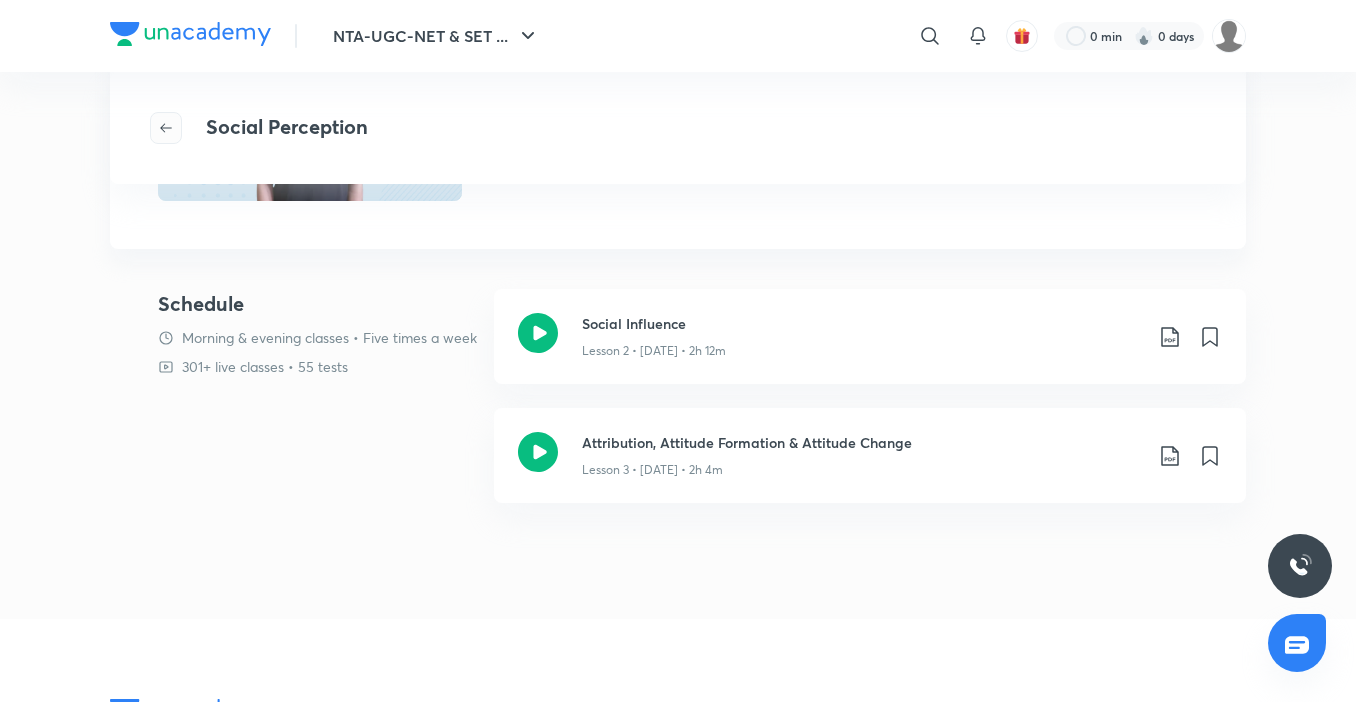 click at bounding box center (166, 128) 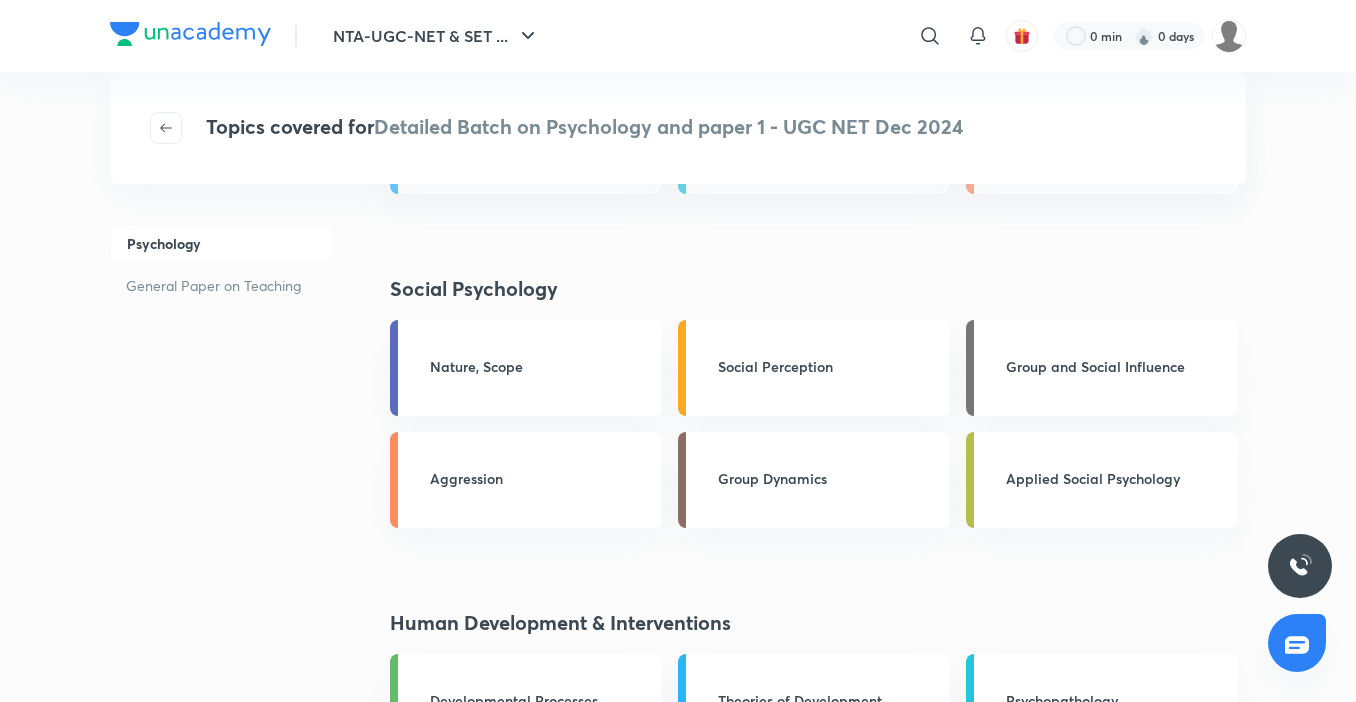 scroll, scrollTop: 2080, scrollLeft: 0, axis: vertical 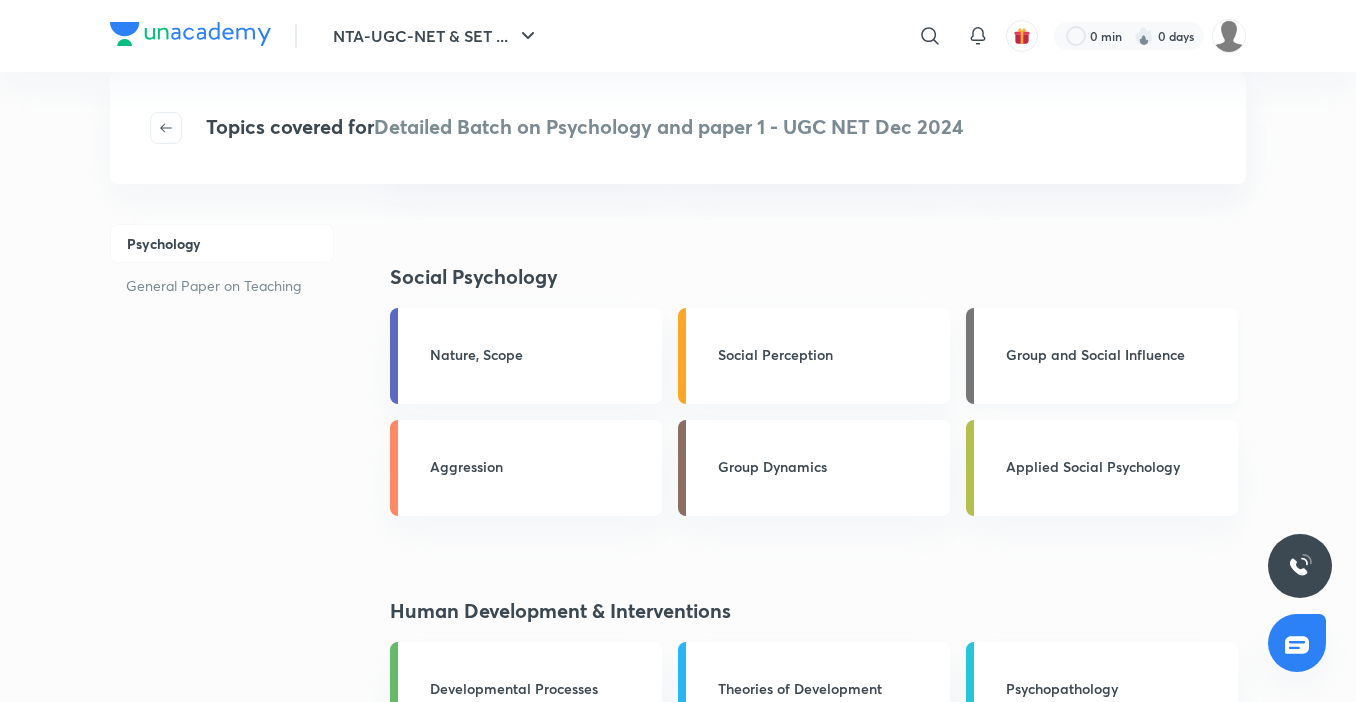 click on "Group and Social Influence" at bounding box center (1102, 356) 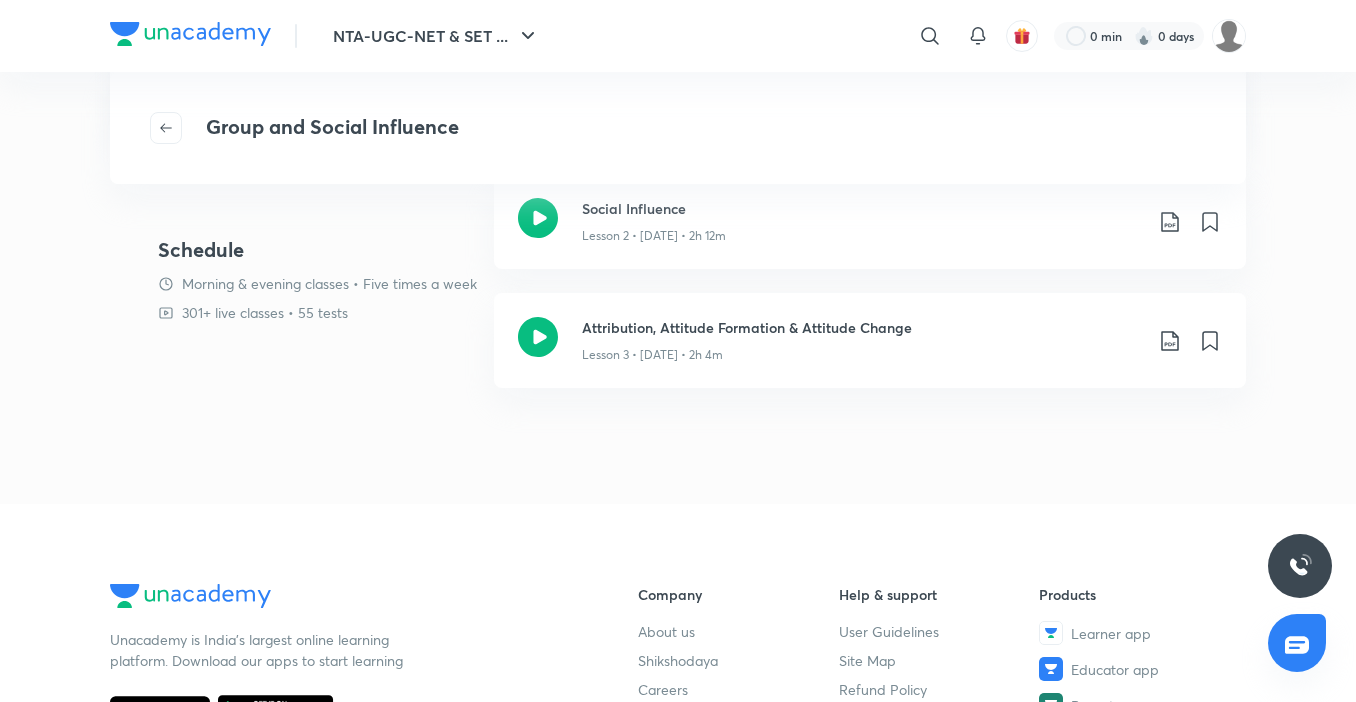 scroll, scrollTop: 360, scrollLeft: 0, axis: vertical 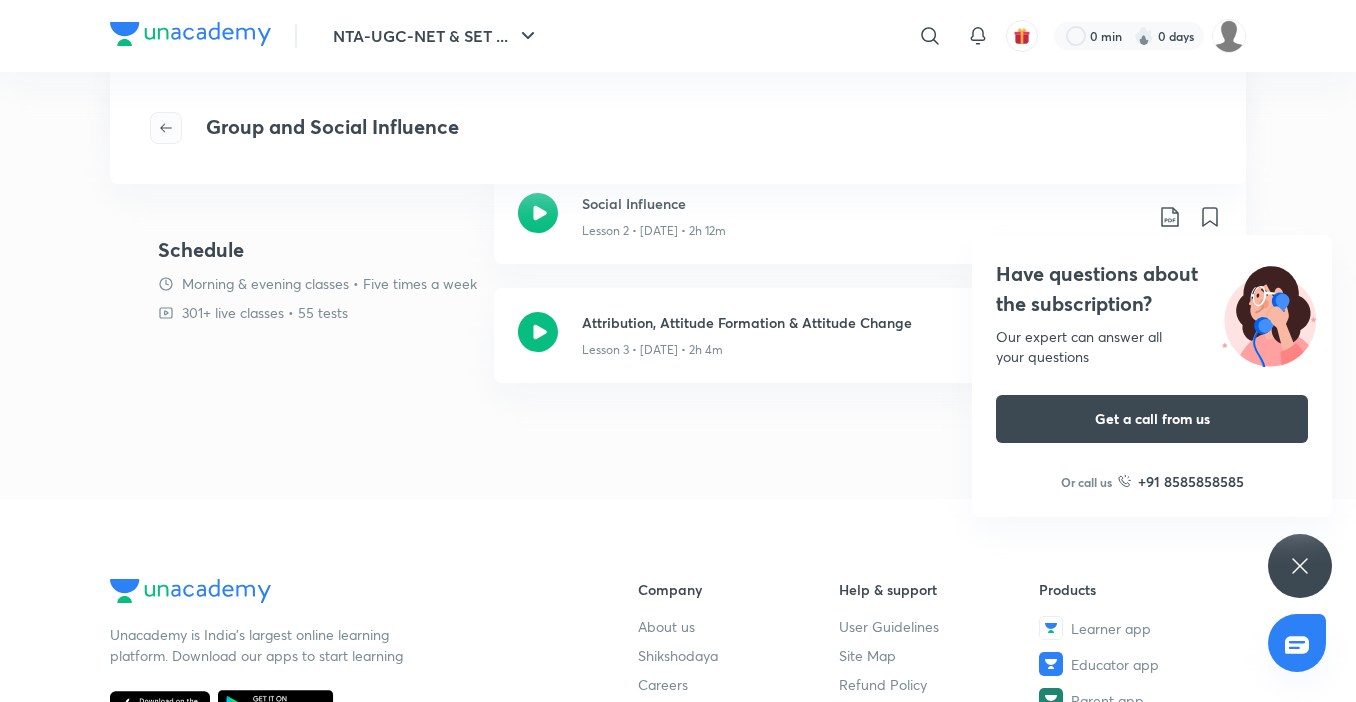 click at bounding box center [166, 128] 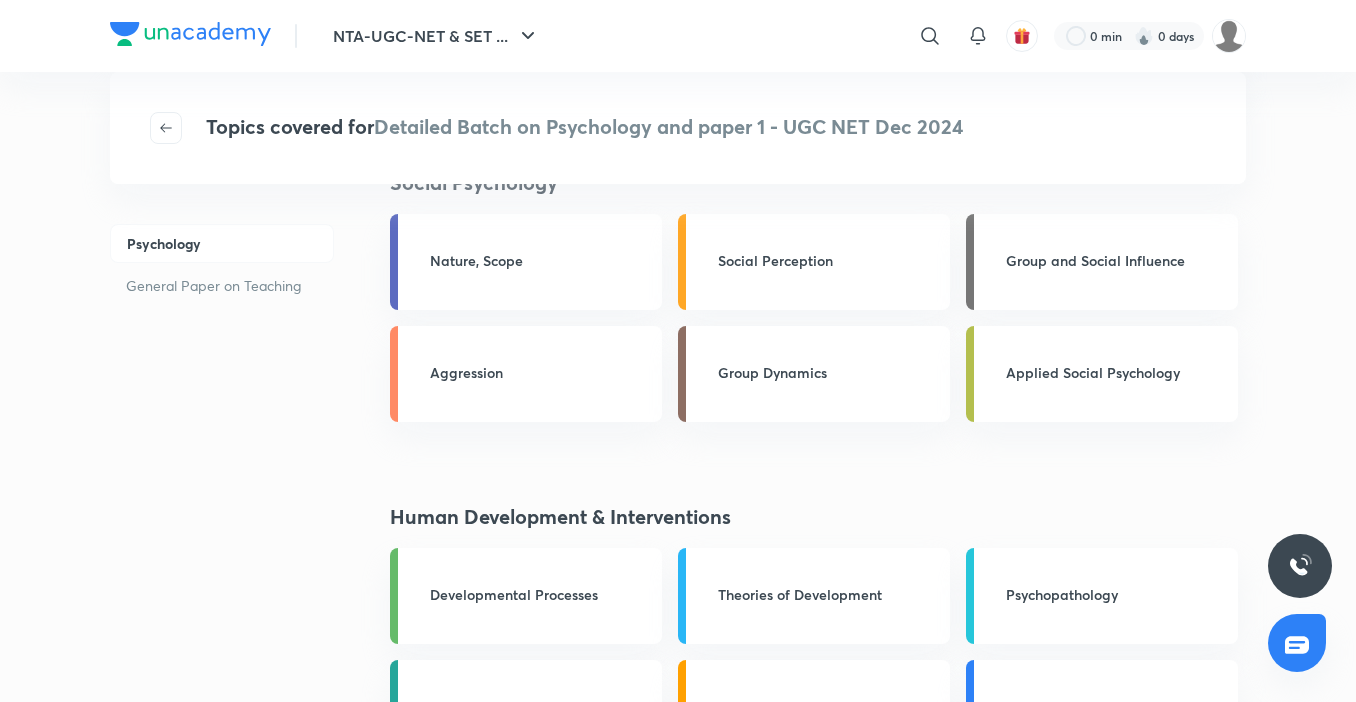 scroll, scrollTop: 2200, scrollLeft: 0, axis: vertical 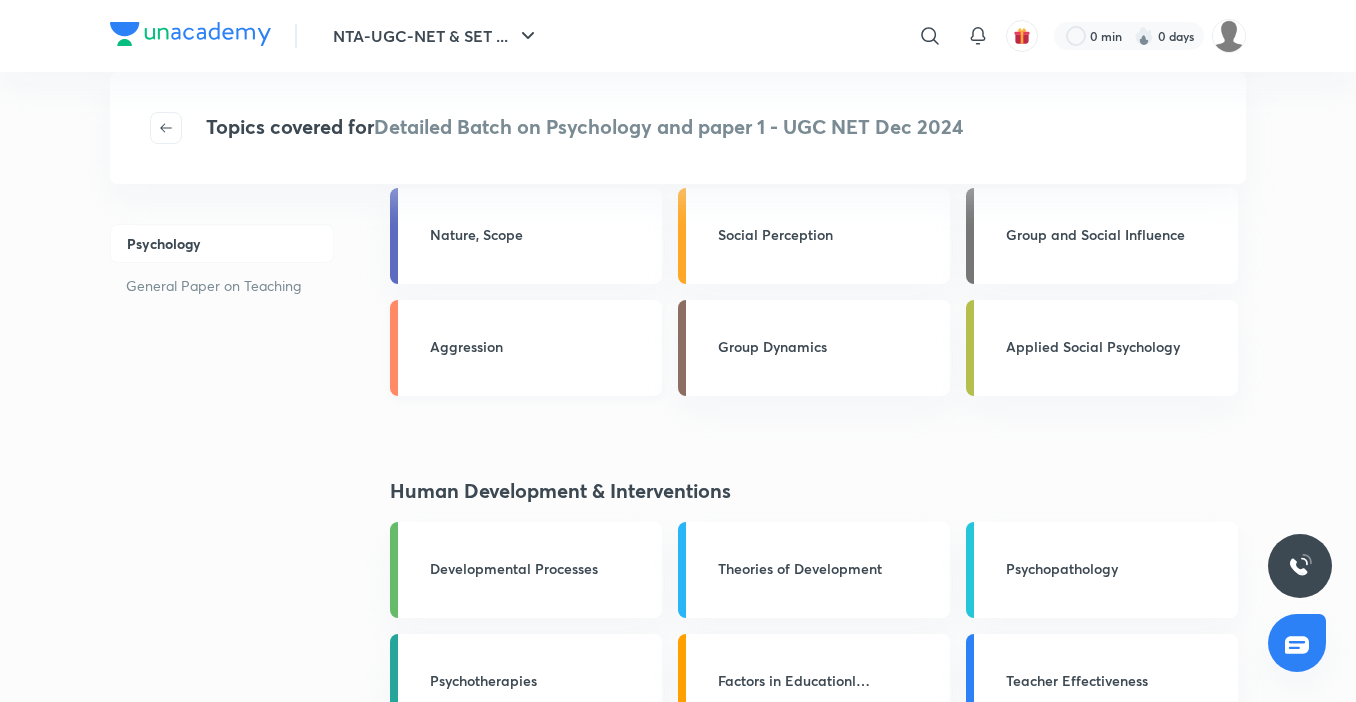 click on "Aggression" at bounding box center [540, 346] 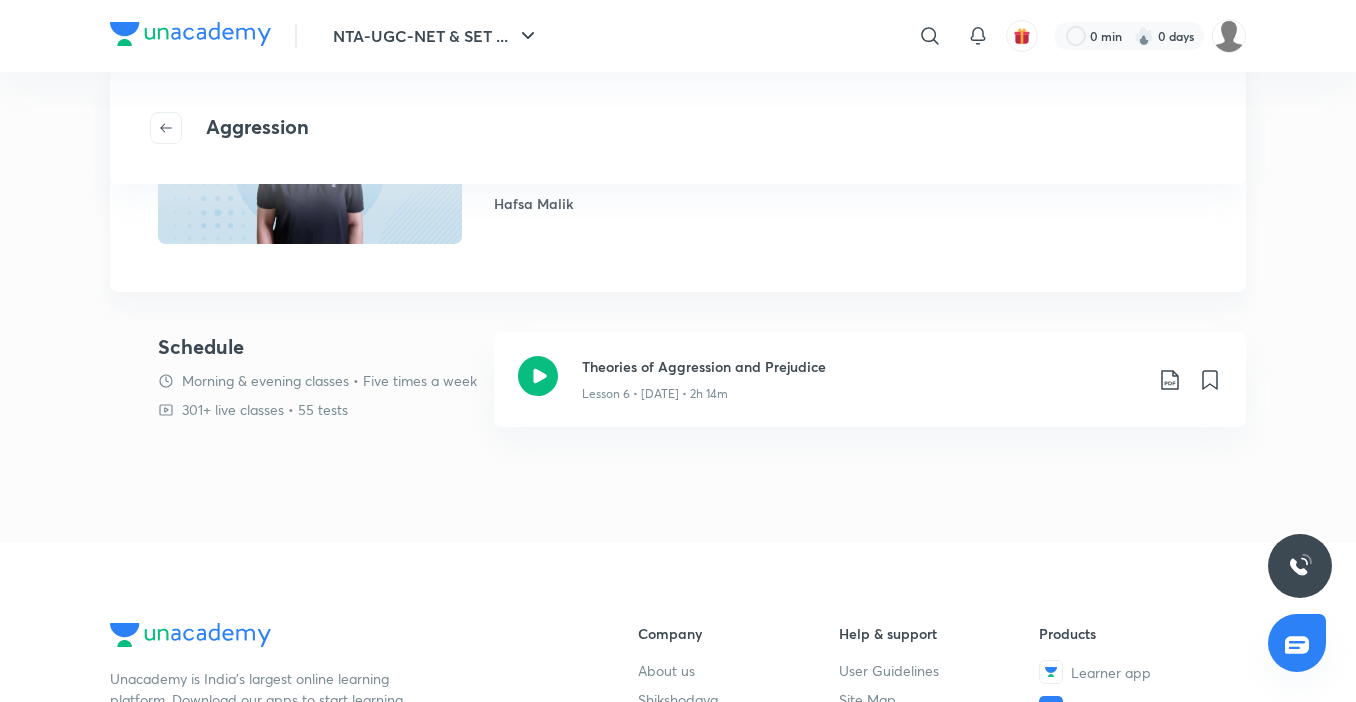 scroll, scrollTop: 200, scrollLeft: 0, axis: vertical 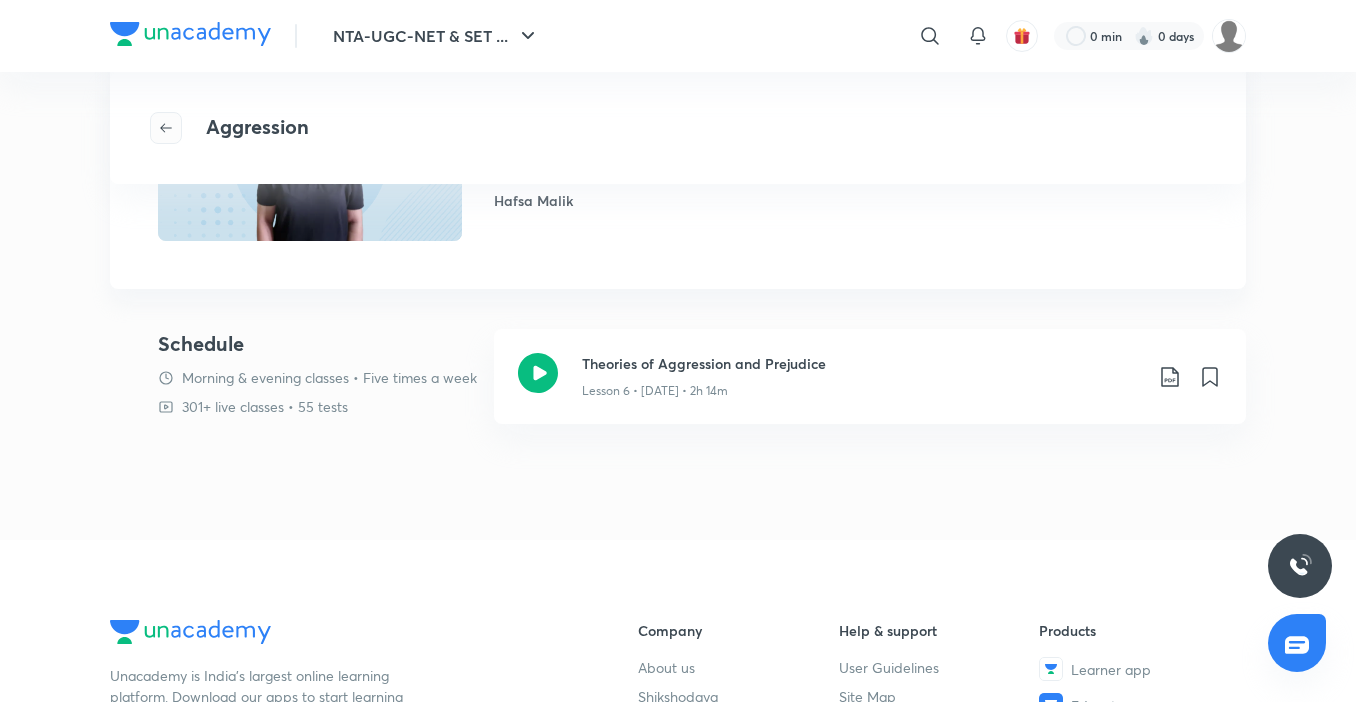 click at bounding box center [166, 128] 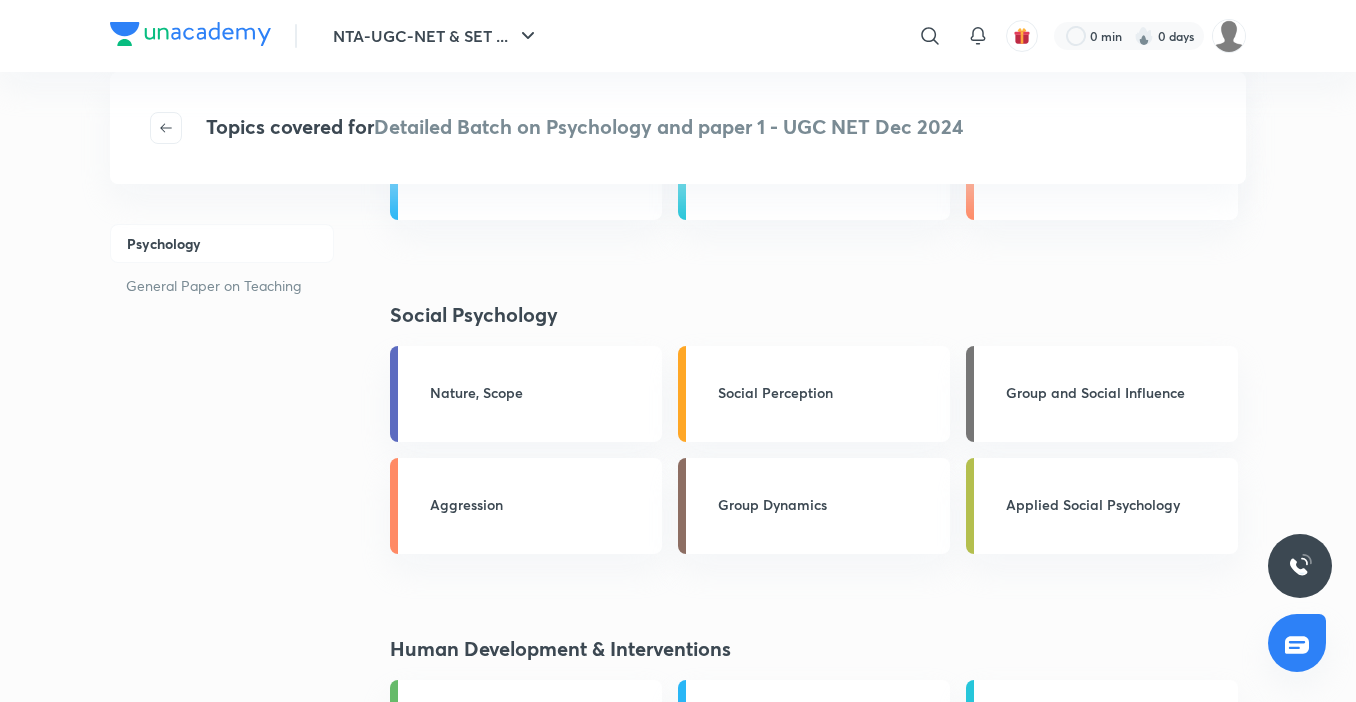 scroll, scrollTop: 2120, scrollLeft: 0, axis: vertical 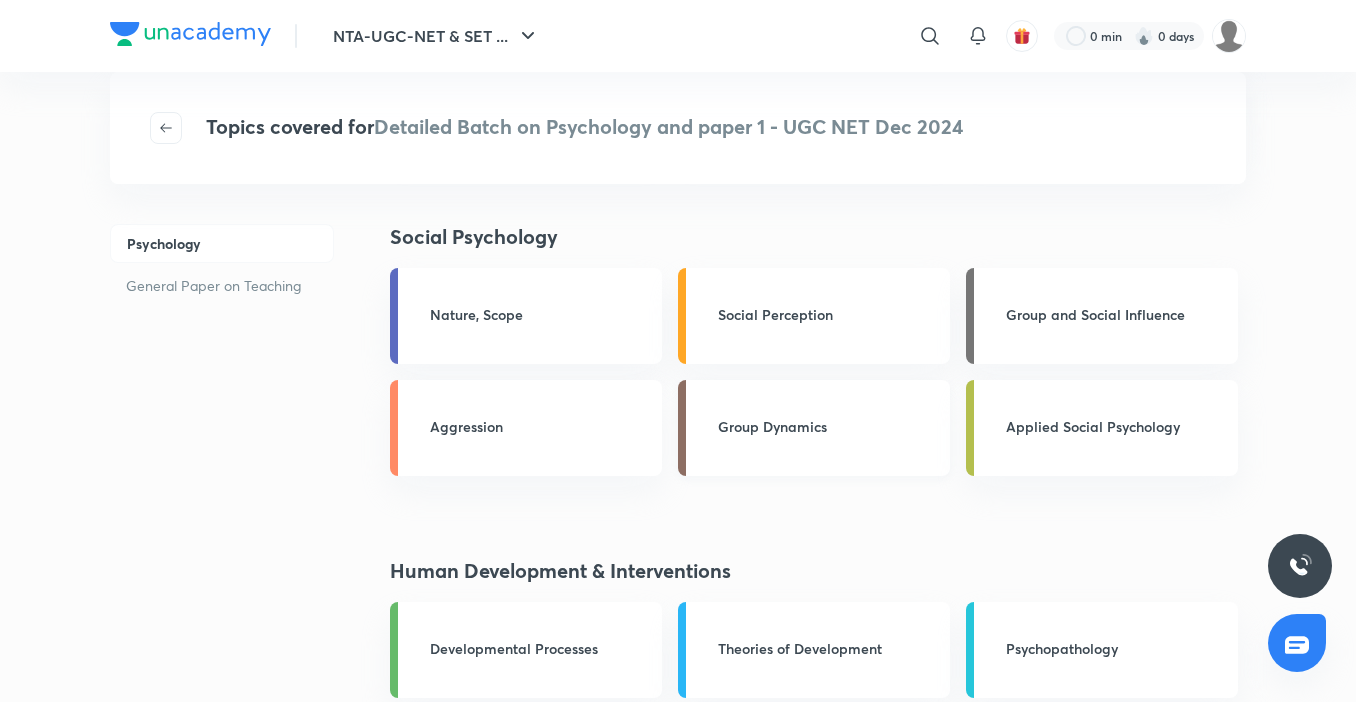 click on "Group Dynamics" at bounding box center [814, 428] 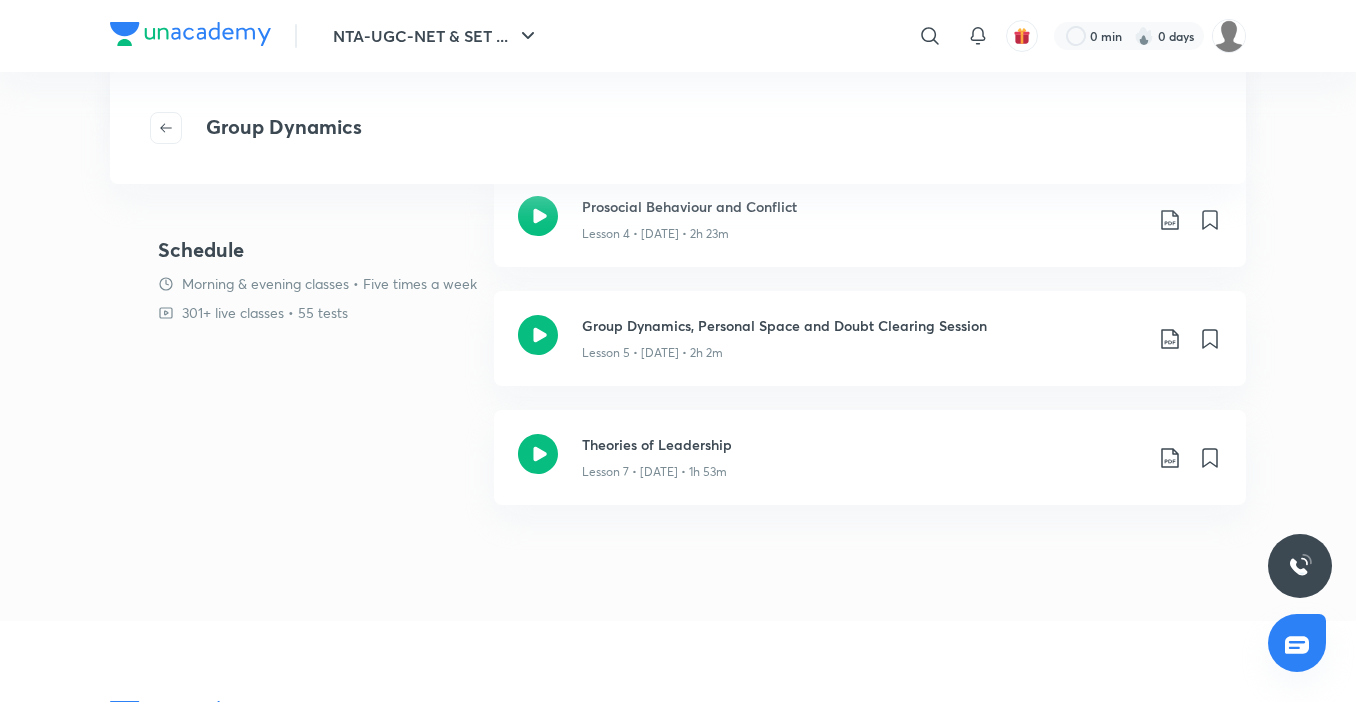 scroll, scrollTop: 360, scrollLeft: 0, axis: vertical 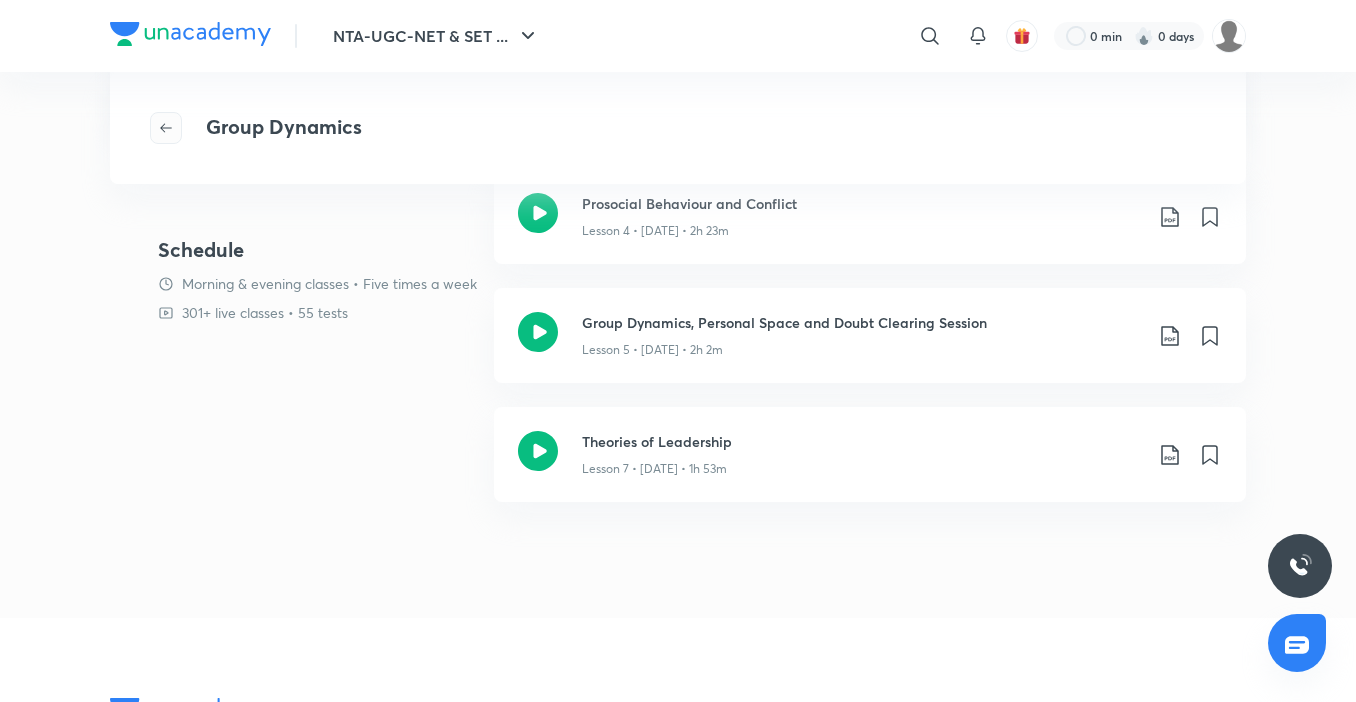 click 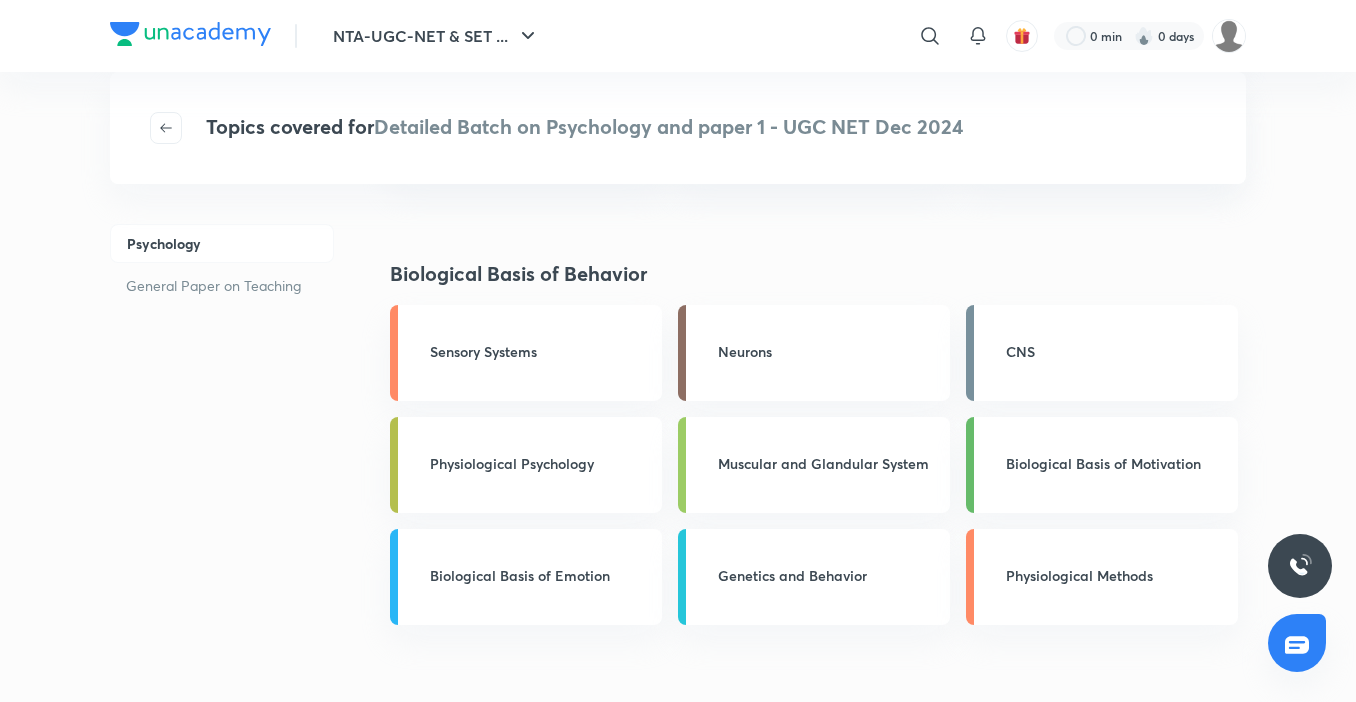 scroll, scrollTop: 1640, scrollLeft: 0, axis: vertical 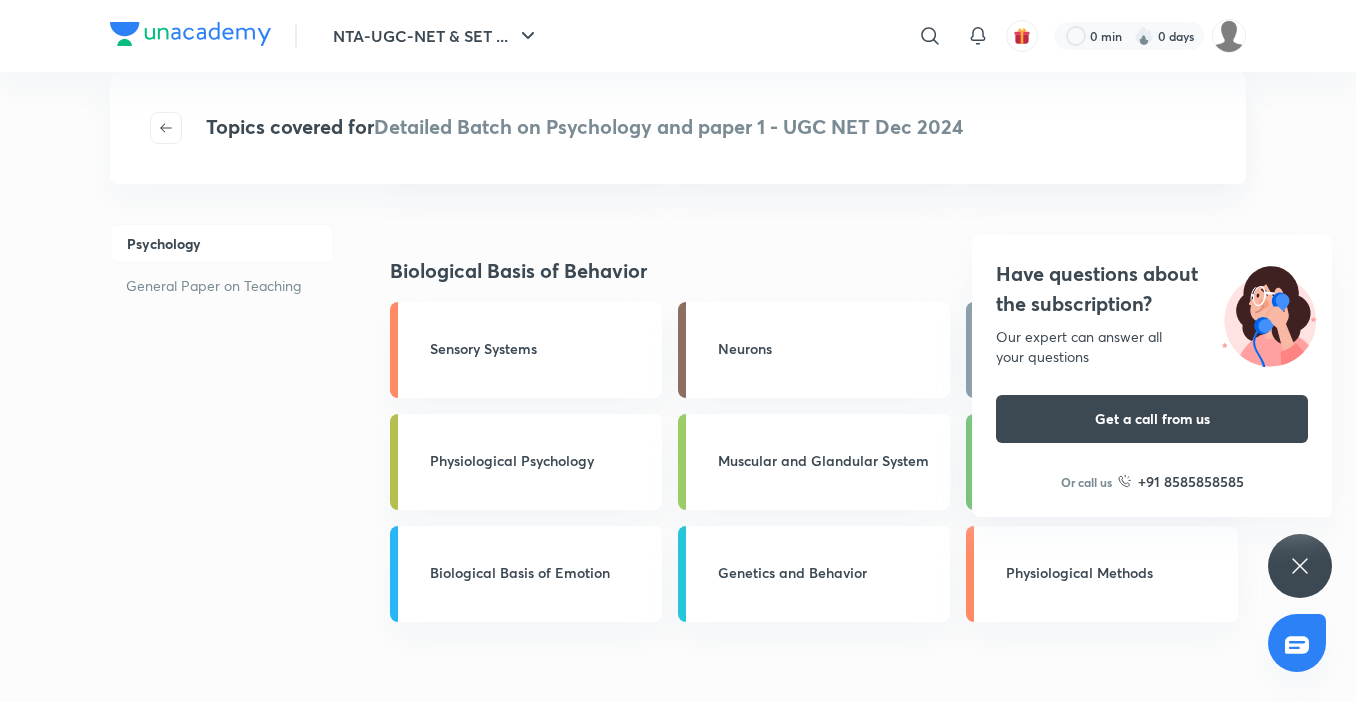click on "Have questions about the subscription? Our expert can answer all your questions Get a call from us Or call us +91 8585858585" at bounding box center (1300, 566) 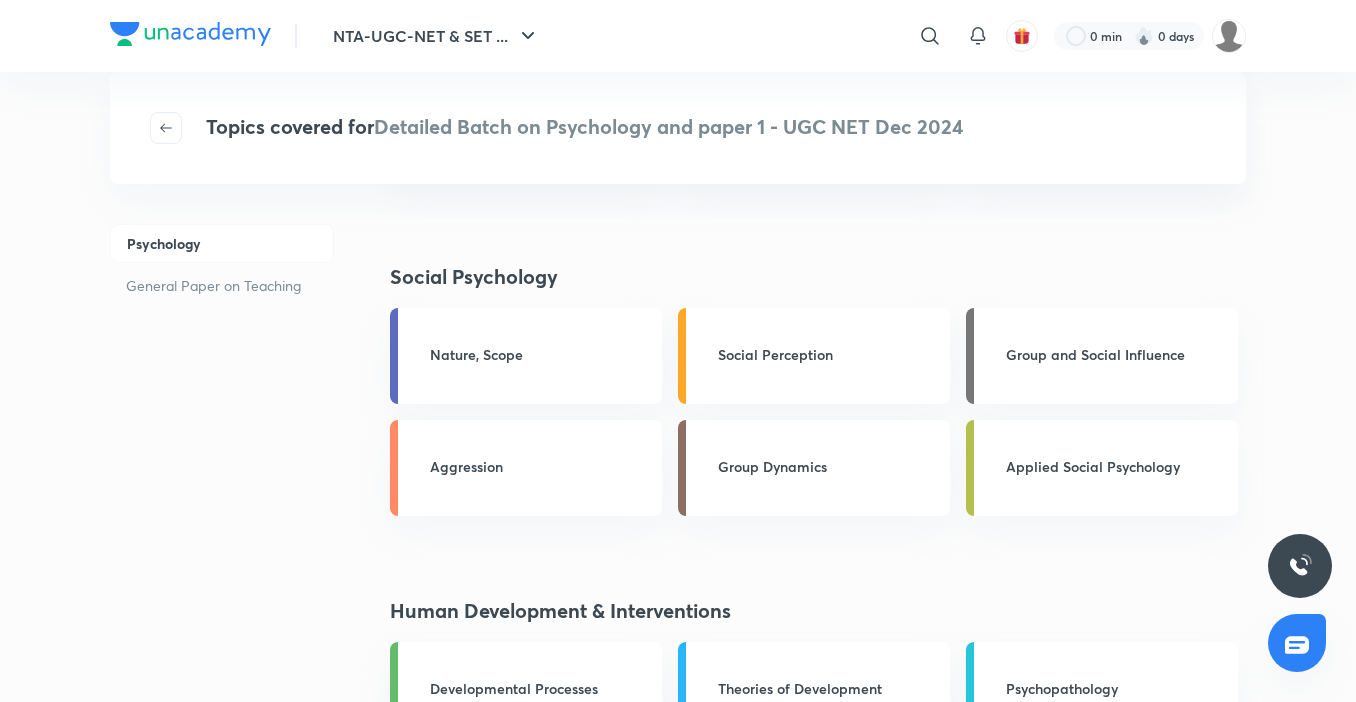 scroll, scrollTop: 2120, scrollLeft: 0, axis: vertical 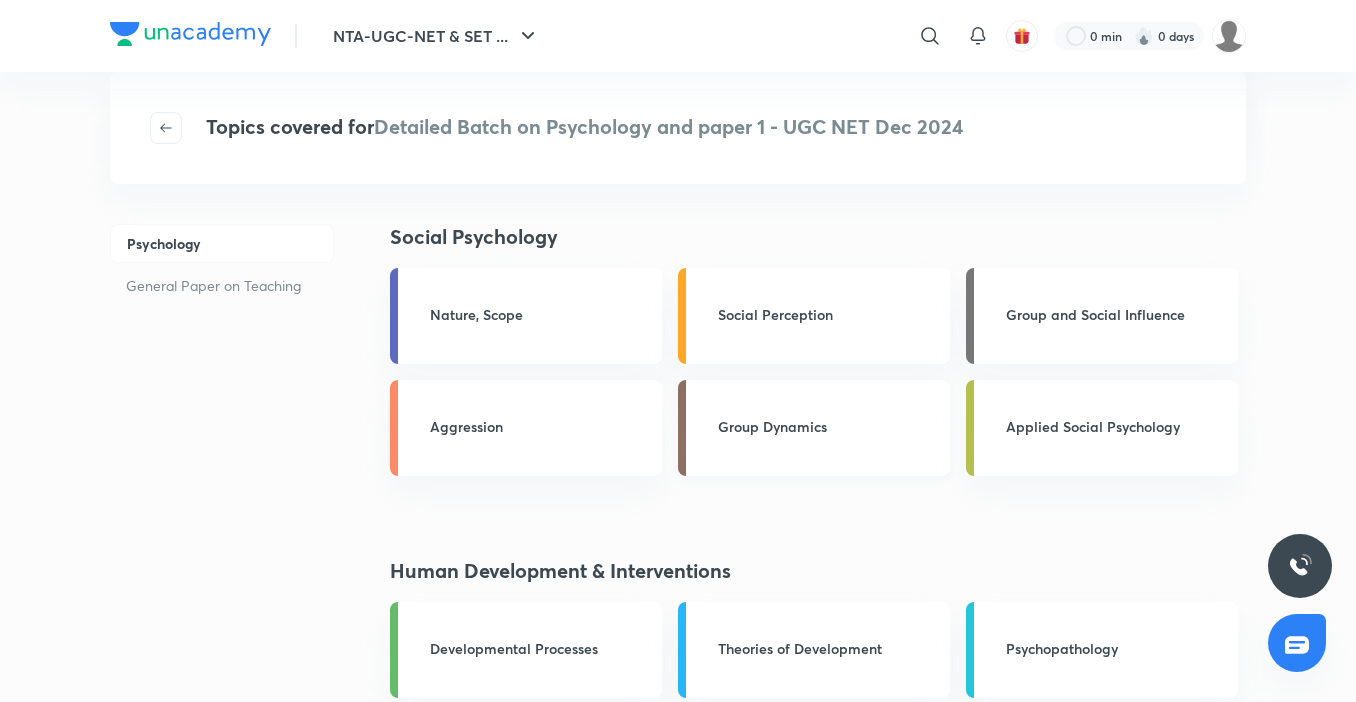 click on "Group Dynamics" at bounding box center (814, 428) 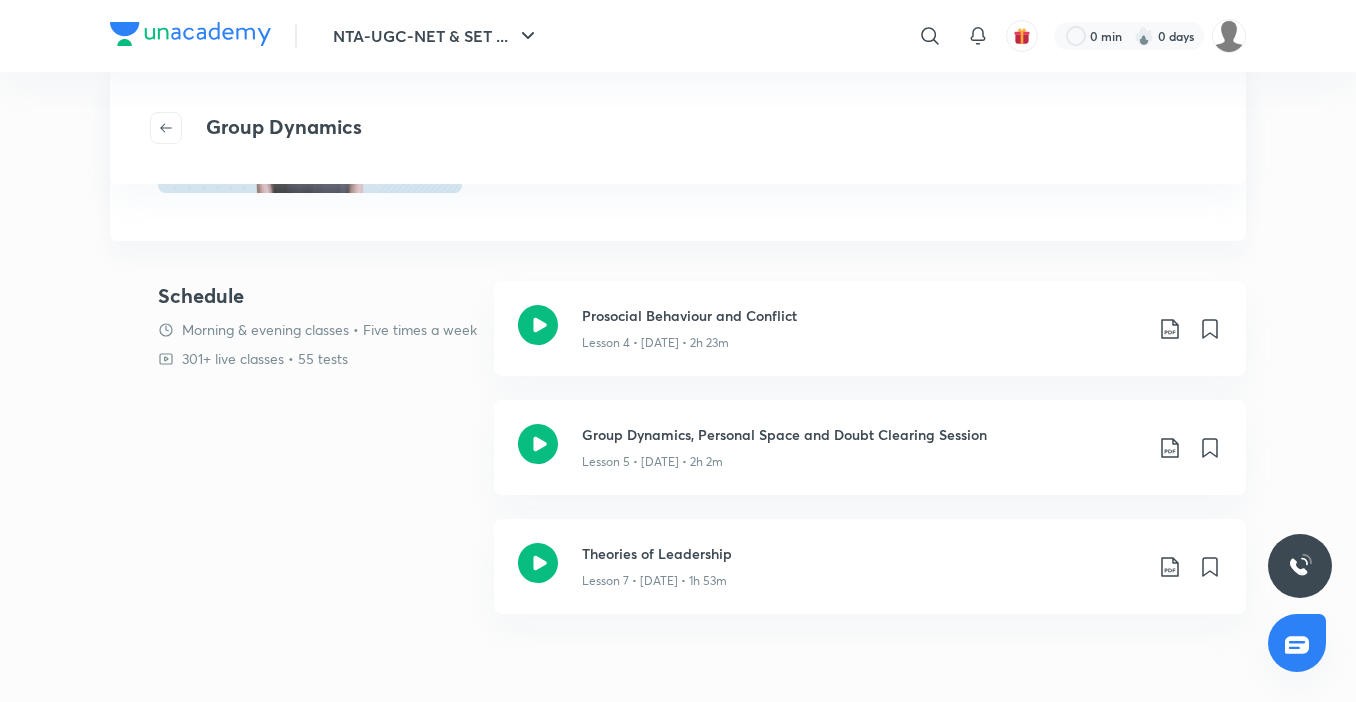 scroll, scrollTop: 320, scrollLeft: 0, axis: vertical 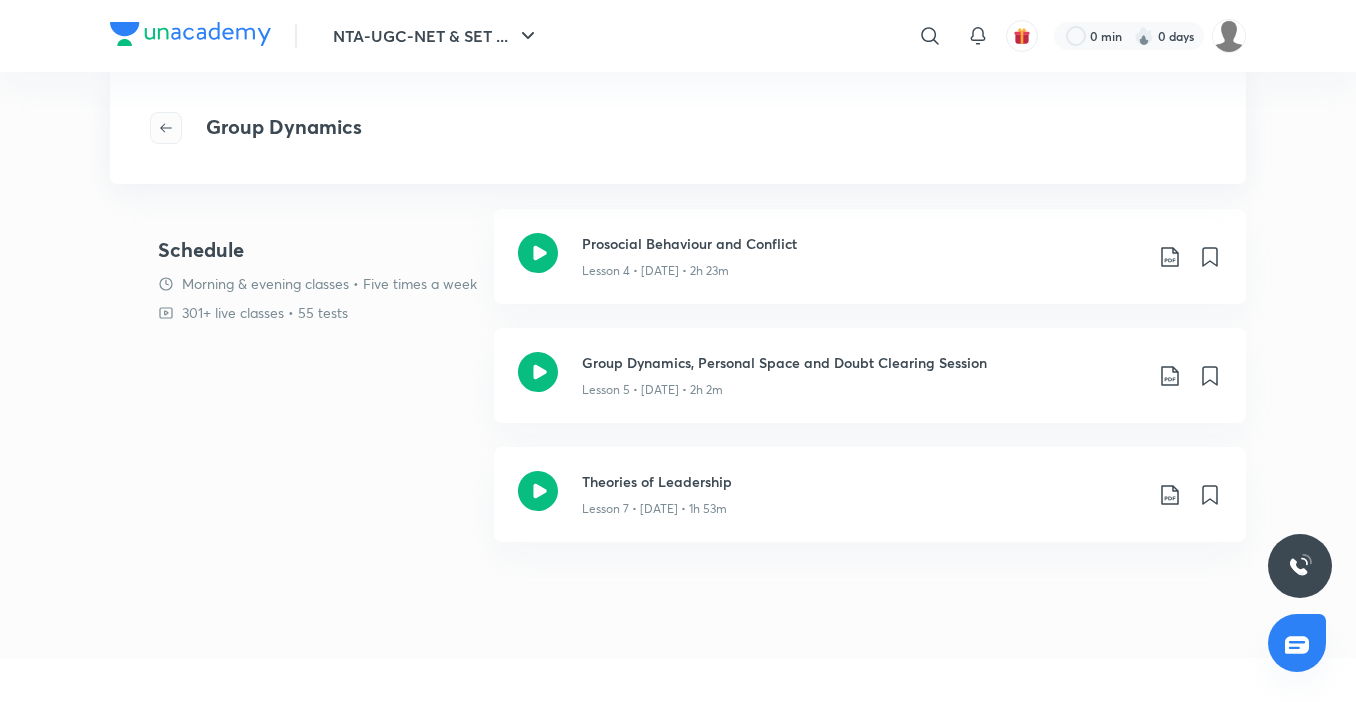 click 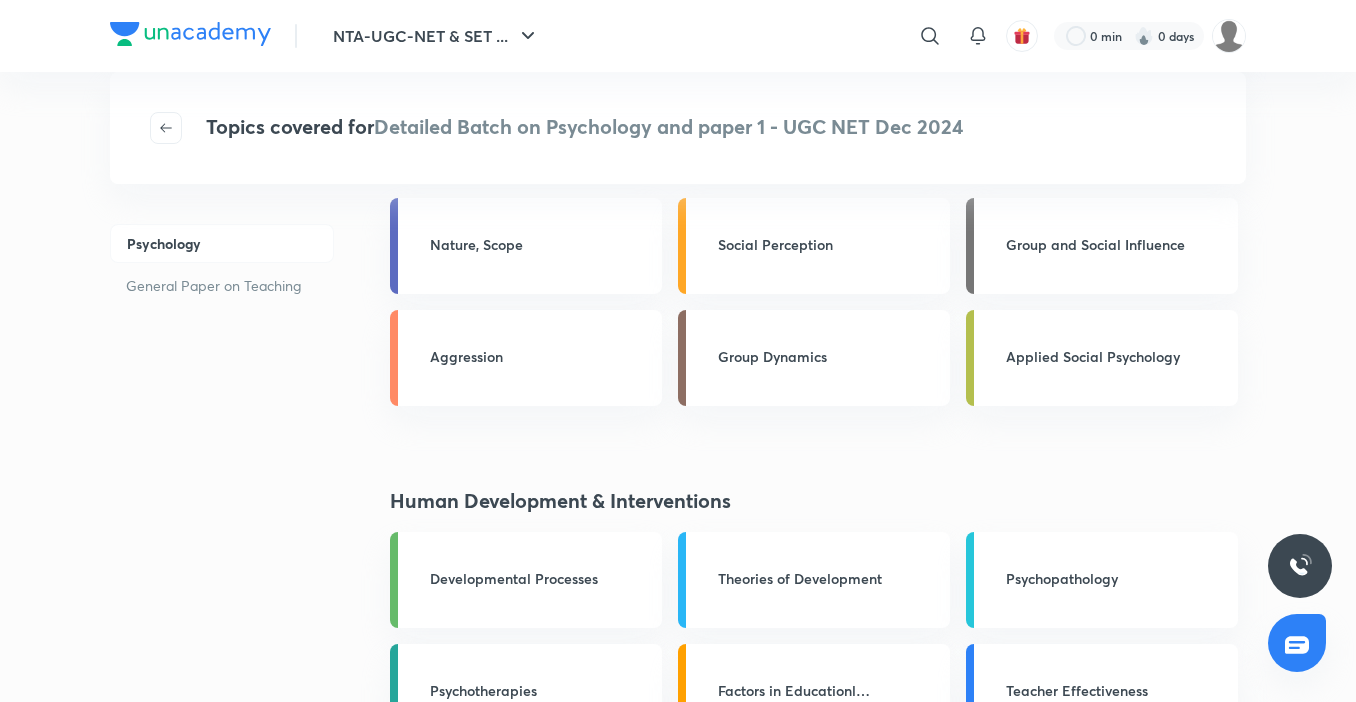 scroll, scrollTop: 2200, scrollLeft: 0, axis: vertical 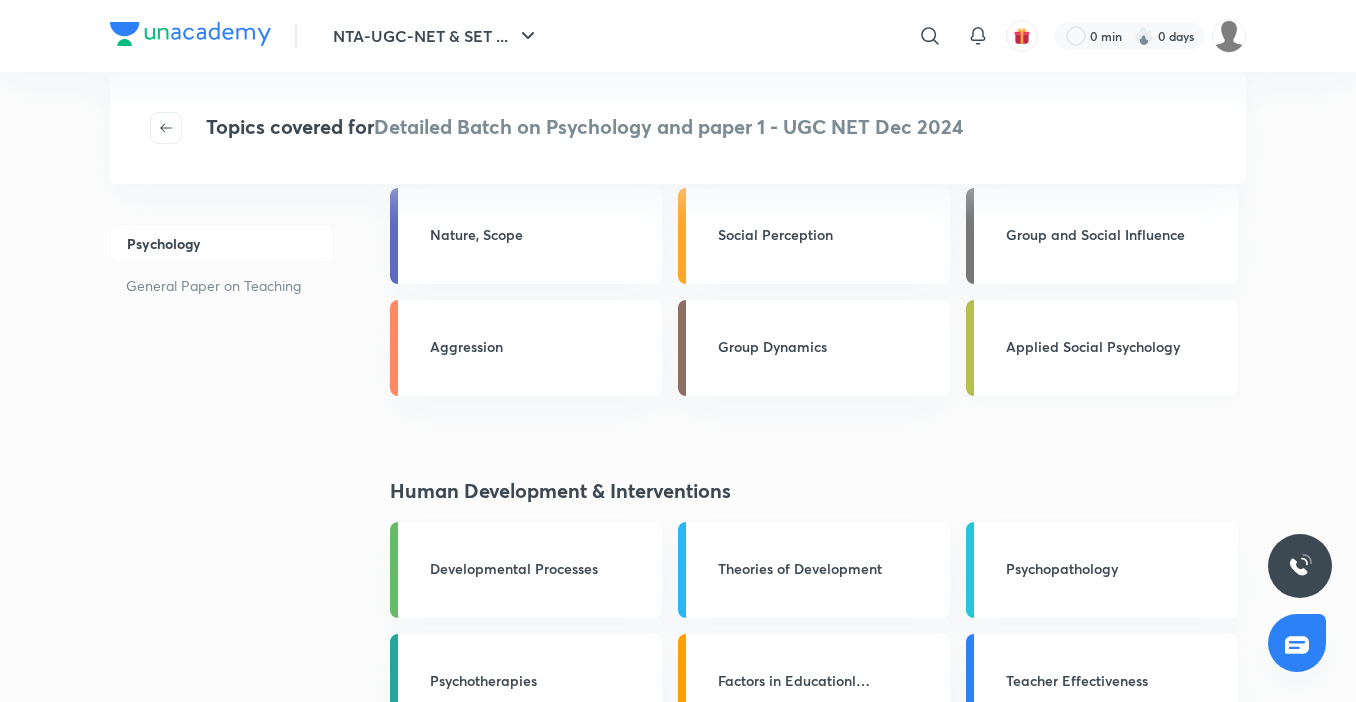 click on "Applied Social Psychology" at bounding box center (1116, 346) 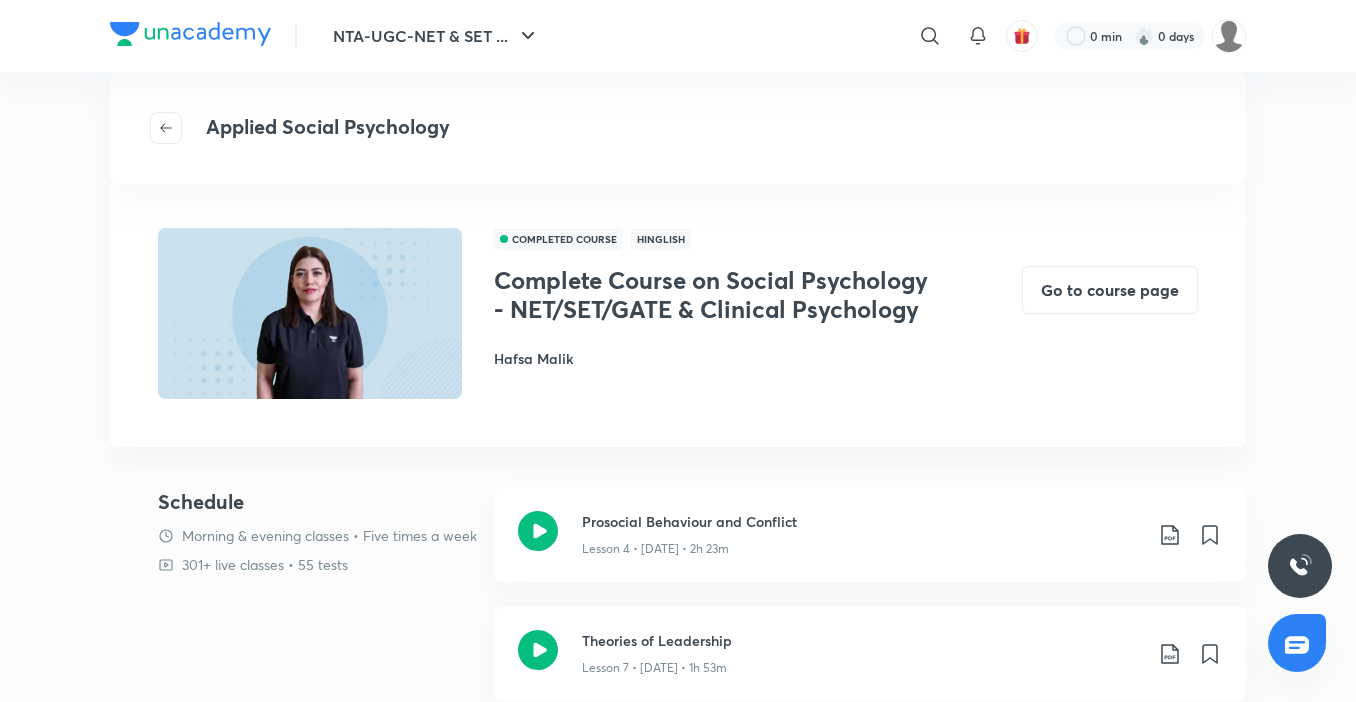 scroll, scrollTop: 0, scrollLeft: 0, axis: both 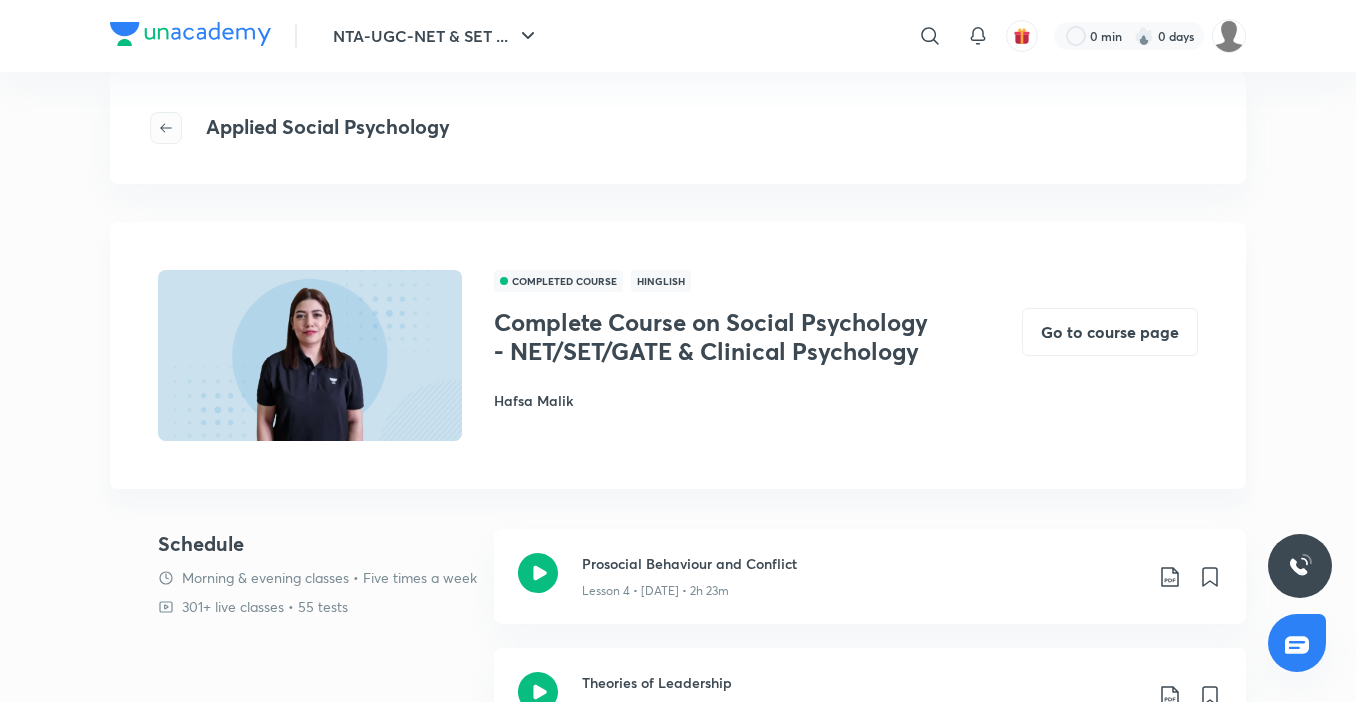 click 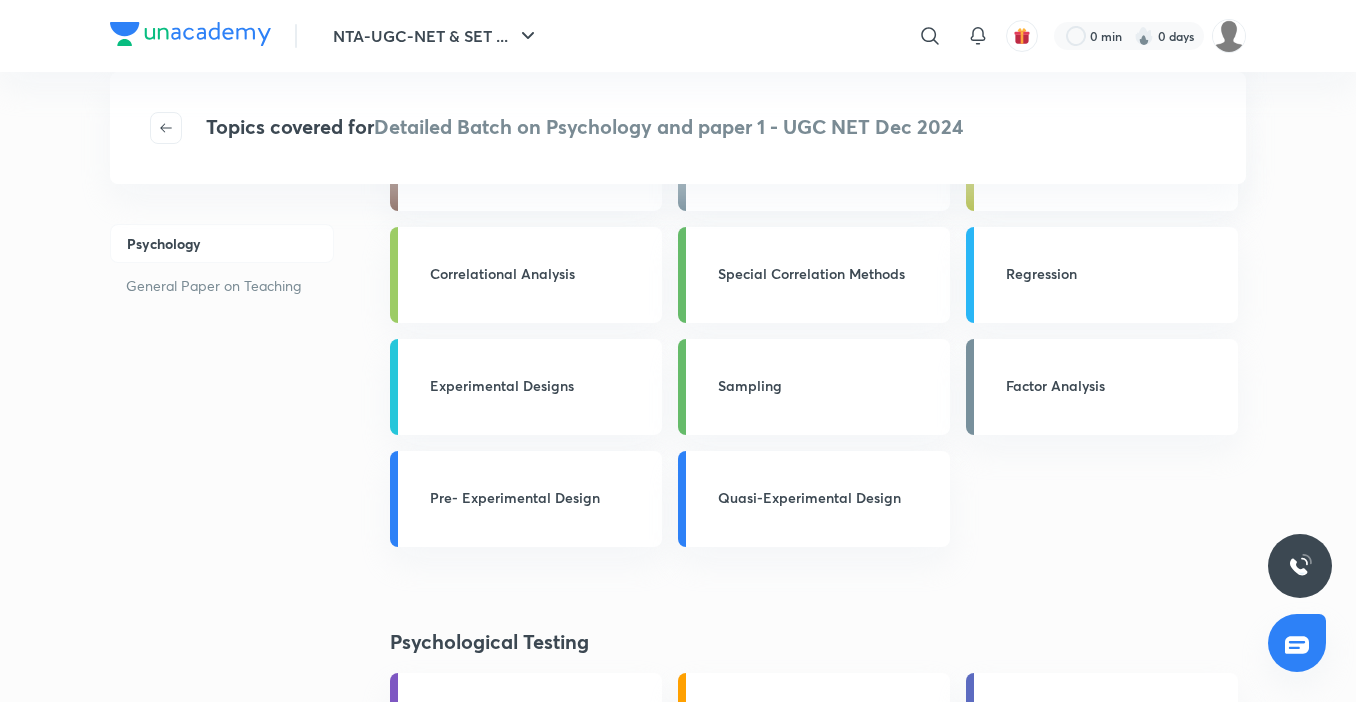 scroll, scrollTop: 0, scrollLeft: 0, axis: both 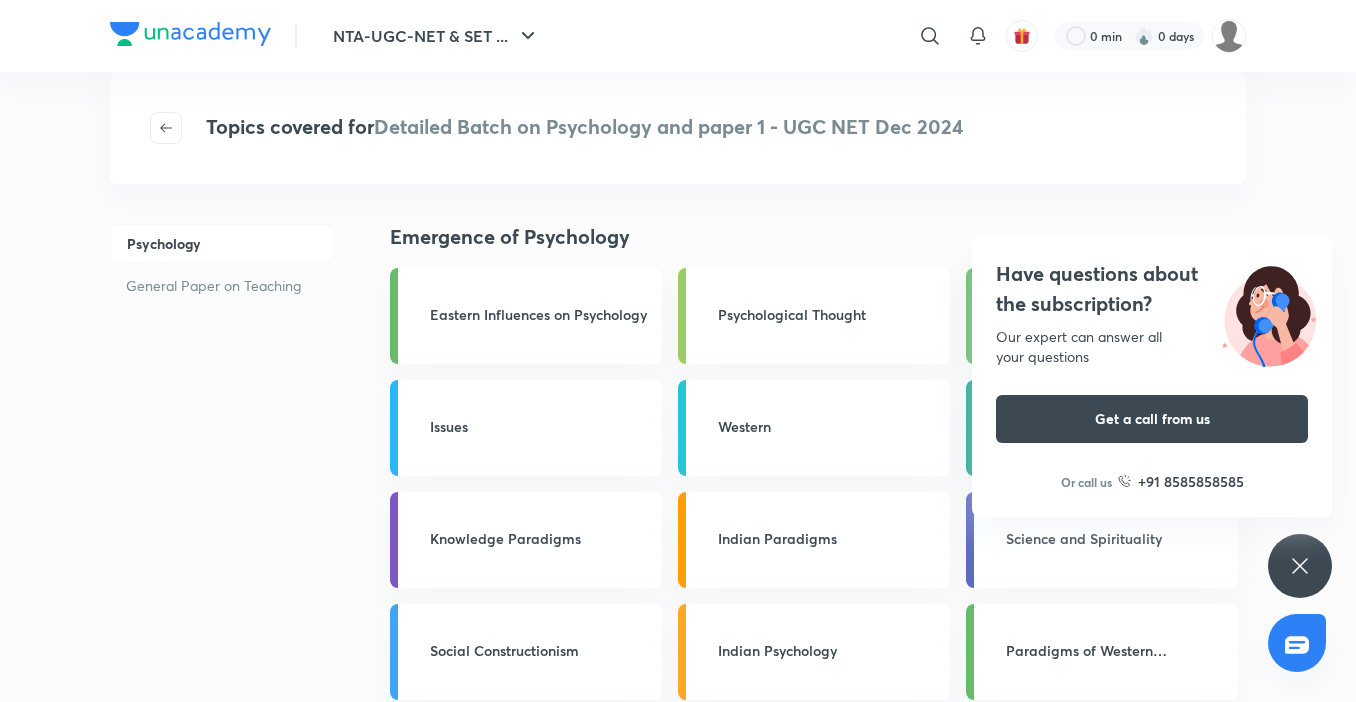 click on "Have questions about the subscription? Our expert can answer all your questions Get a call from us Or call us +91 8585858585" at bounding box center [1300, 566] 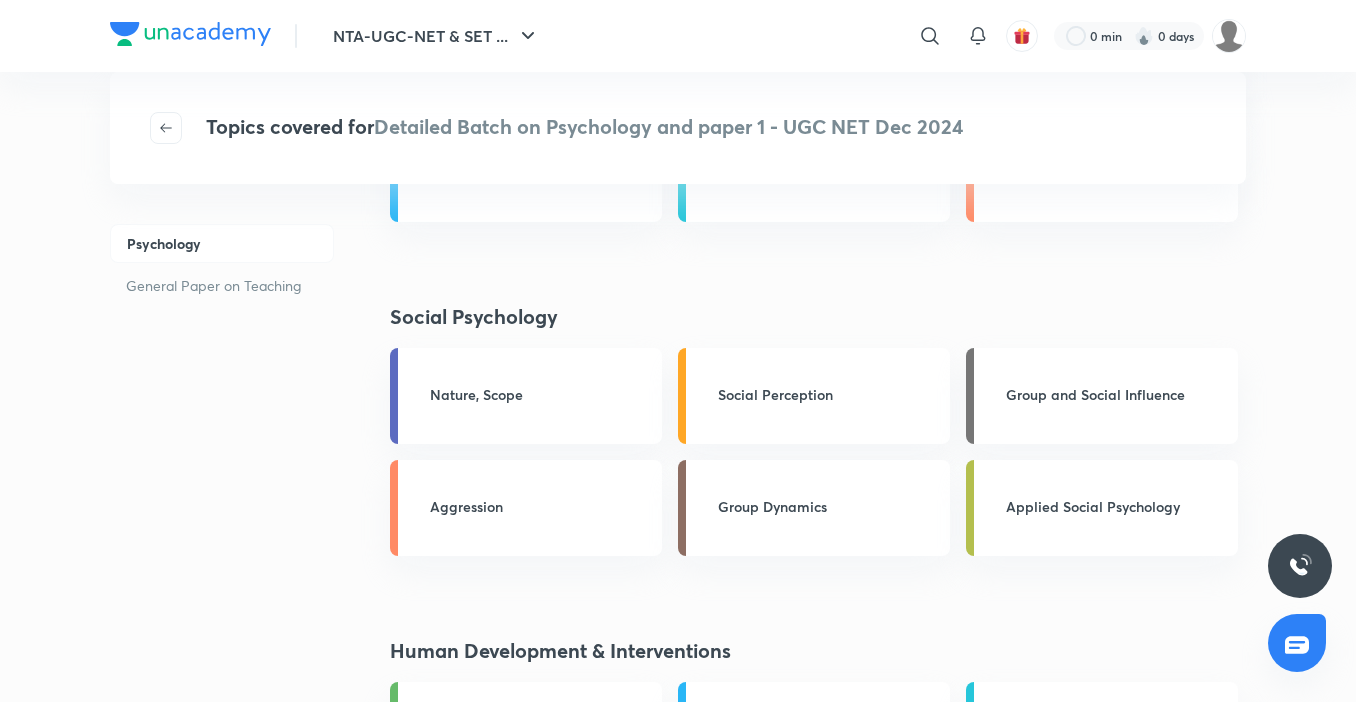 scroll, scrollTop: 2000, scrollLeft: 0, axis: vertical 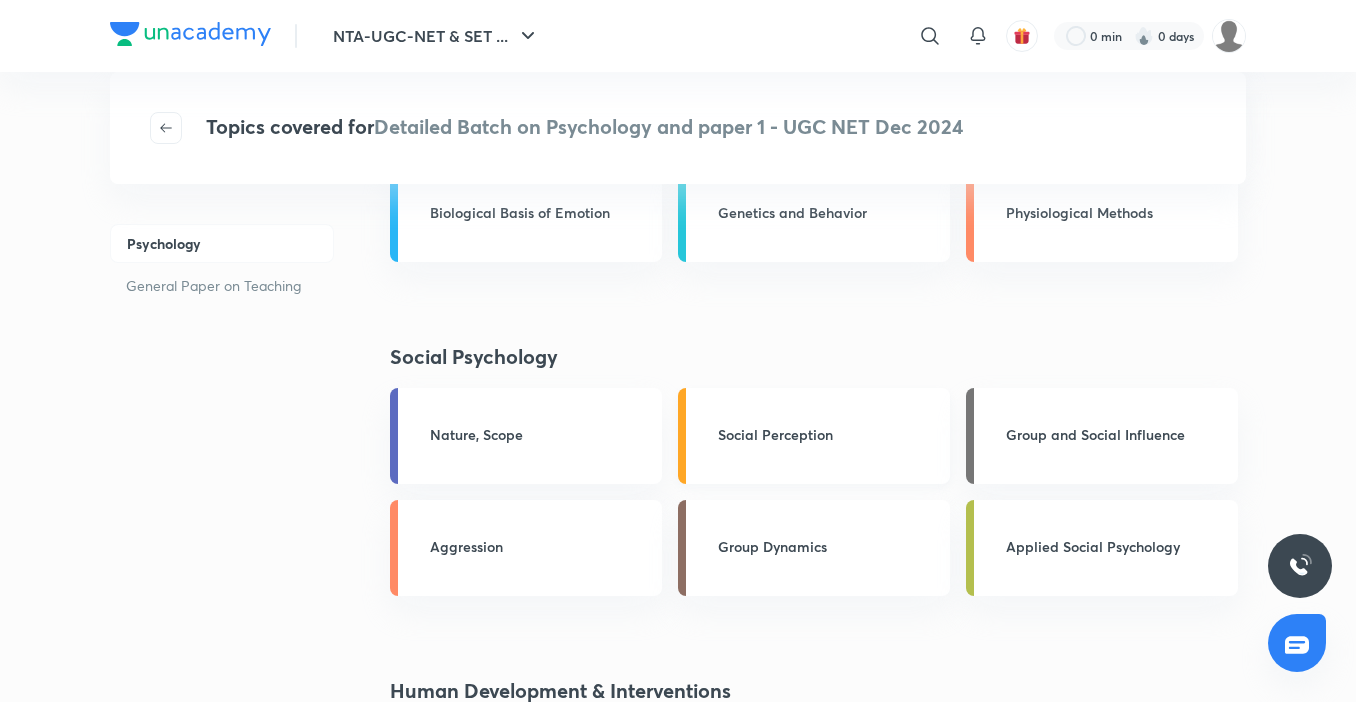 click on "Social Perception" at bounding box center (828, 434) 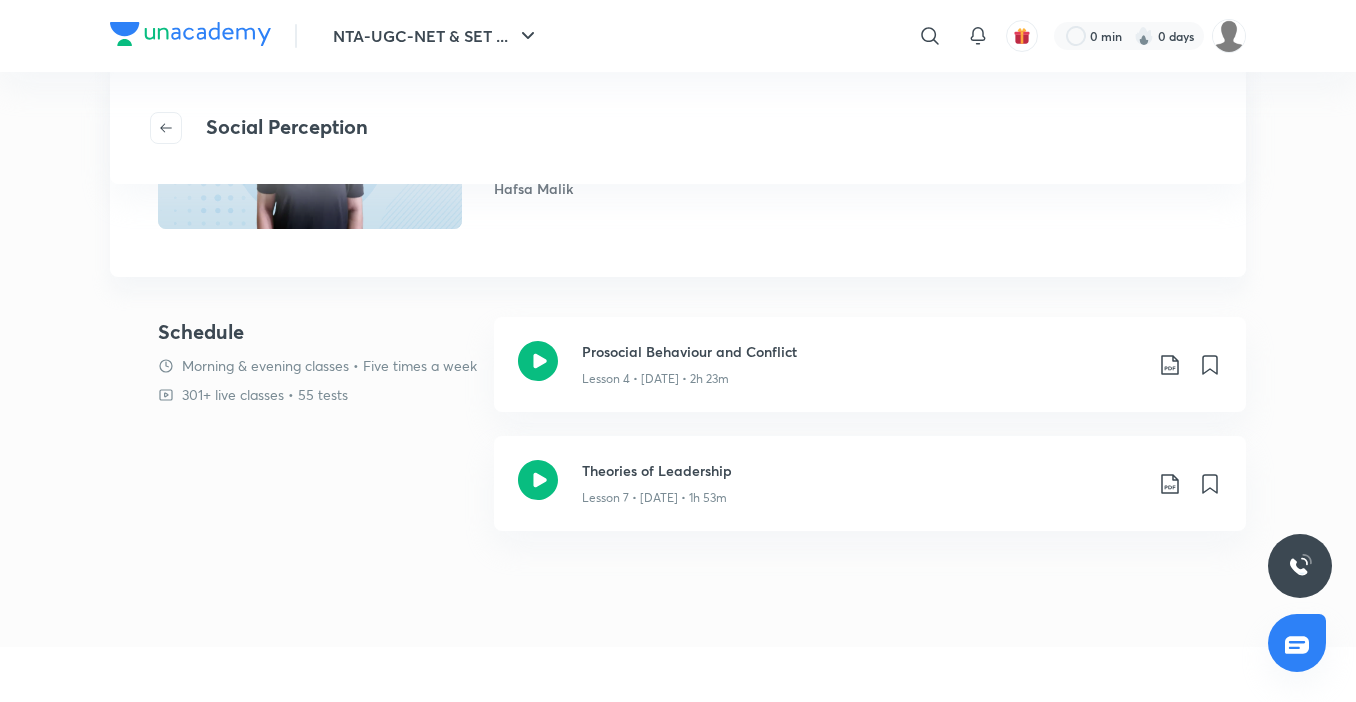 scroll, scrollTop: 360, scrollLeft: 0, axis: vertical 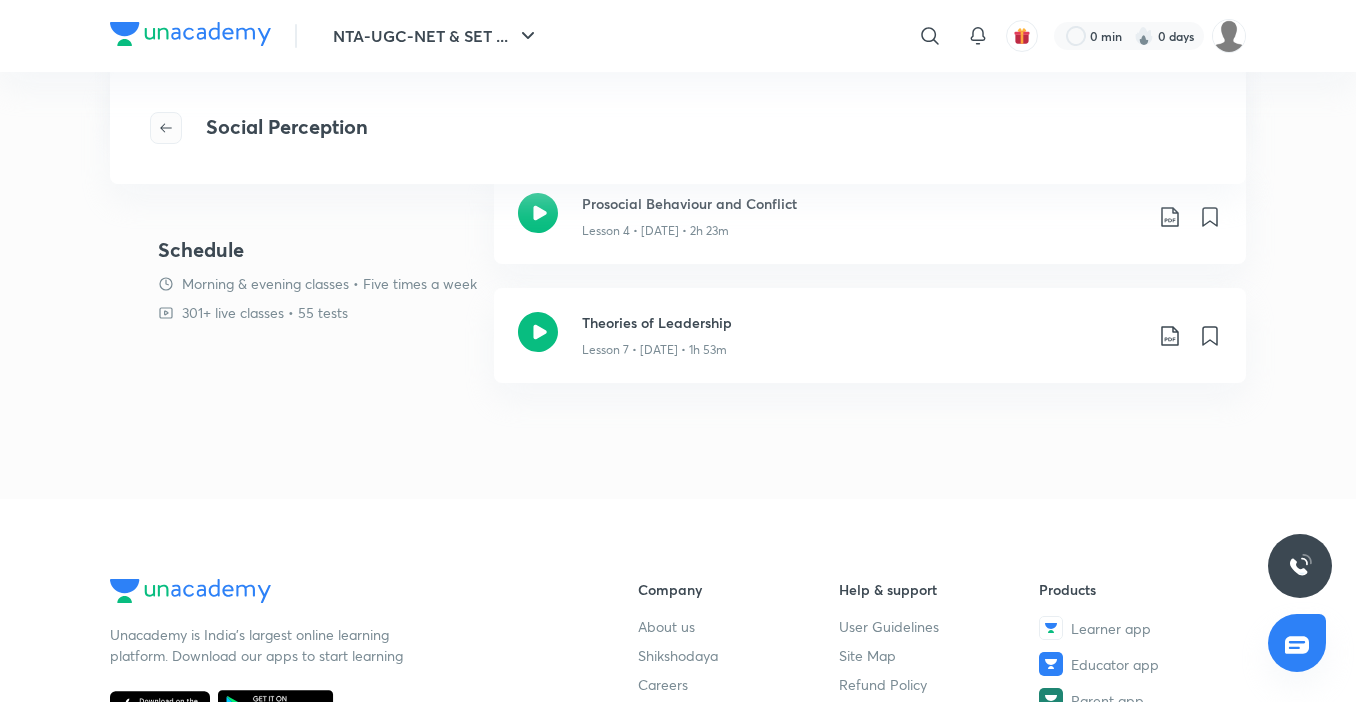 click 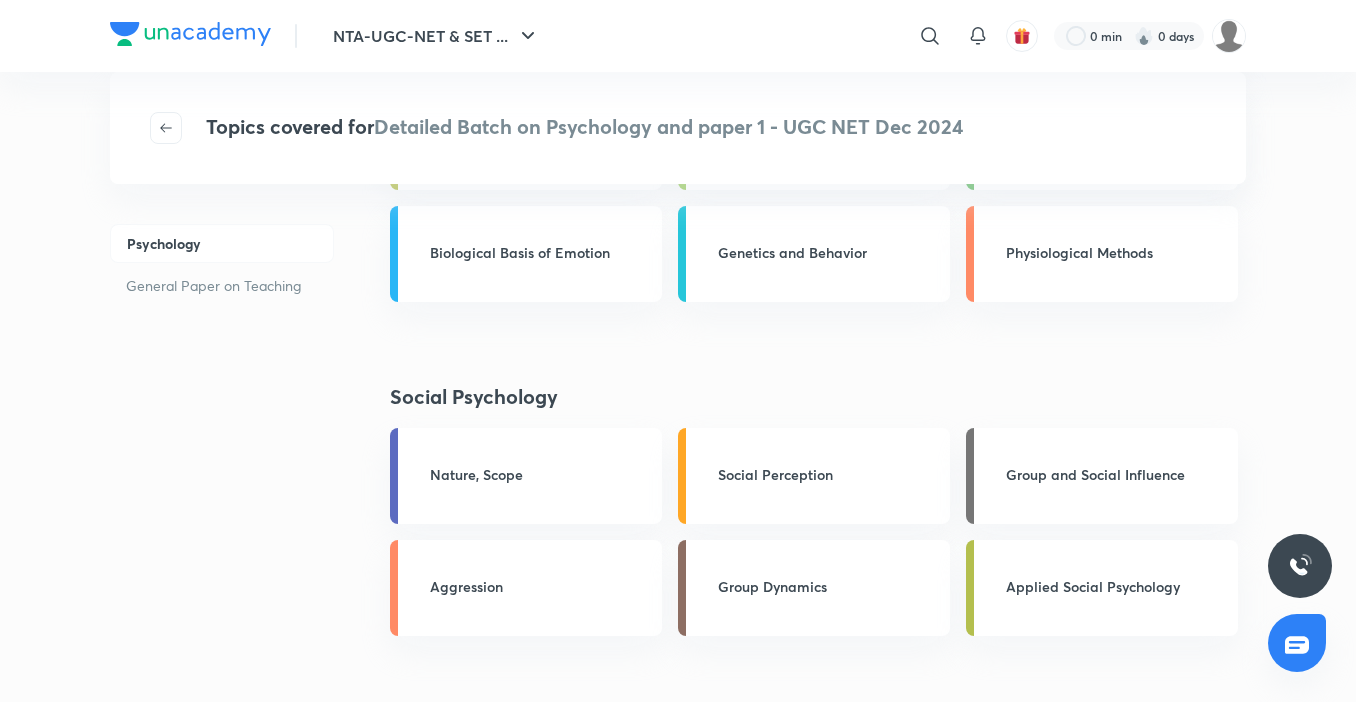 scroll, scrollTop: 2000, scrollLeft: 0, axis: vertical 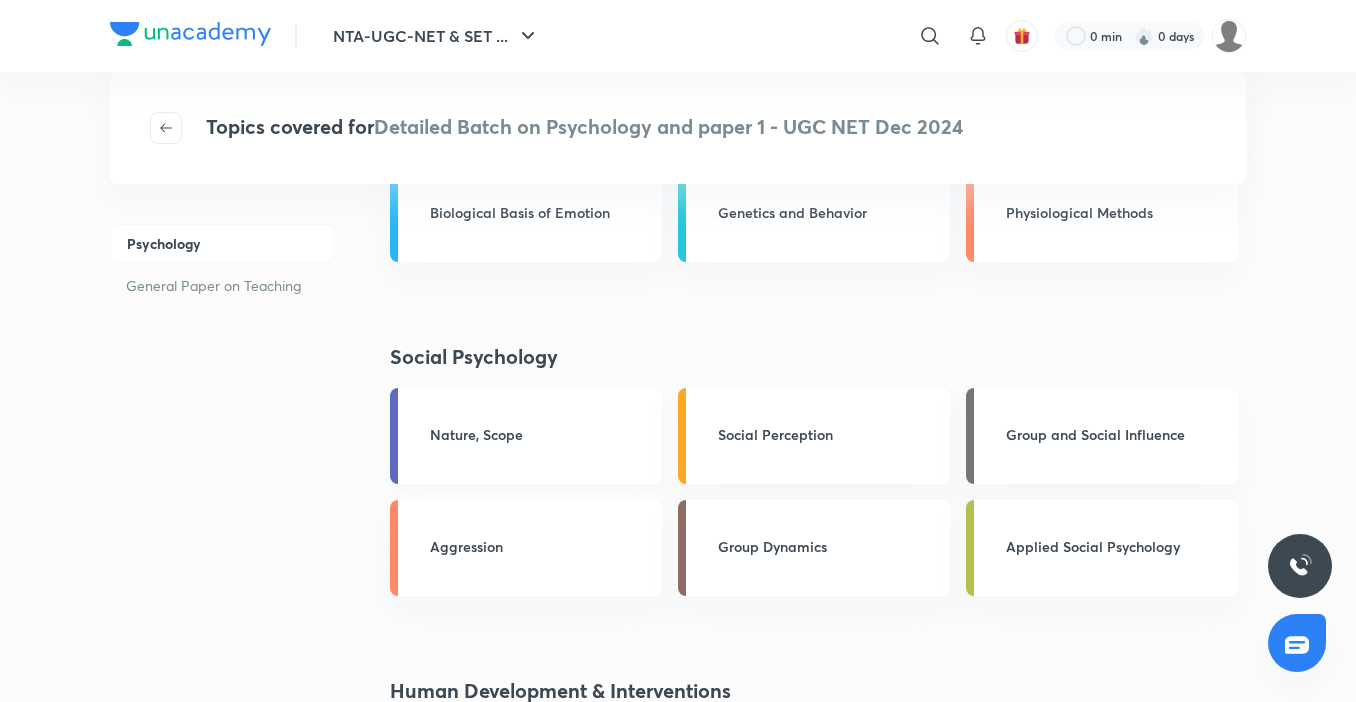 click on "Nature, Scope" at bounding box center [526, 436] 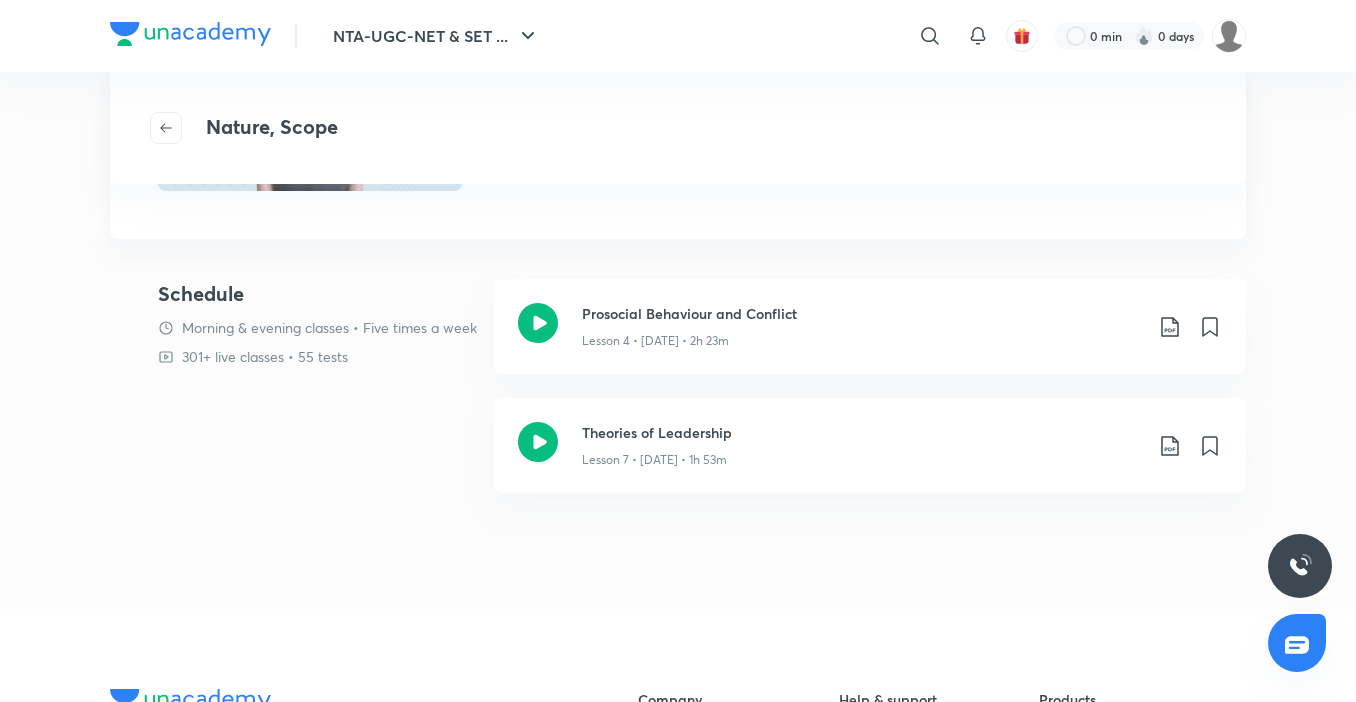 scroll, scrollTop: 280, scrollLeft: 0, axis: vertical 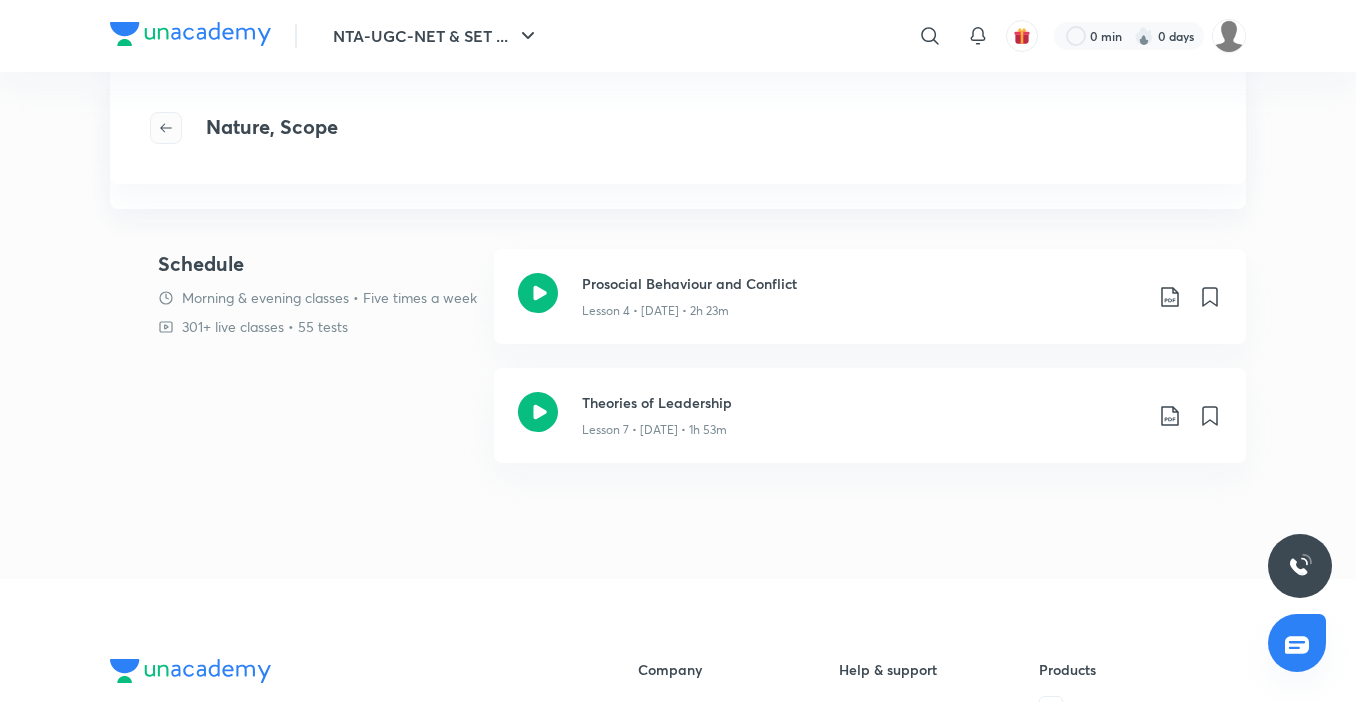 click 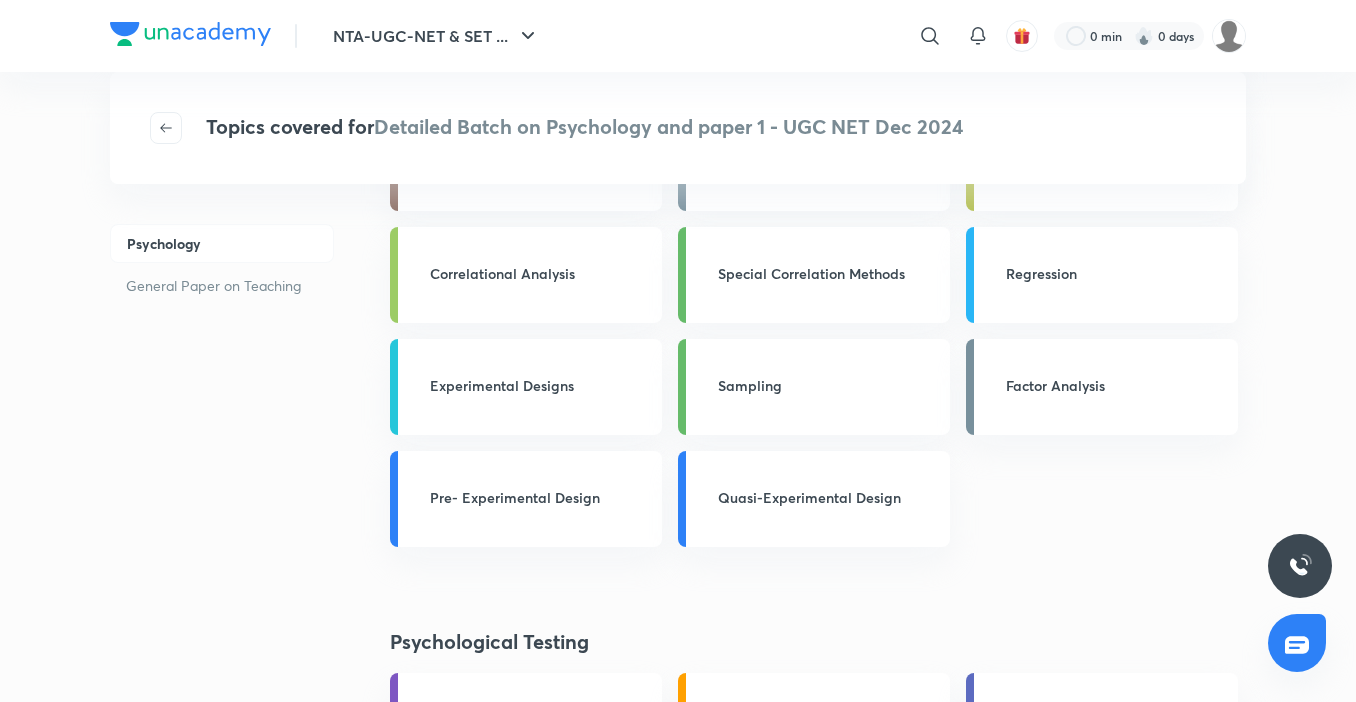 scroll, scrollTop: 0, scrollLeft: 0, axis: both 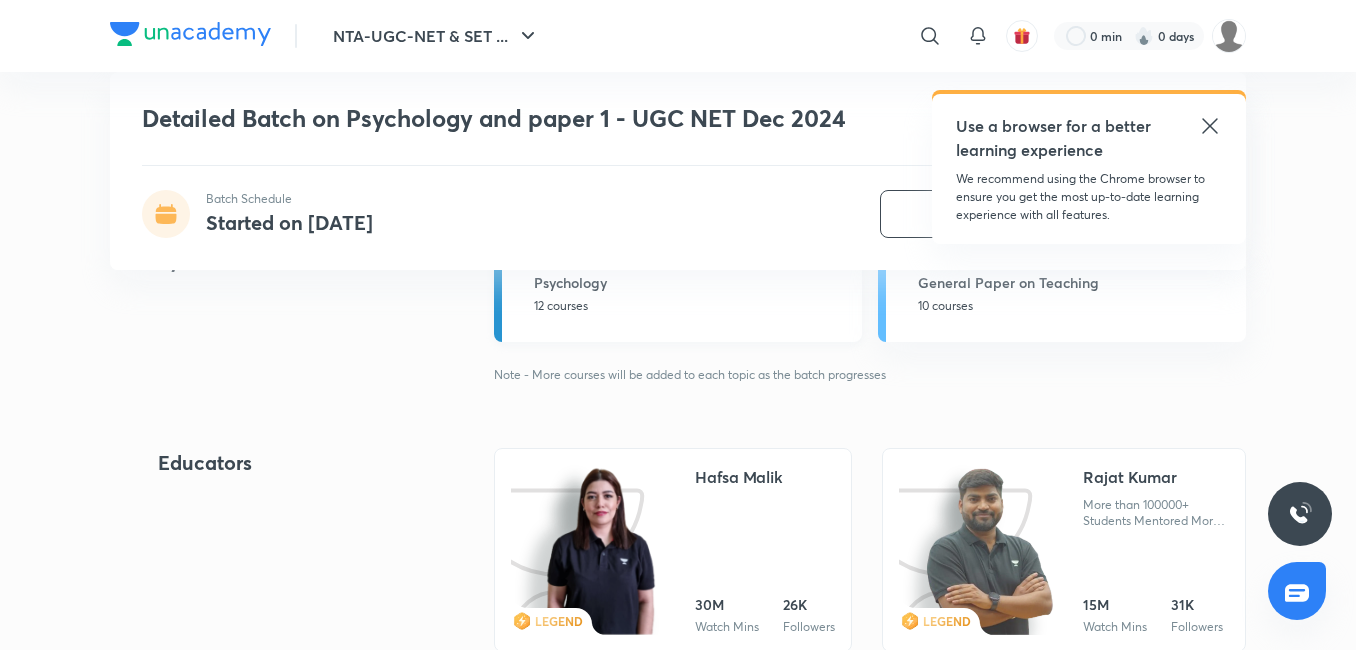 click on "Psychology" at bounding box center [692, 282] 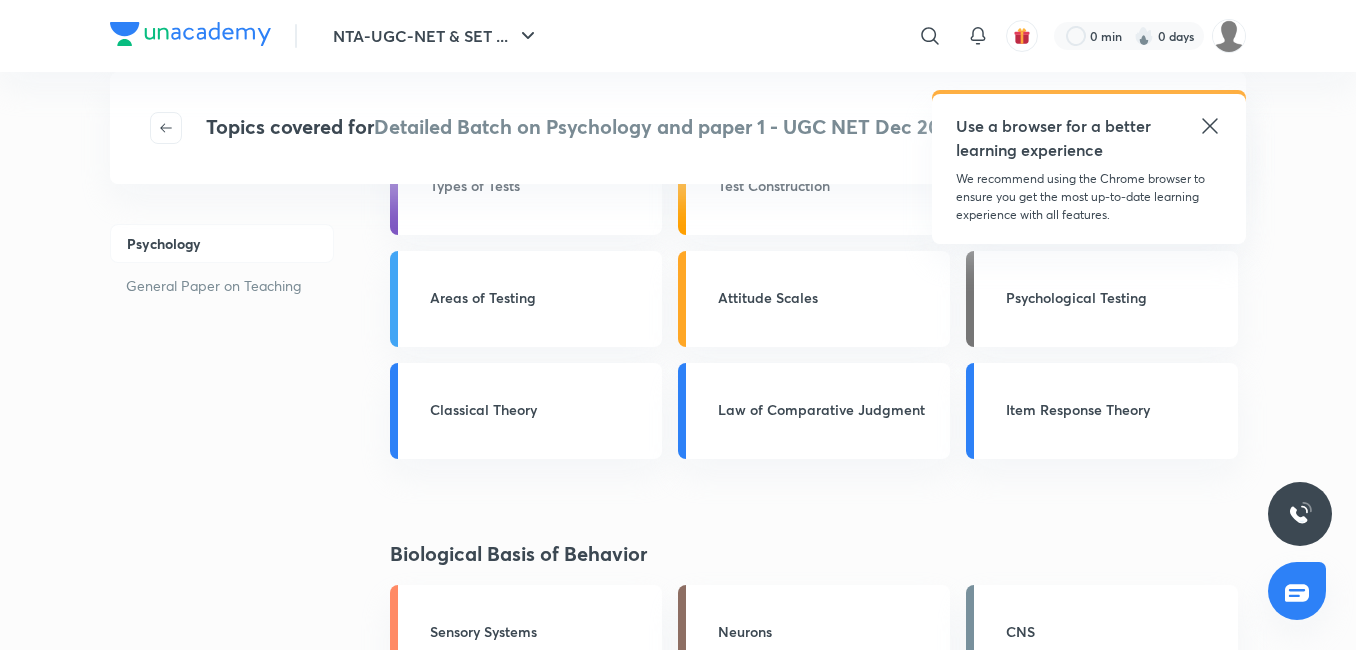 scroll, scrollTop: 0, scrollLeft: 0, axis: both 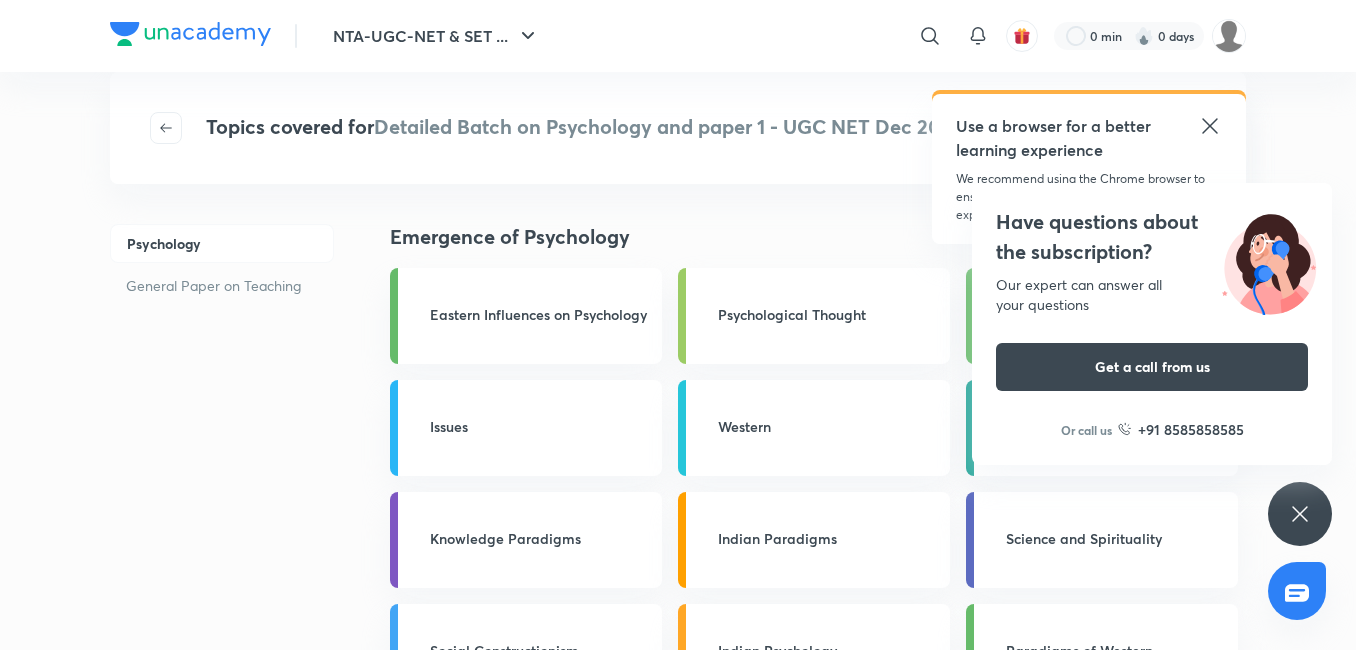 click 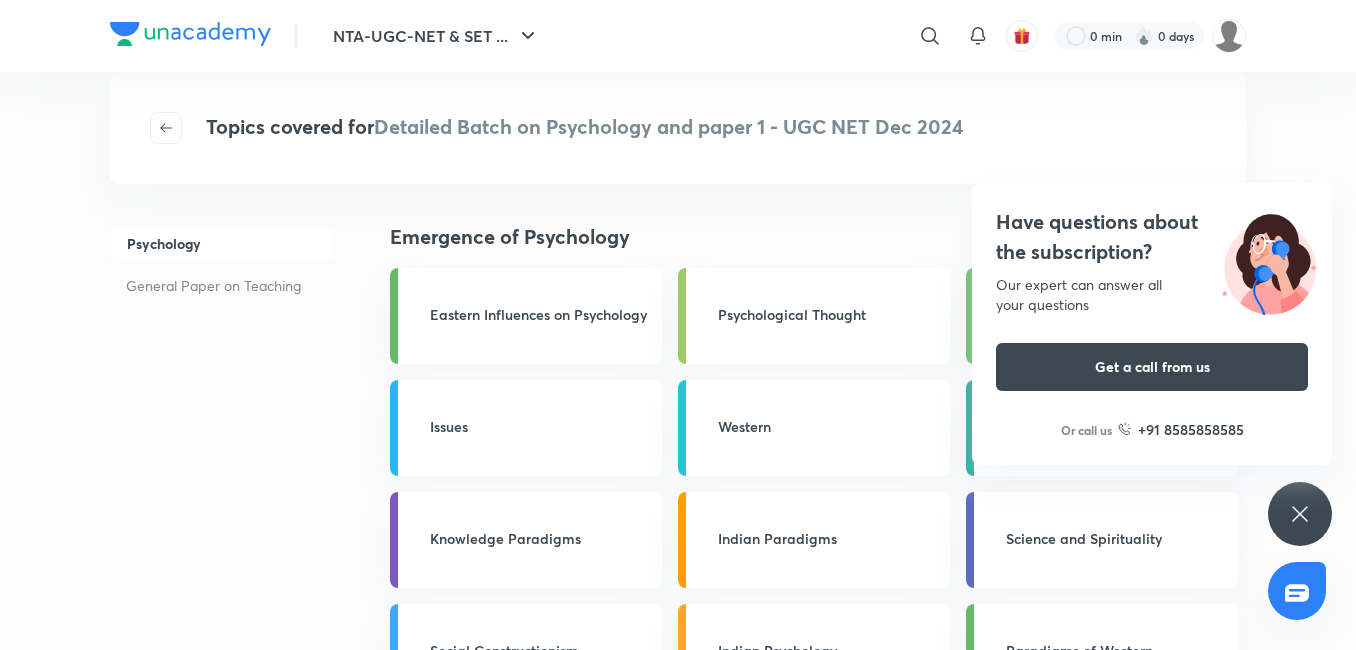 click 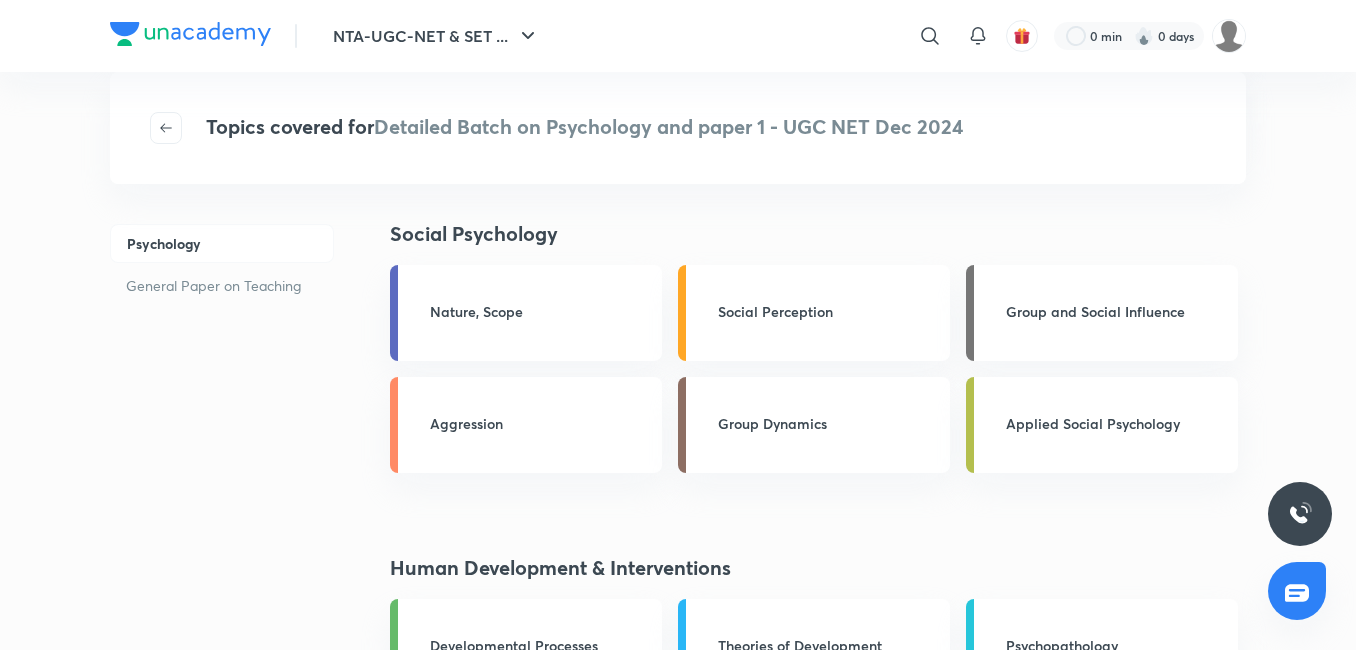 scroll, scrollTop: 2120, scrollLeft: 0, axis: vertical 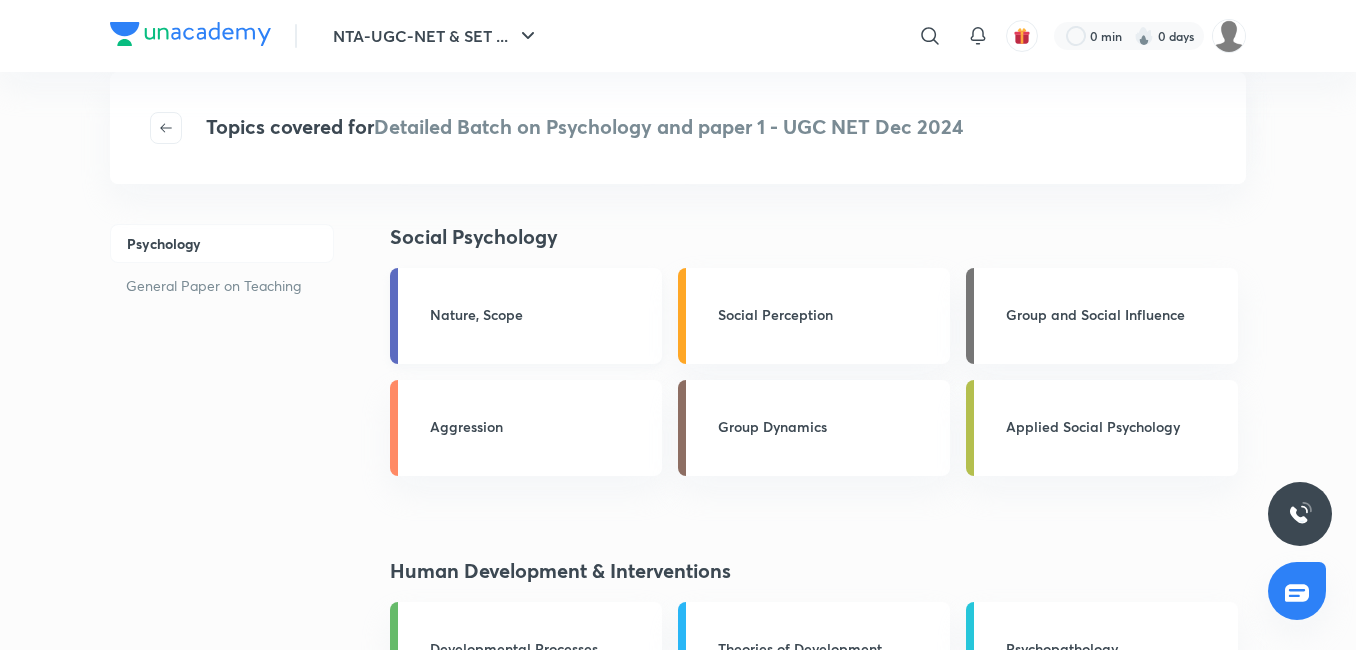 click on "Nature, Scope" at bounding box center (540, 314) 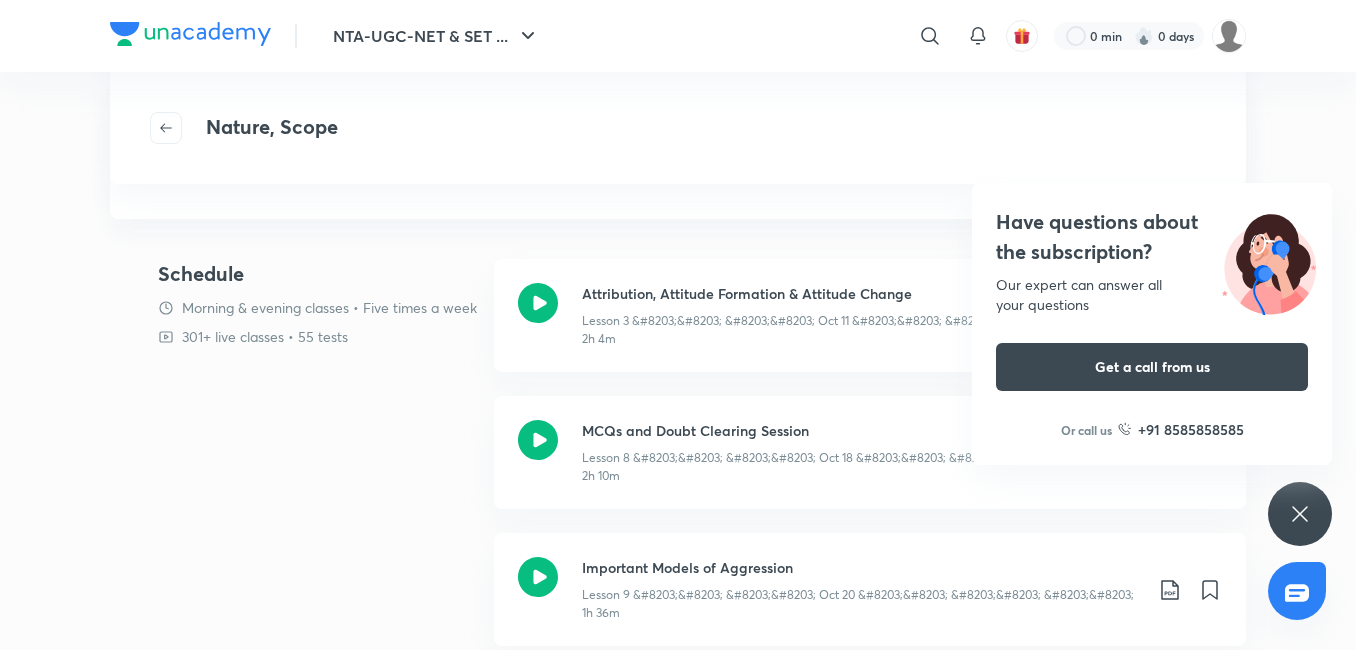 scroll, scrollTop: 360, scrollLeft: 0, axis: vertical 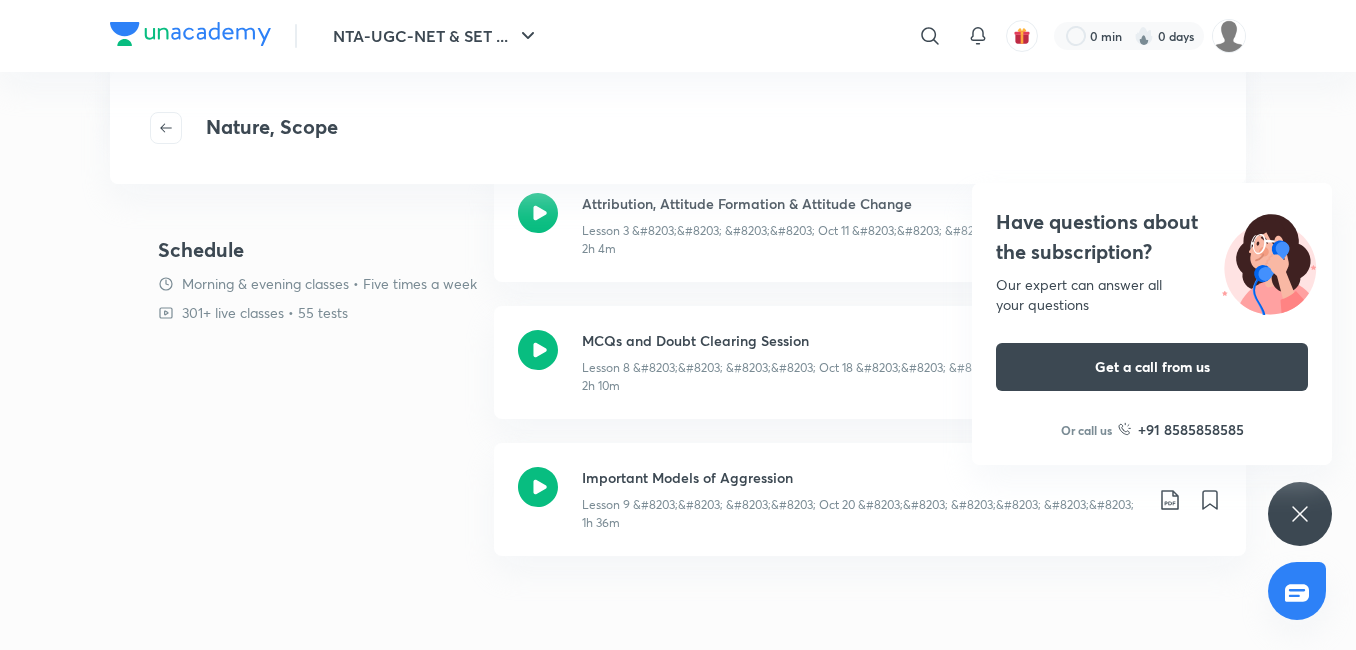 click on "Have questions about the subscription? Our expert can answer all your questions Get a call from us Or call us +91 8585858585" at bounding box center [1300, 514] 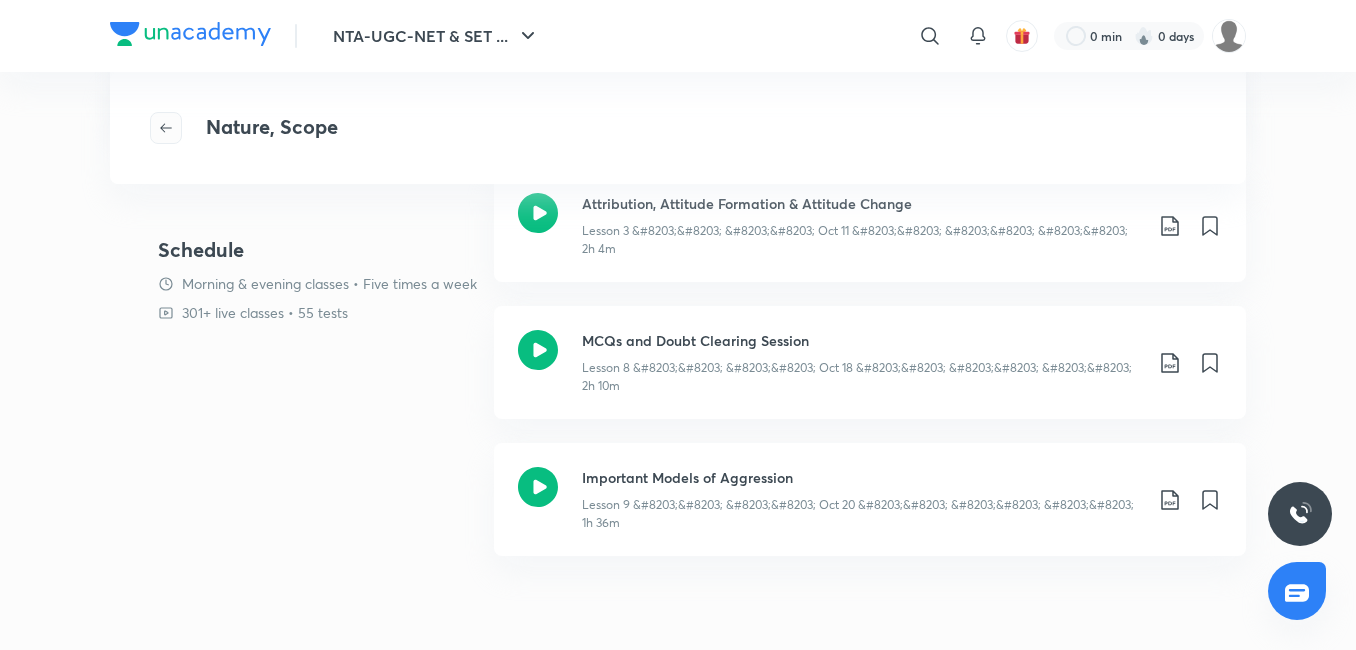click 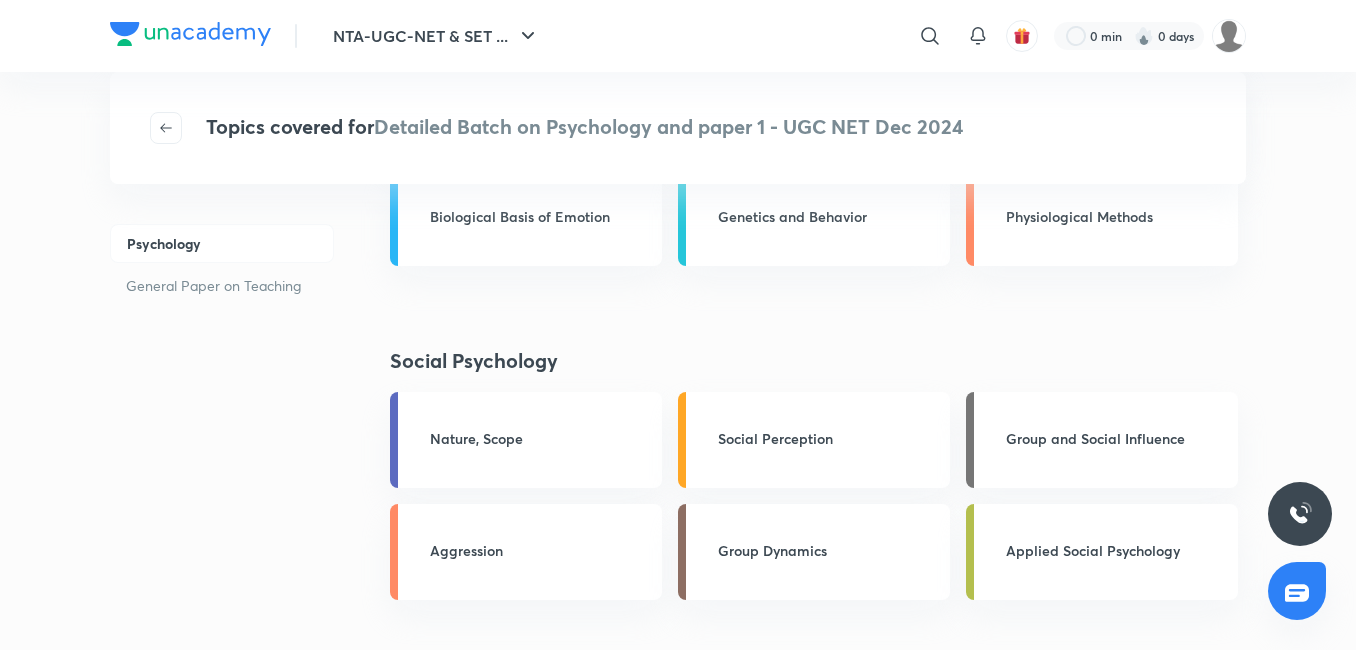 scroll, scrollTop: 2080, scrollLeft: 0, axis: vertical 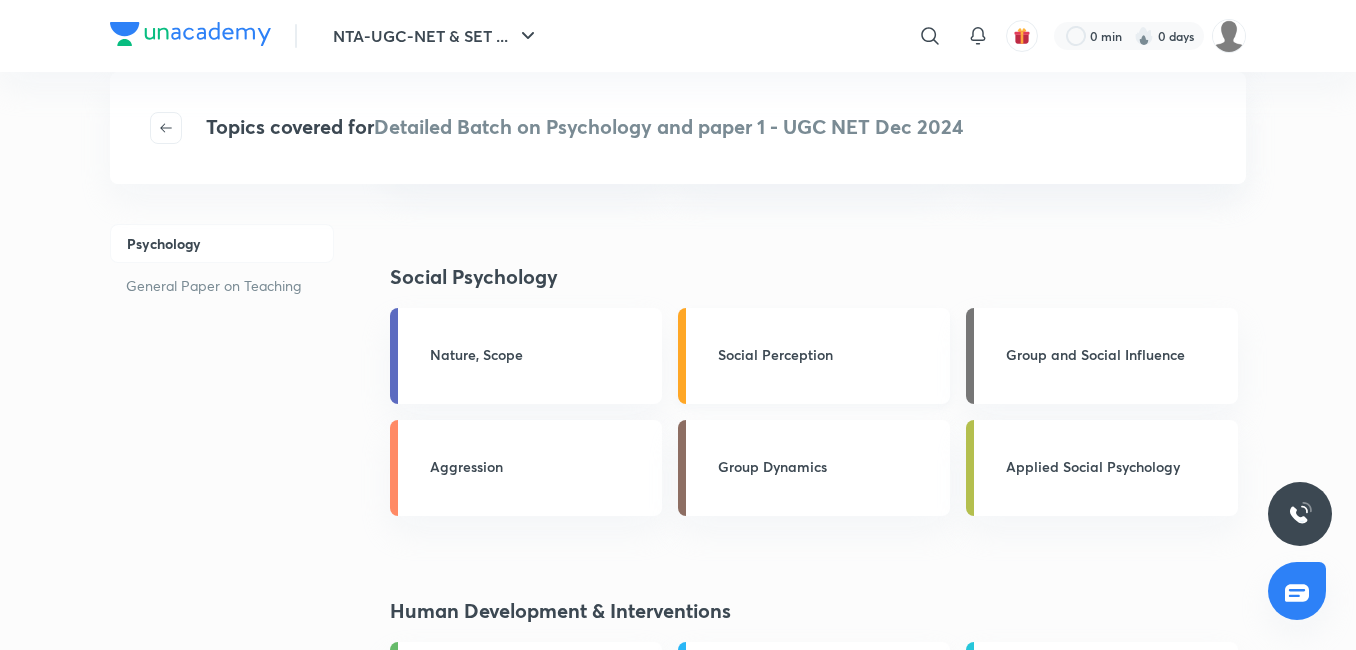 click on "Social Perception" at bounding box center (814, 356) 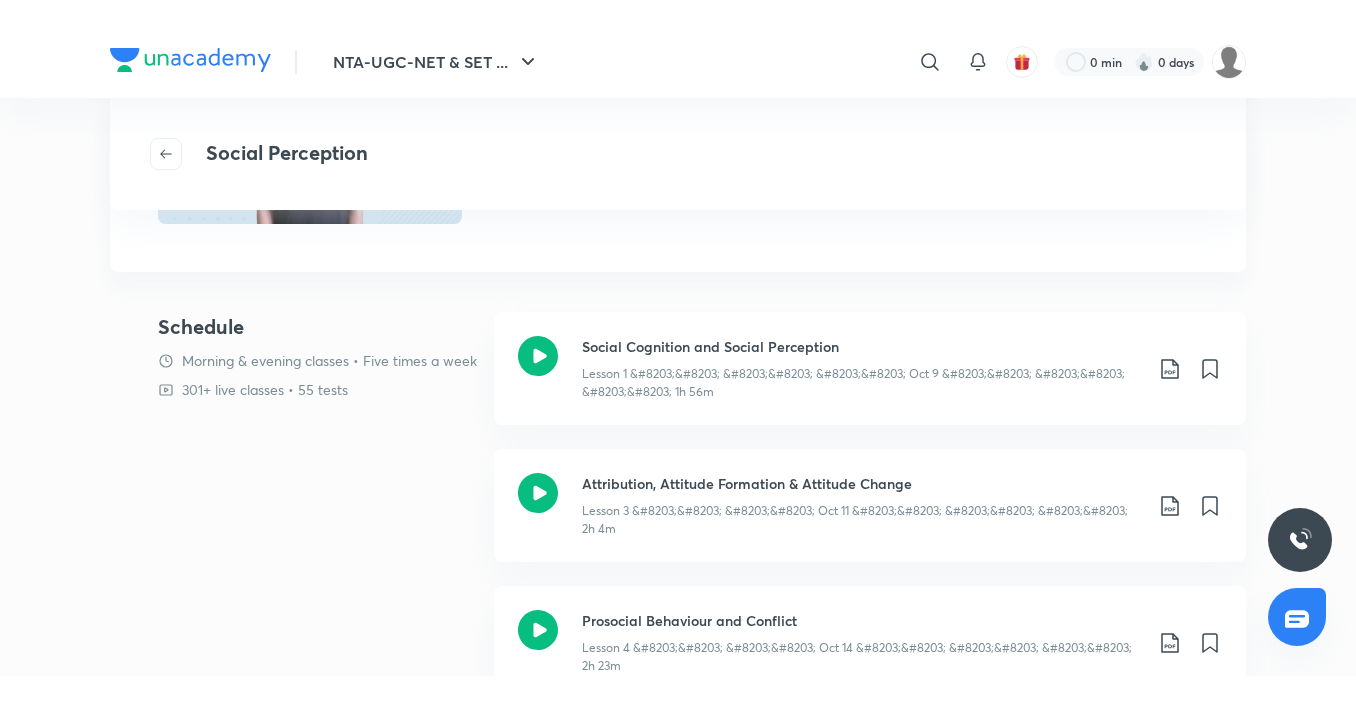 scroll, scrollTop: 240, scrollLeft: 0, axis: vertical 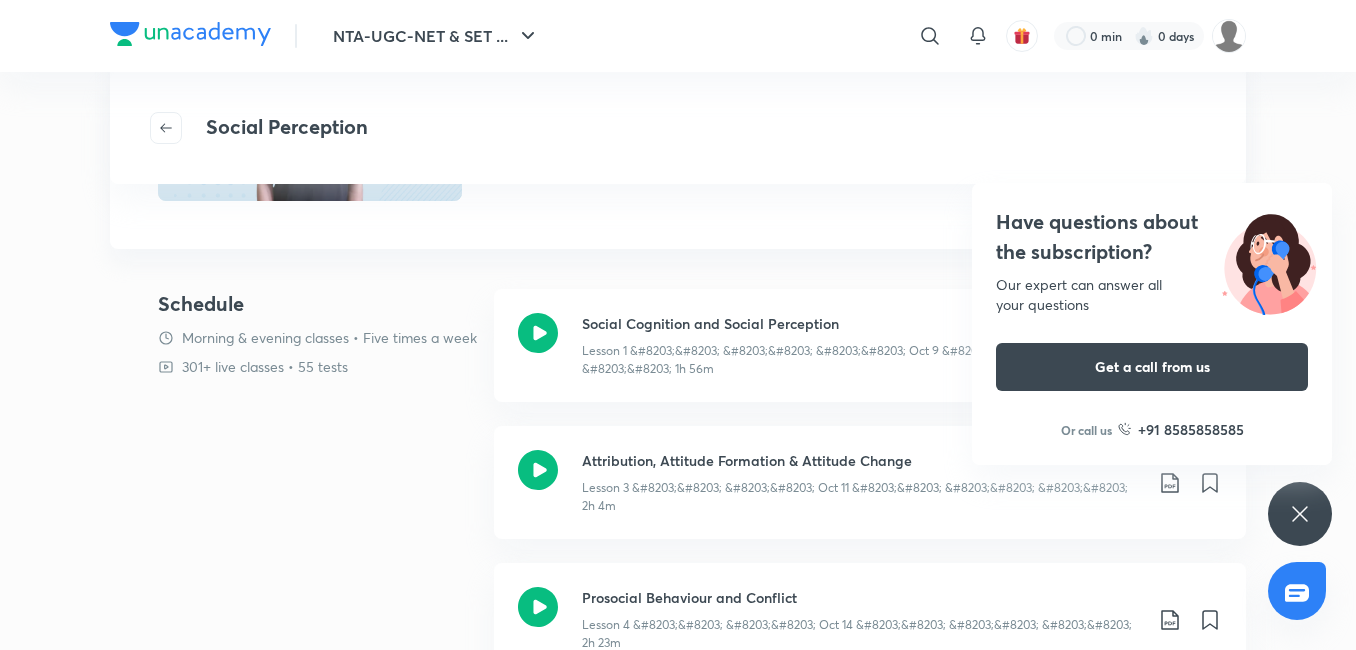 click on "Have questions about the subscription? Our expert can answer all your questions Get a call from us Or call us +91 8585858585" at bounding box center [1300, 514] 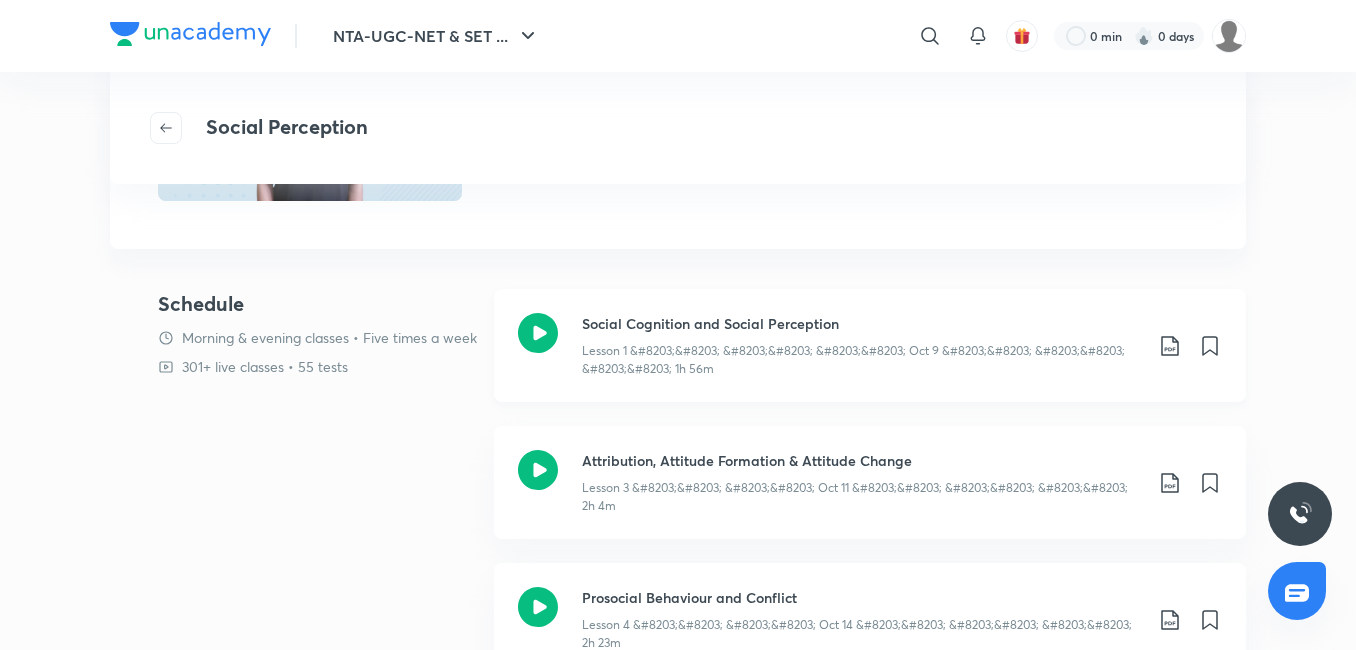 click 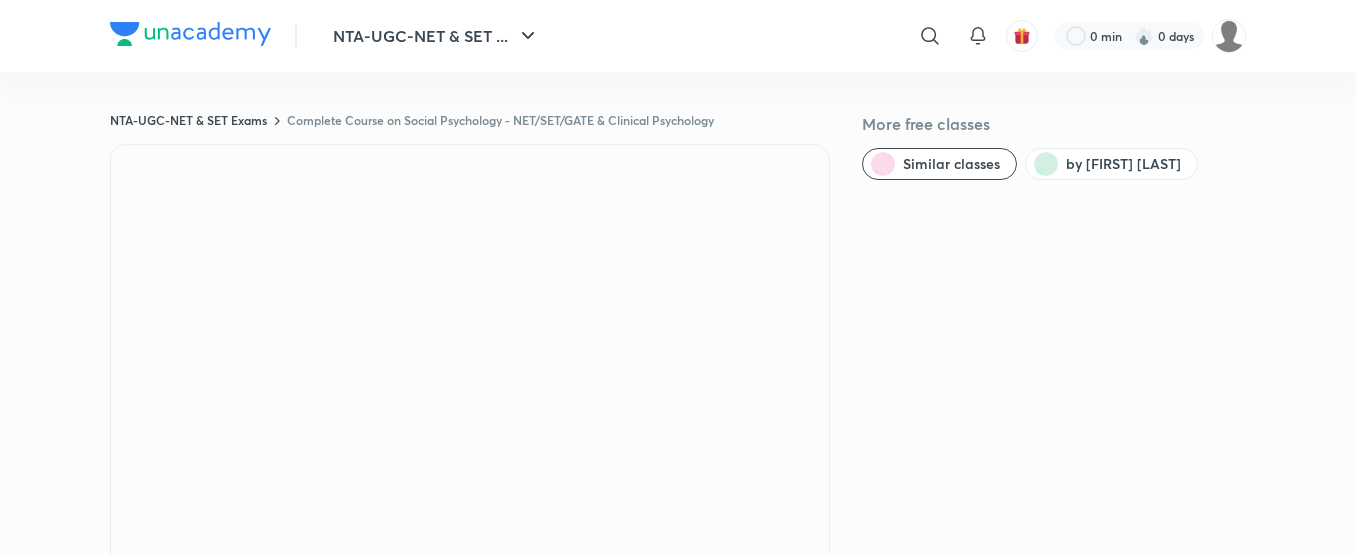 scroll, scrollTop: 0, scrollLeft: 0, axis: both 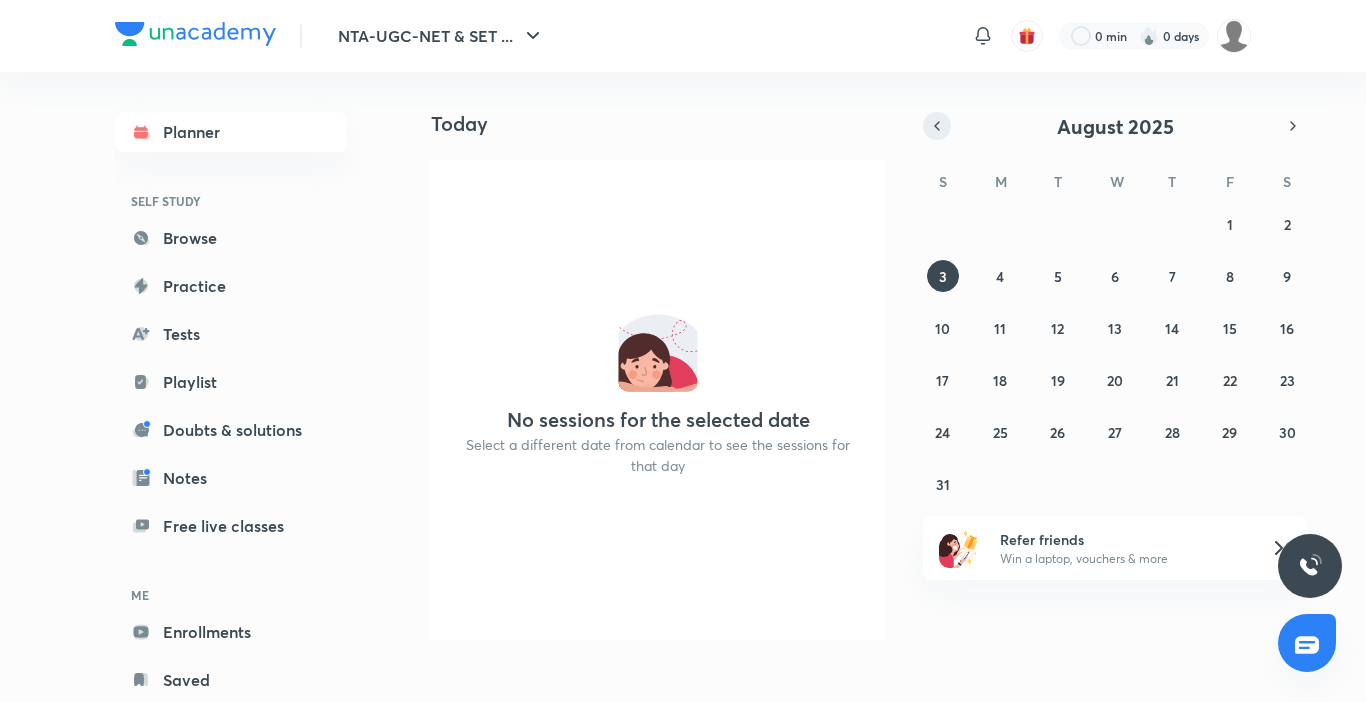 click 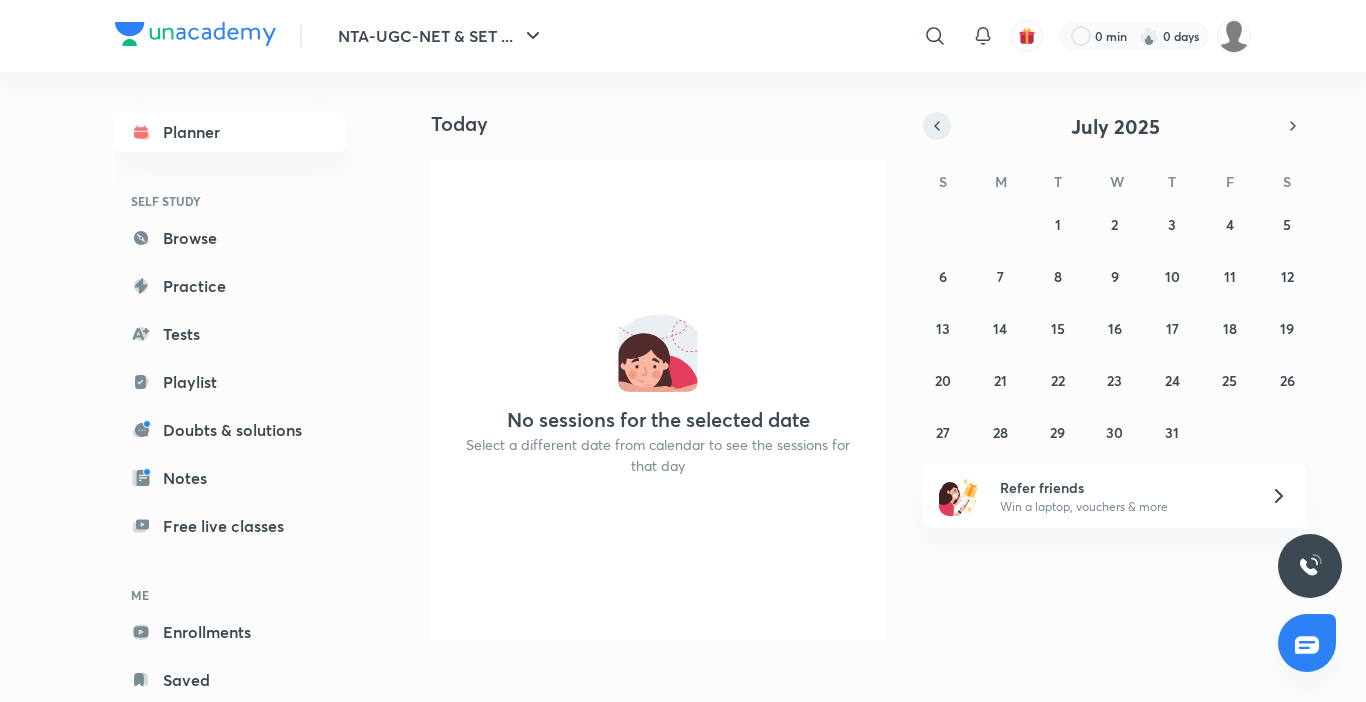 click 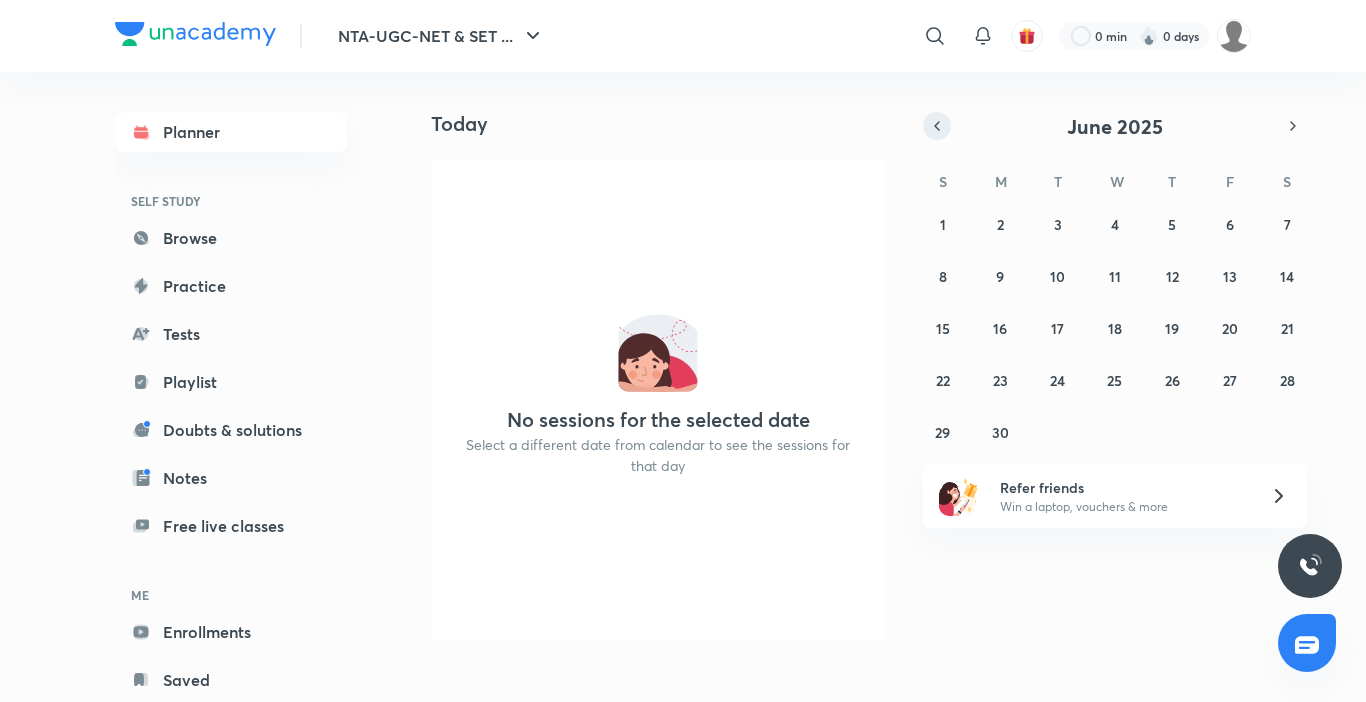 scroll, scrollTop: 0, scrollLeft: 0, axis: both 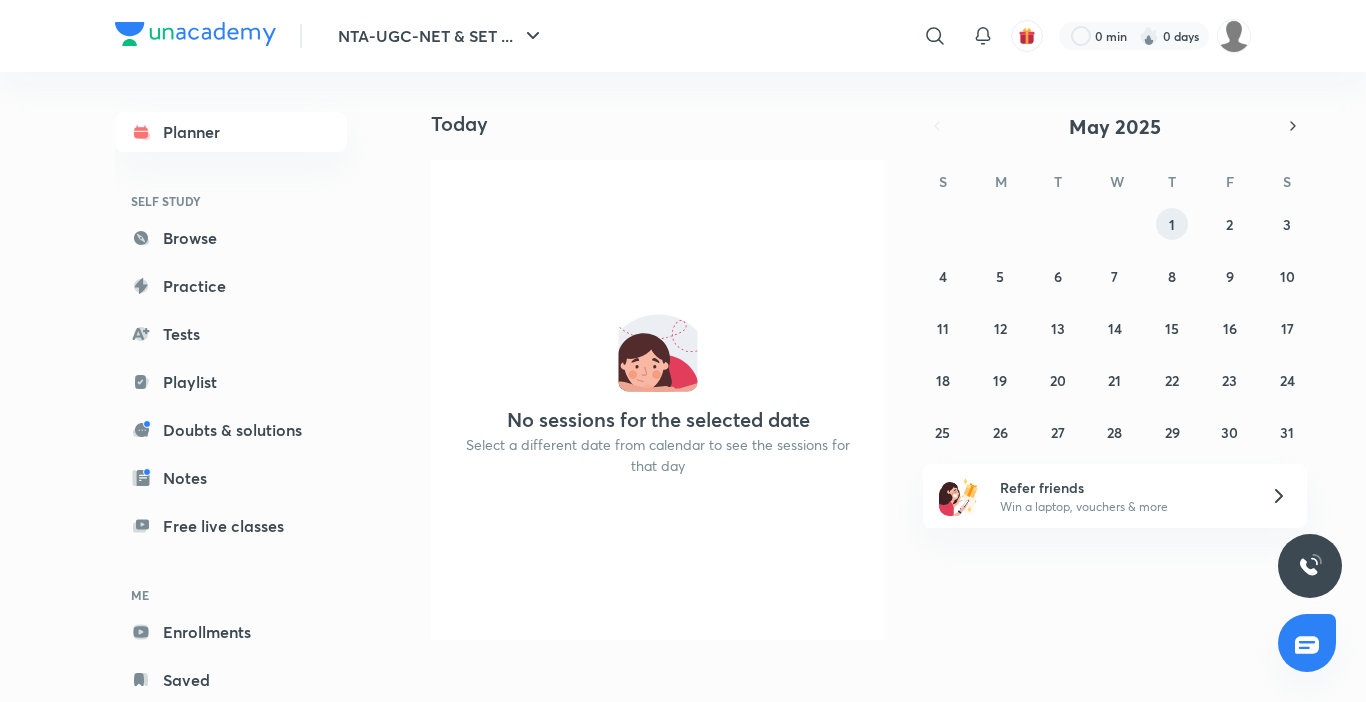 click on "1" at bounding box center [1172, 224] 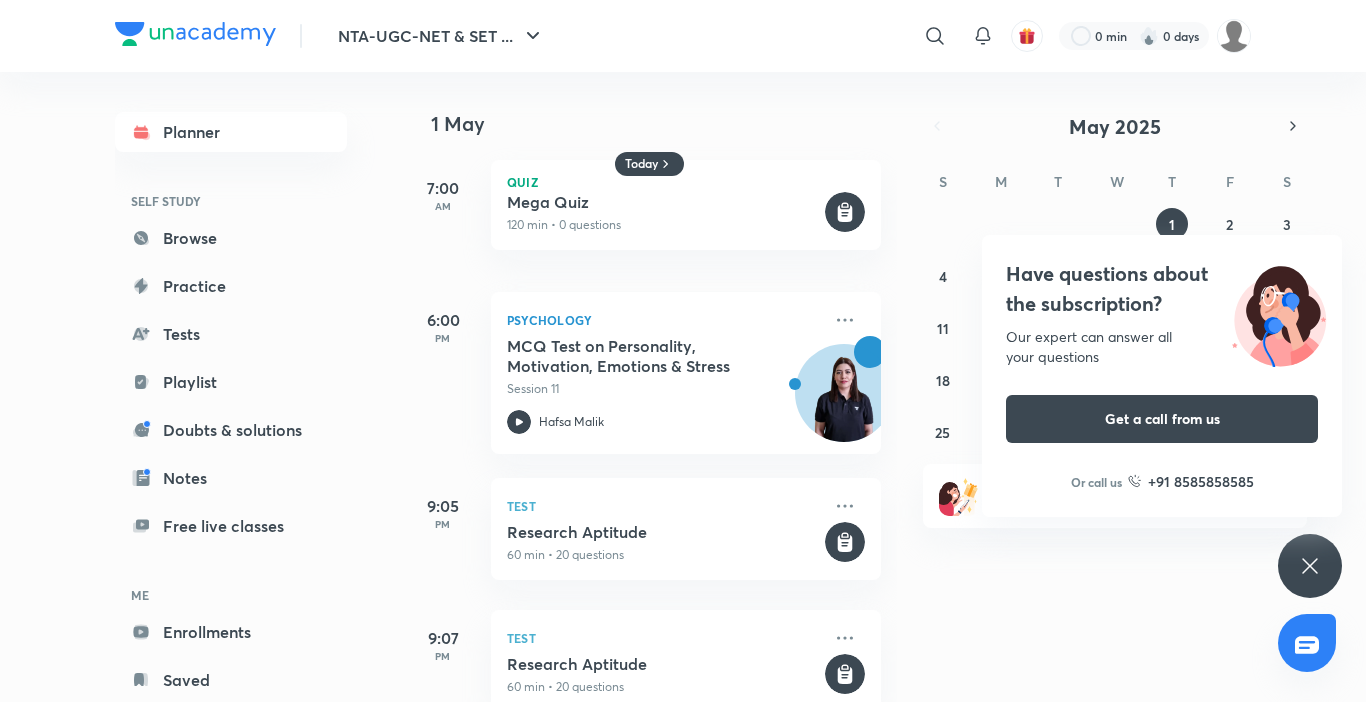 click 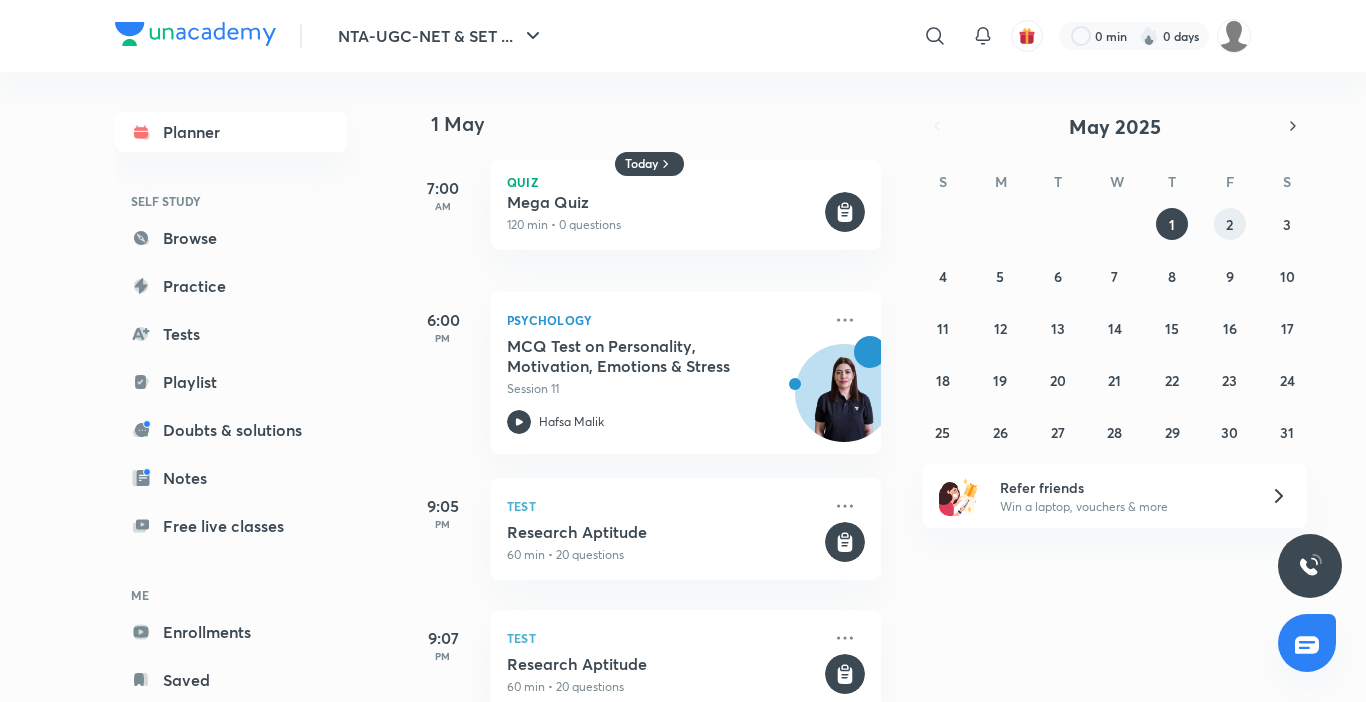 click on "2" at bounding box center (1229, 224) 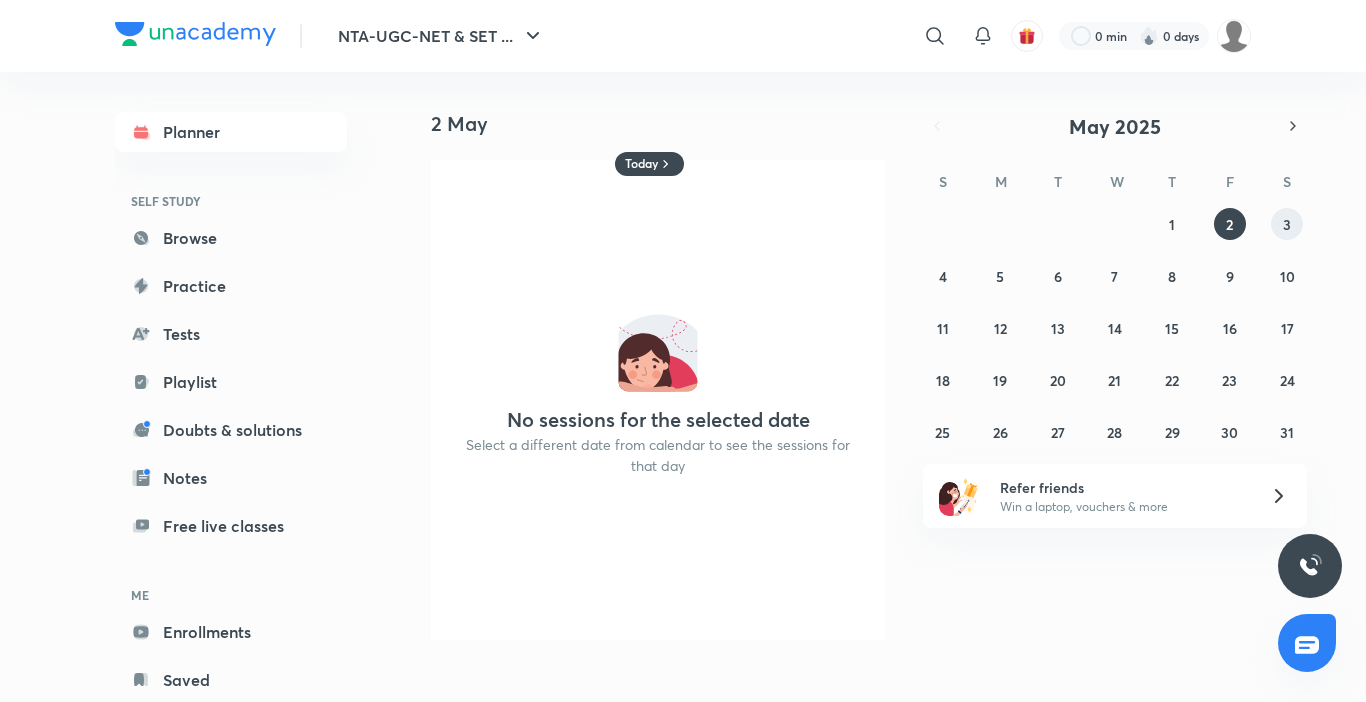 click on "3" at bounding box center (1287, 224) 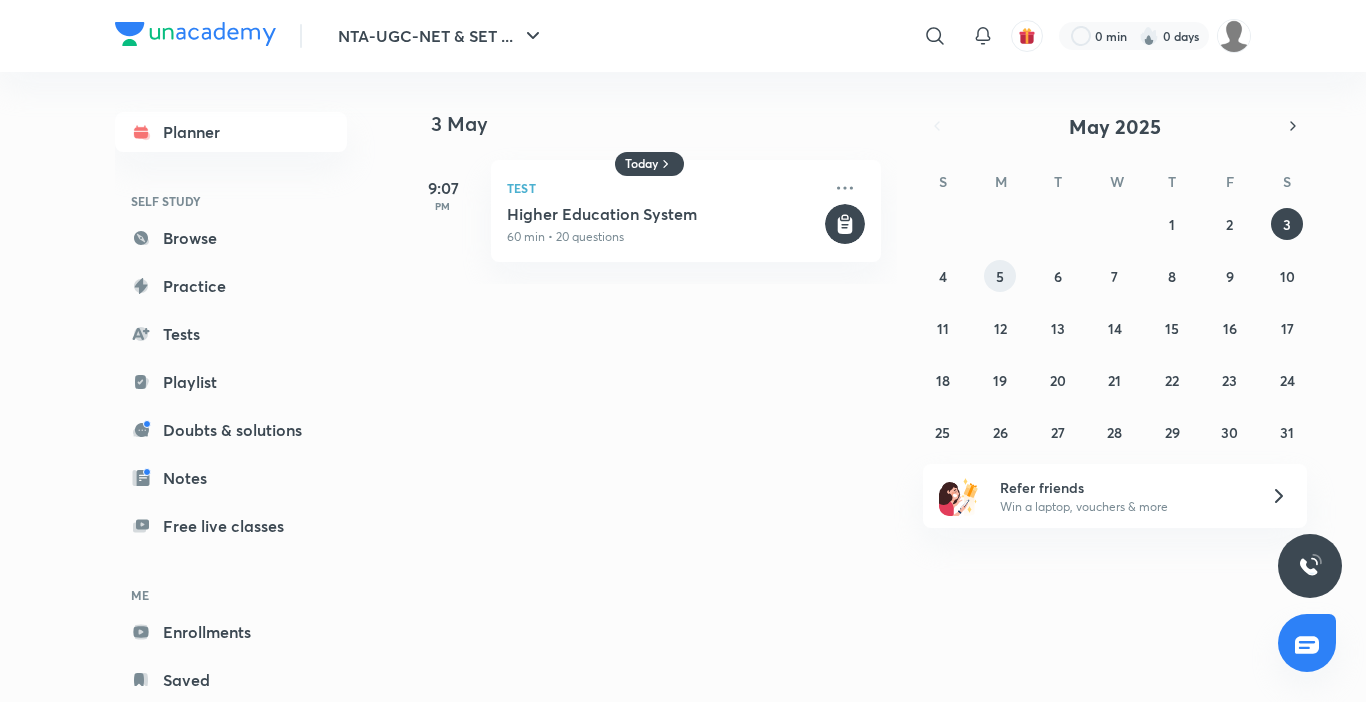 click on "5" at bounding box center [1000, 276] 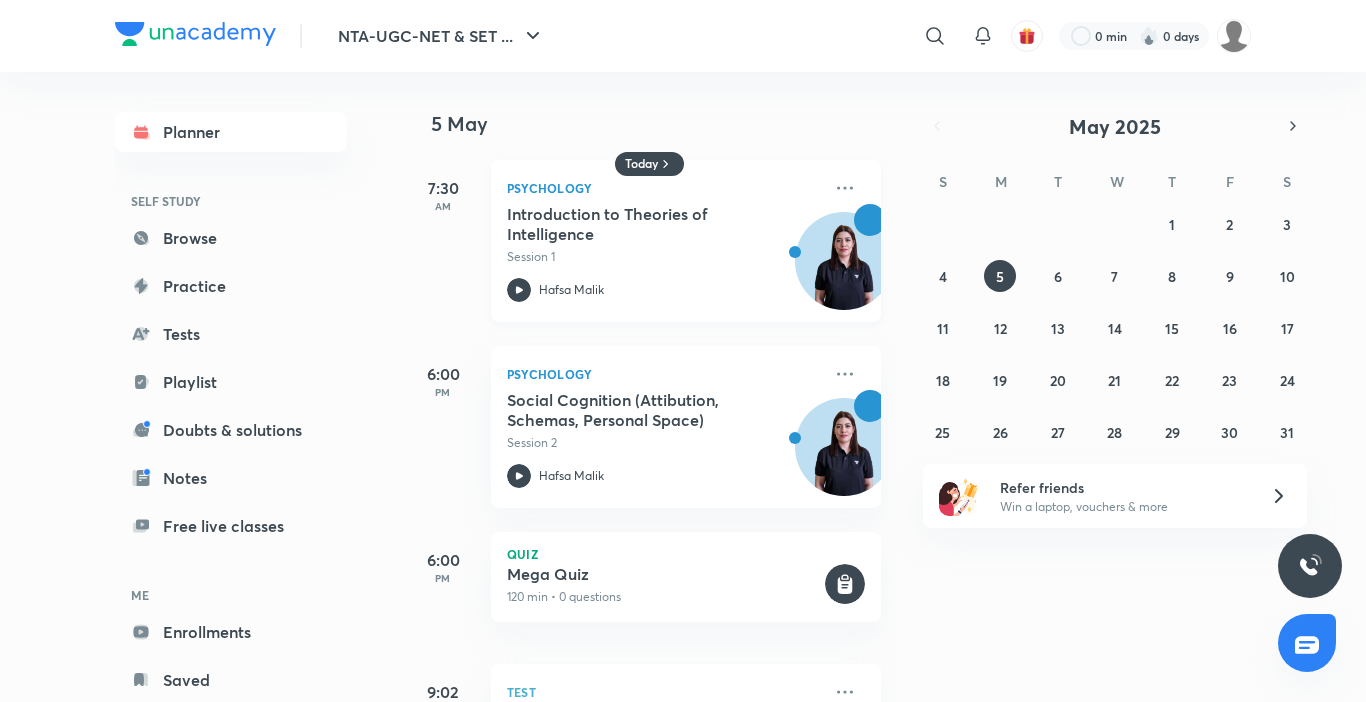 click on "Psychology Introduction to Theories of Intelligence Session 1 Hafsa Malik" at bounding box center (686, 241) 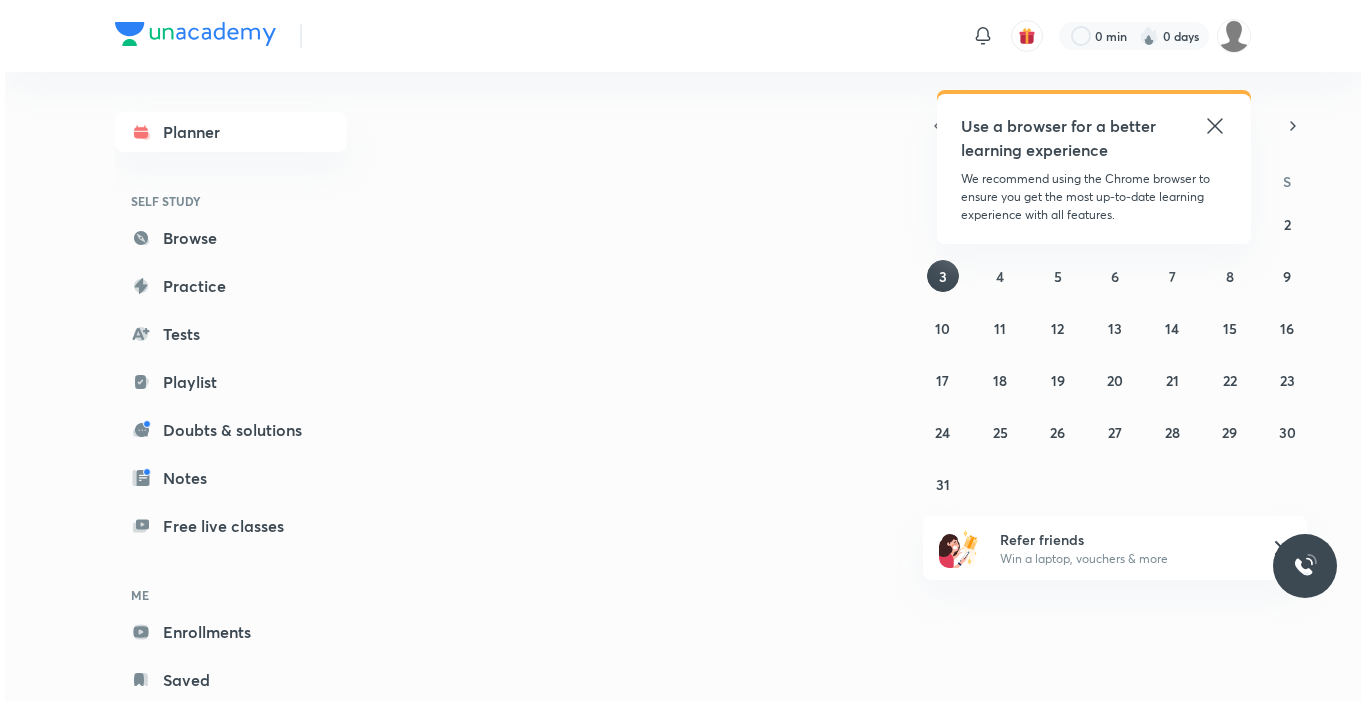 scroll, scrollTop: 0, scrollLeft: 0, axis: both 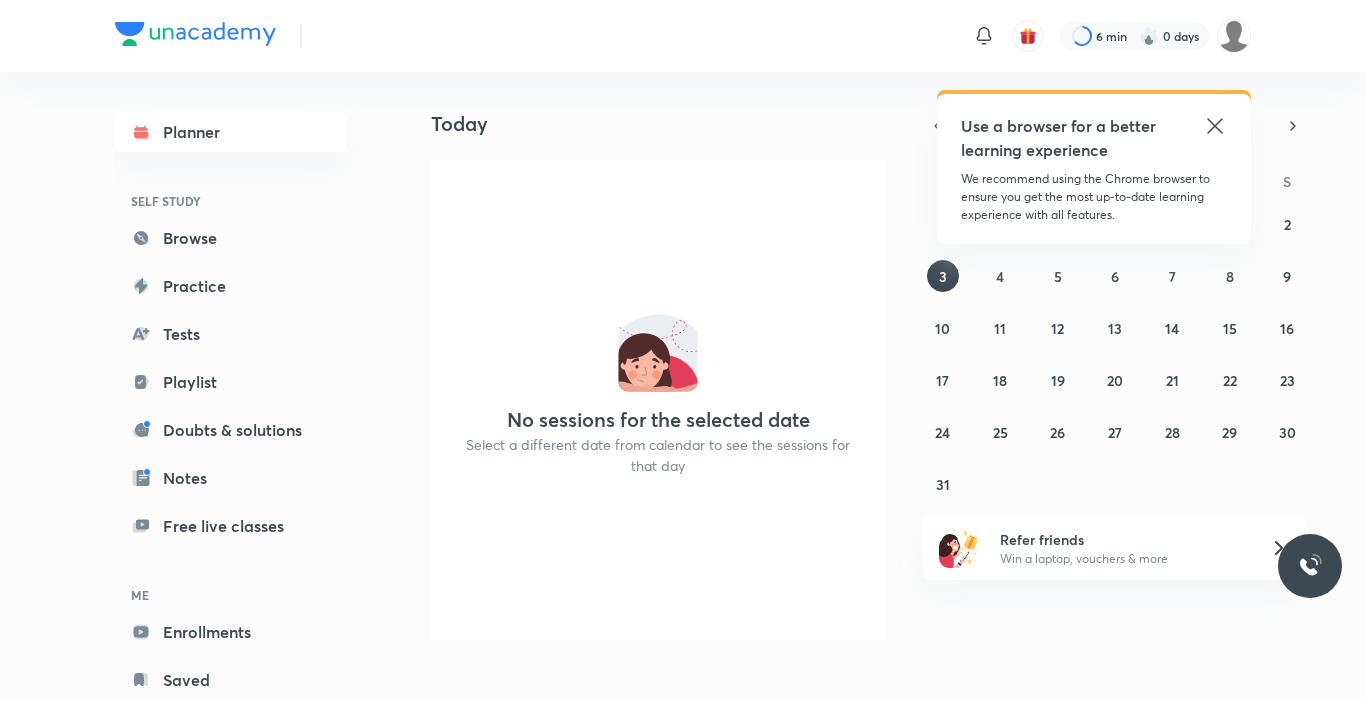 click 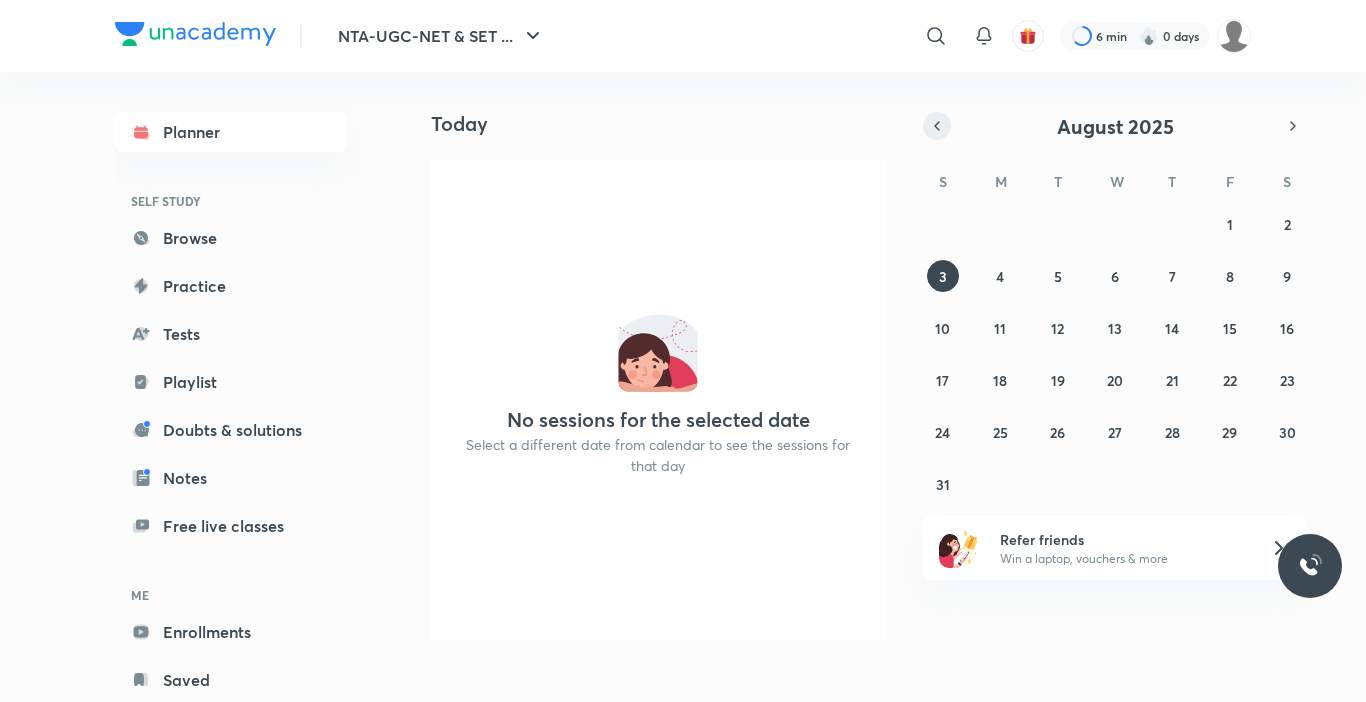 scroll, scrollTop: 0, scrollLeft: 0, axis: both 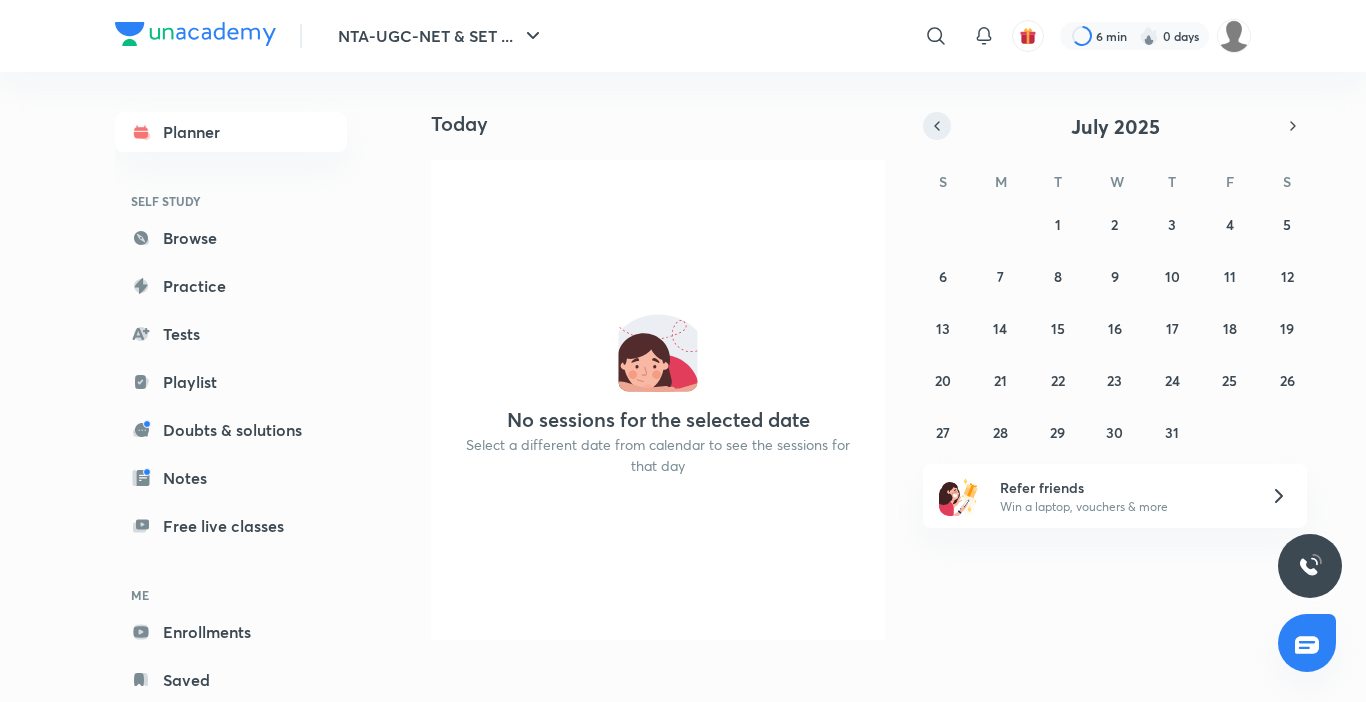 click 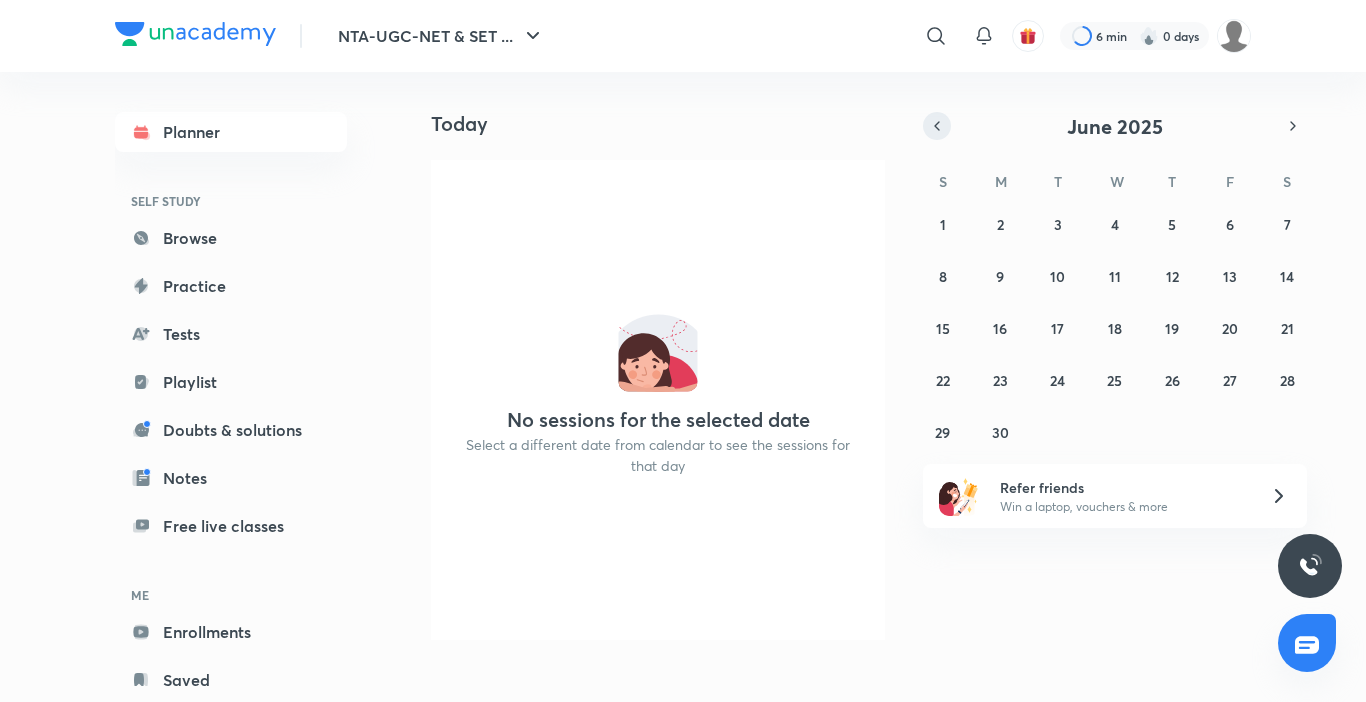 click 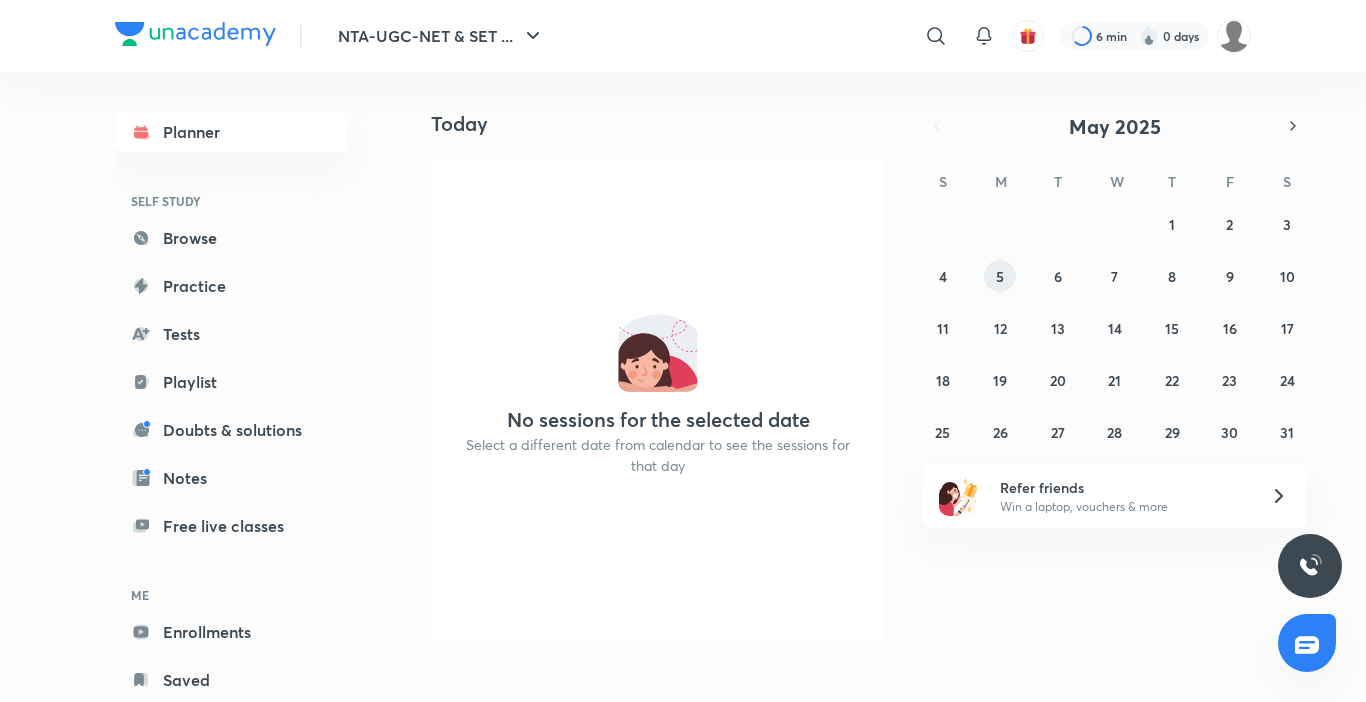 click on "5" at bounding box center (1000, 276) 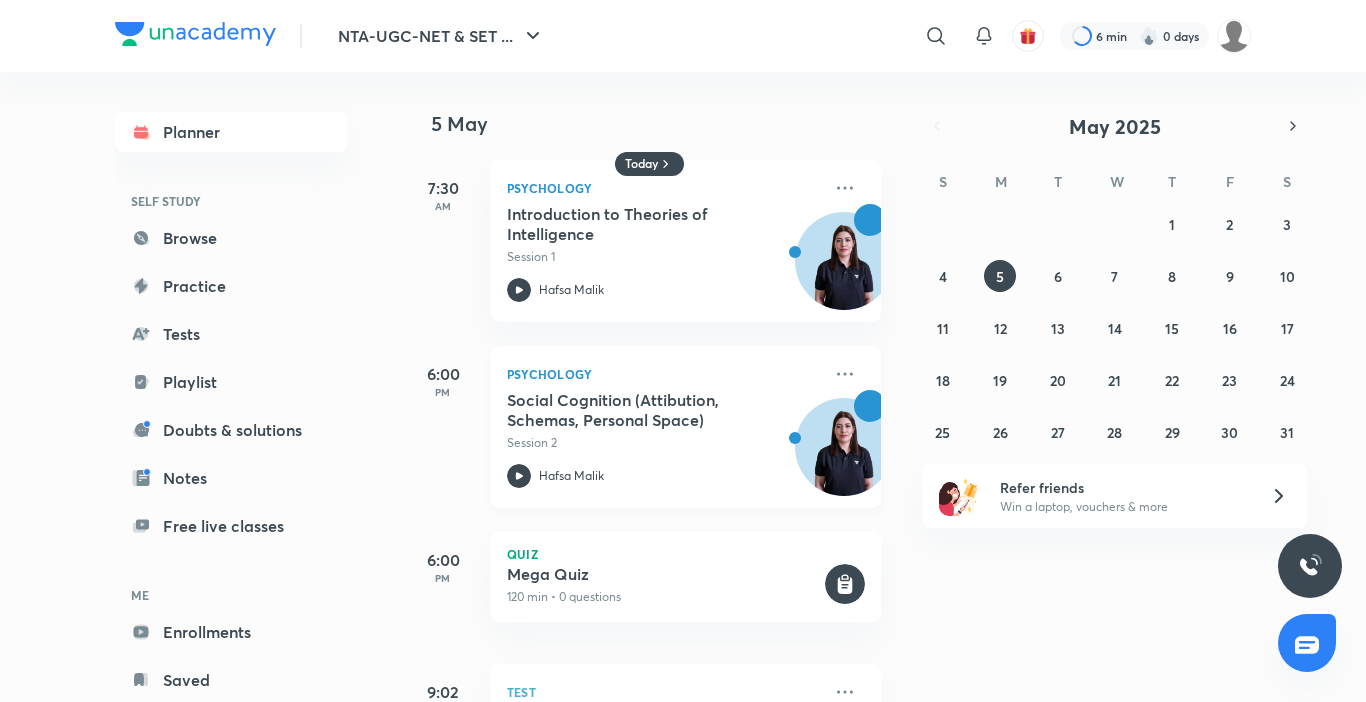 click 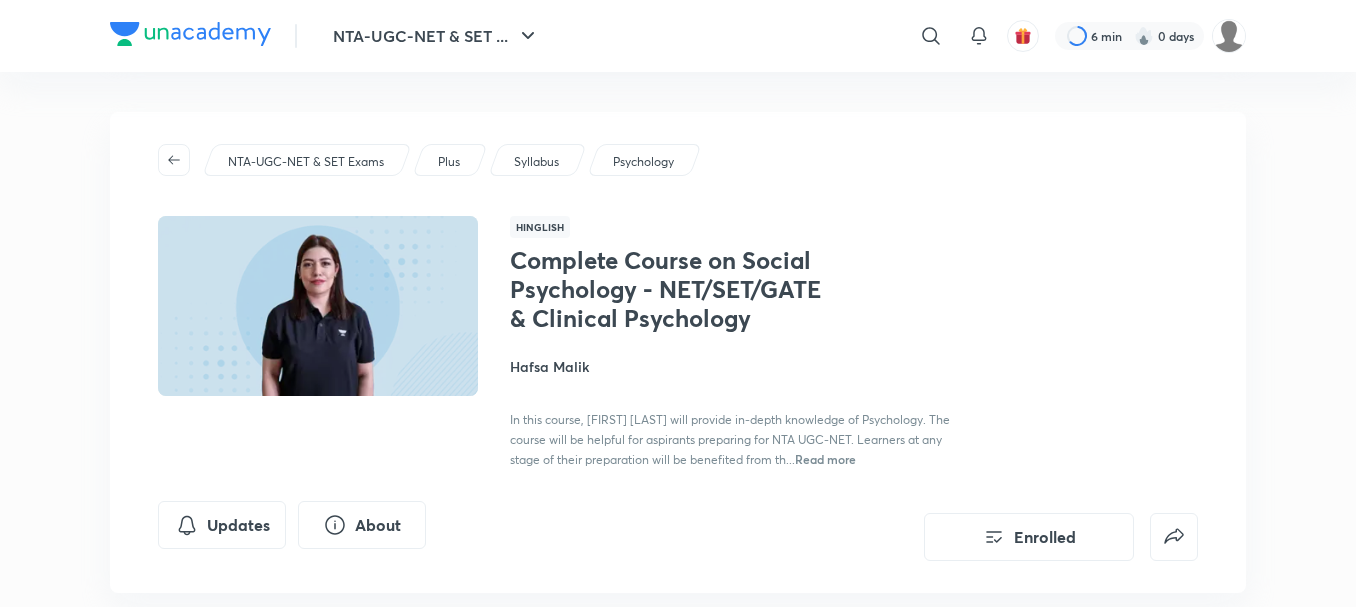scroll, scrollTop: 0, scrollLeft: 0, axis: both 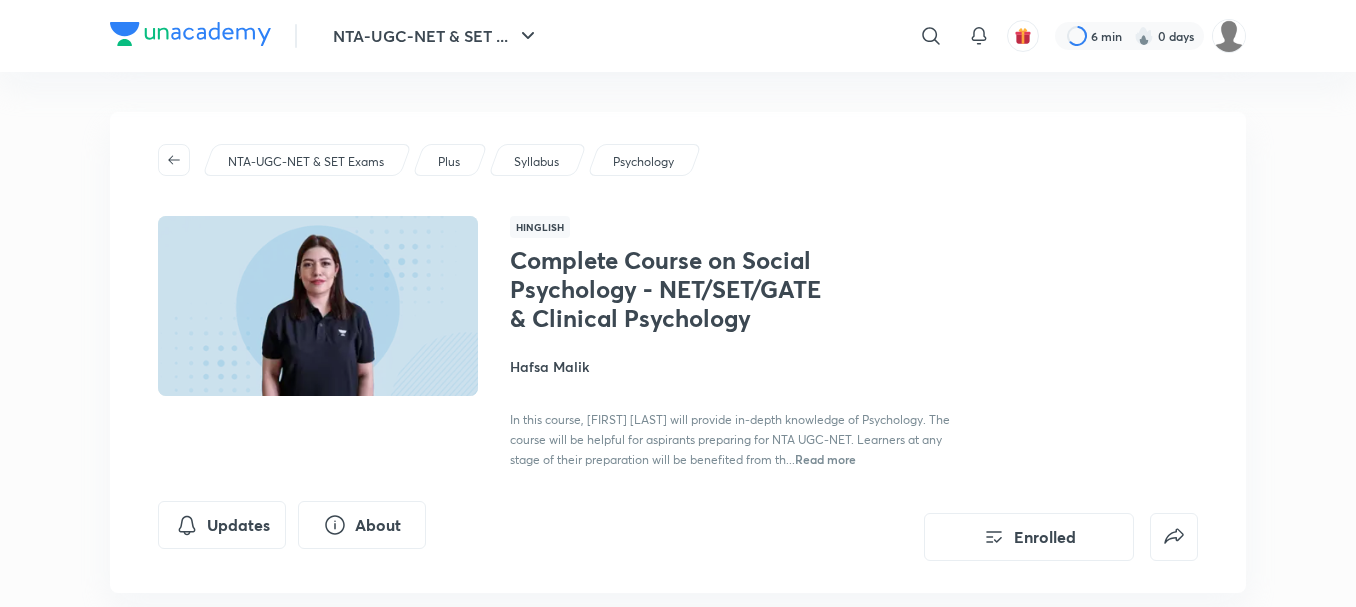 click on "Read more" at bounding box center (825, 459) 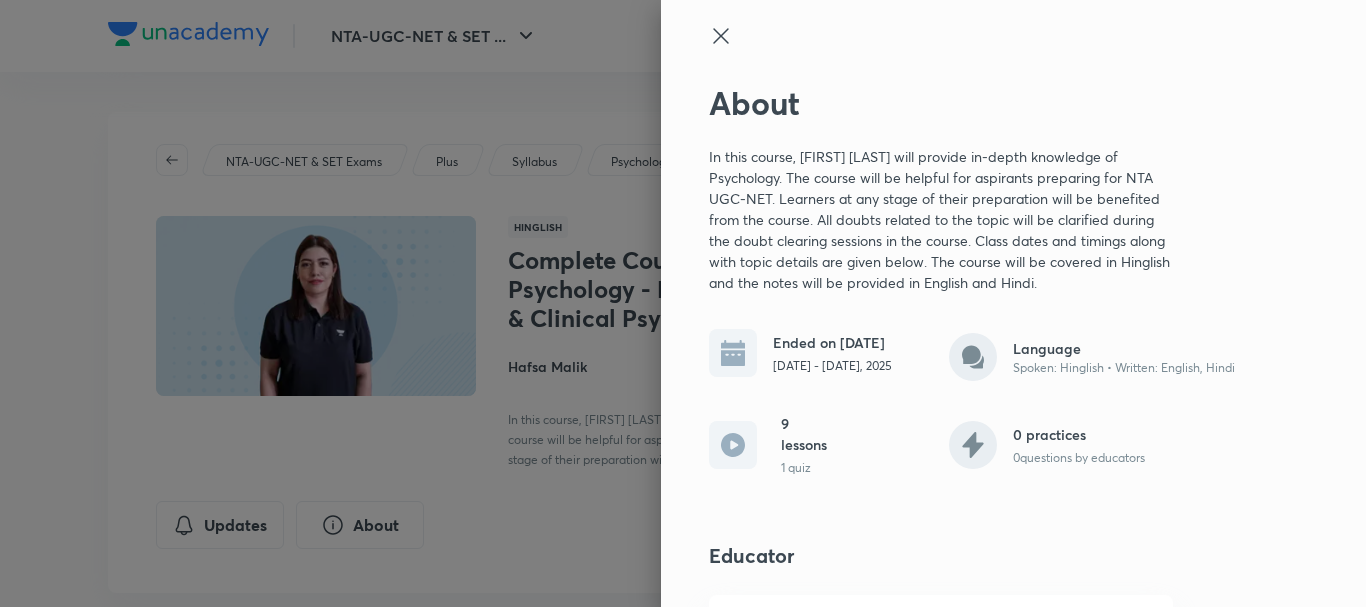click at bounding box center (683, 303) 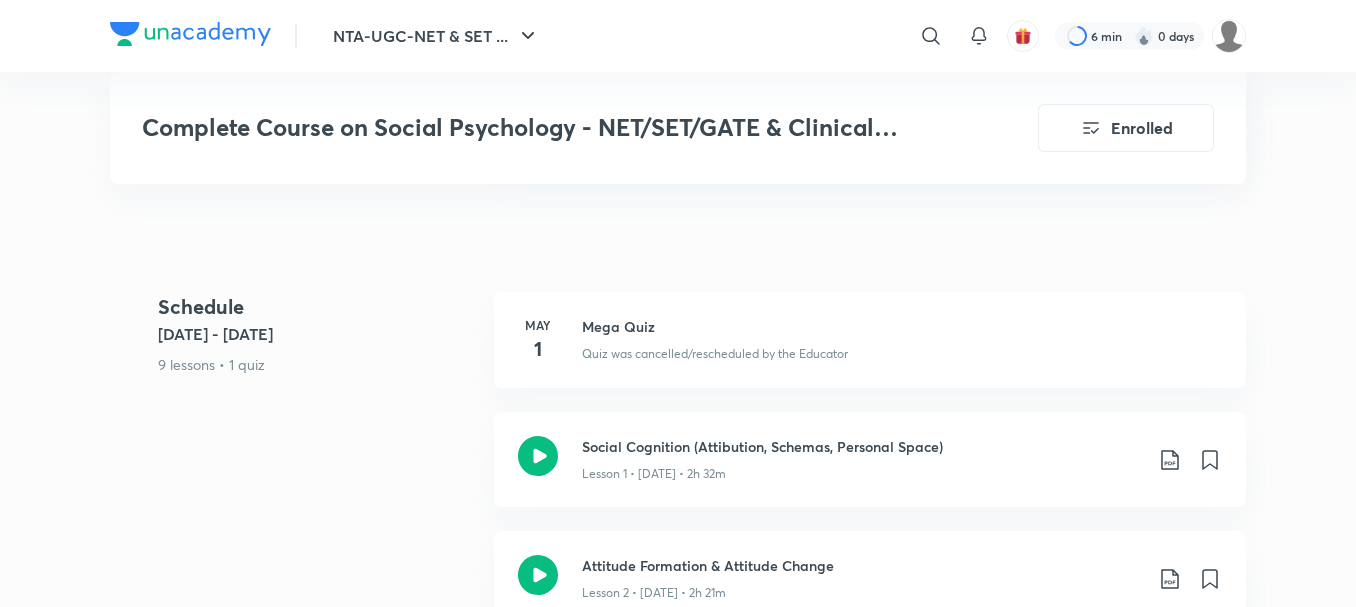 scroll, scrollTop: 1080, scrollLeft: 0, axis: vertical 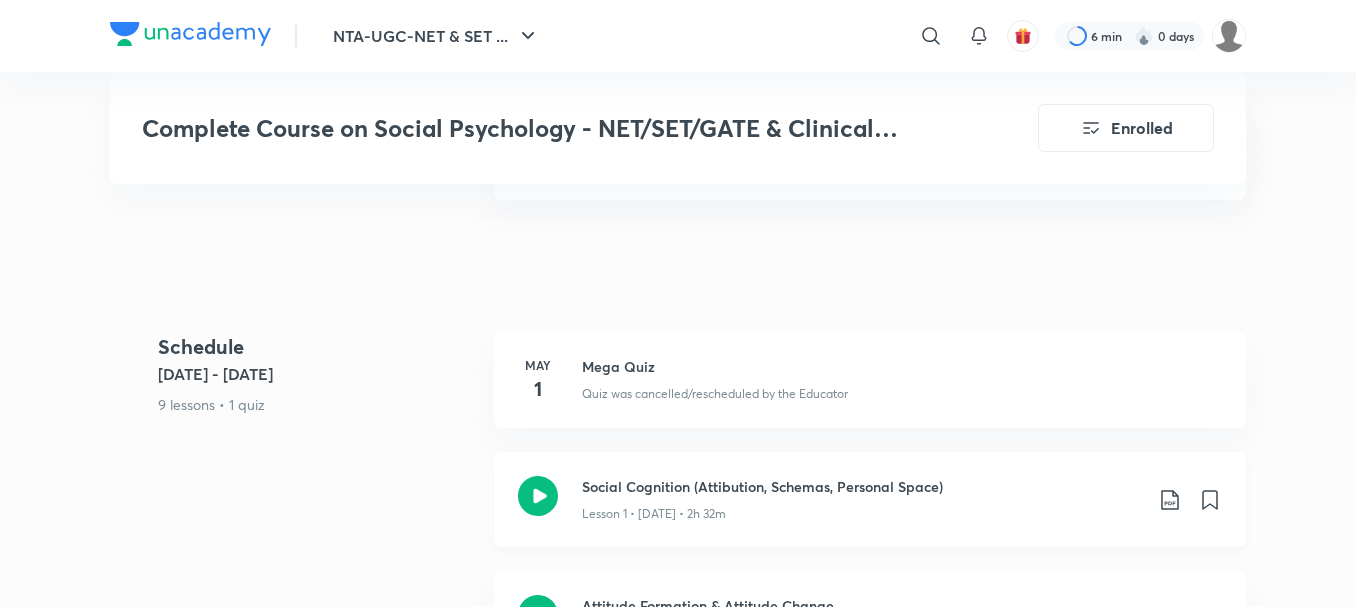 click 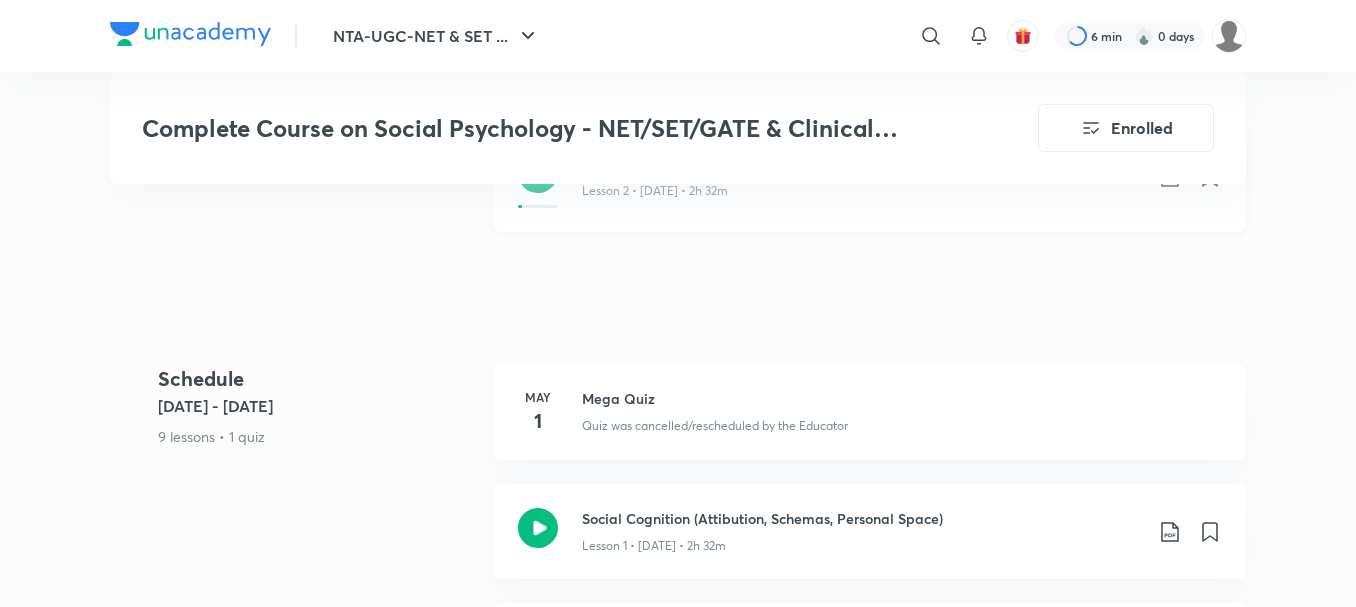 scroll, scrollTop: 1040, scrollLeft: 0, axis: vertical 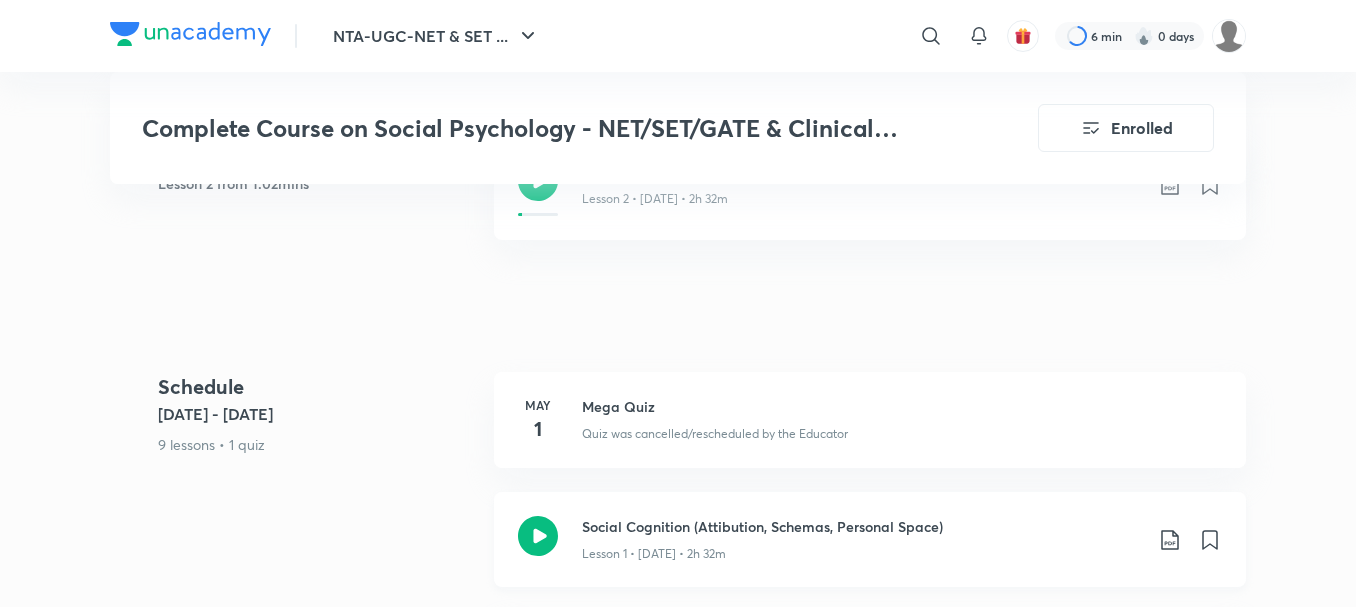 click 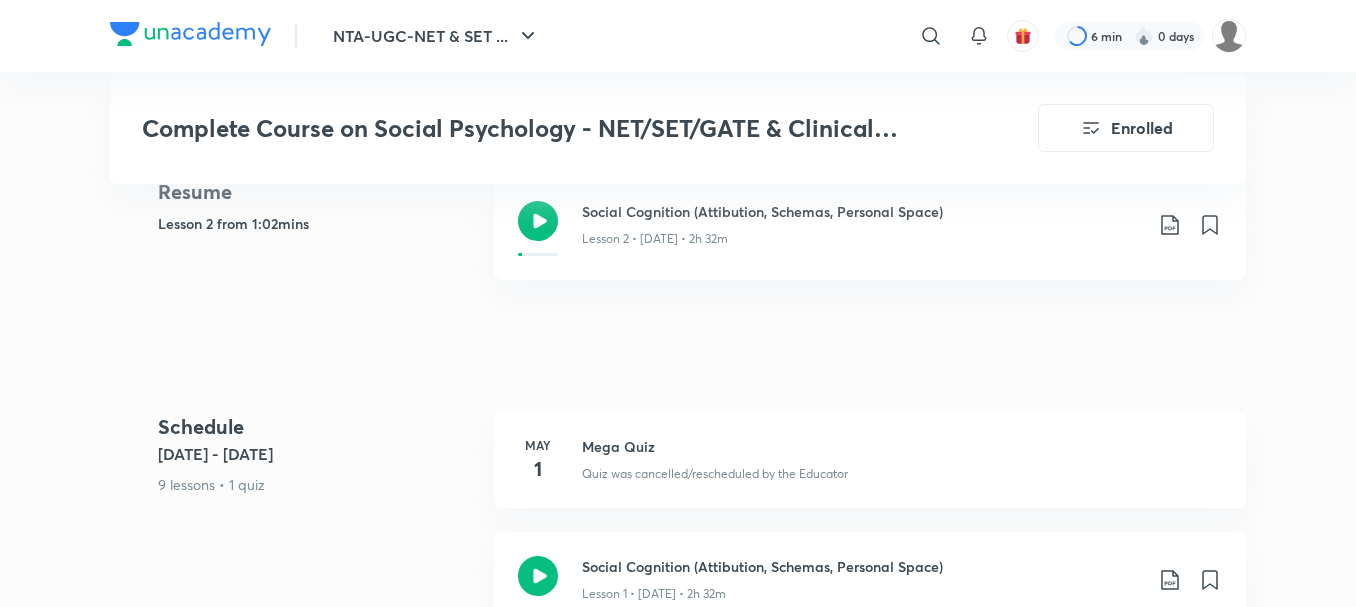 scroll, scrollTop: 880, scrollLeft: 0, axis: vertical 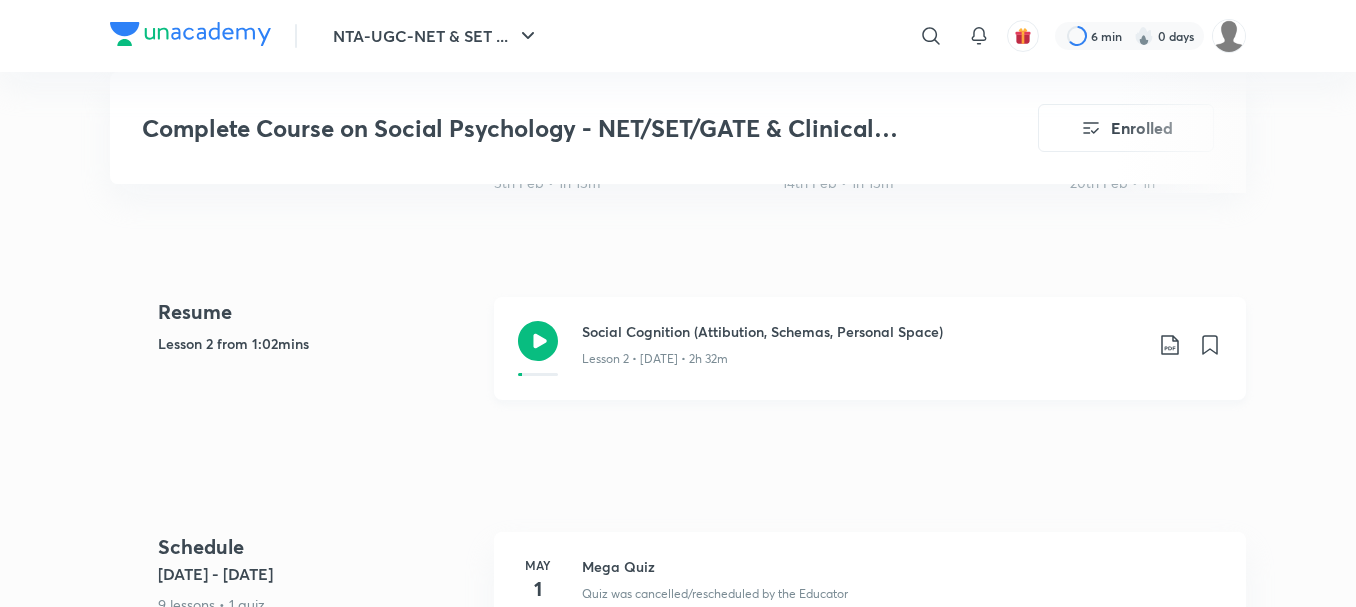 click 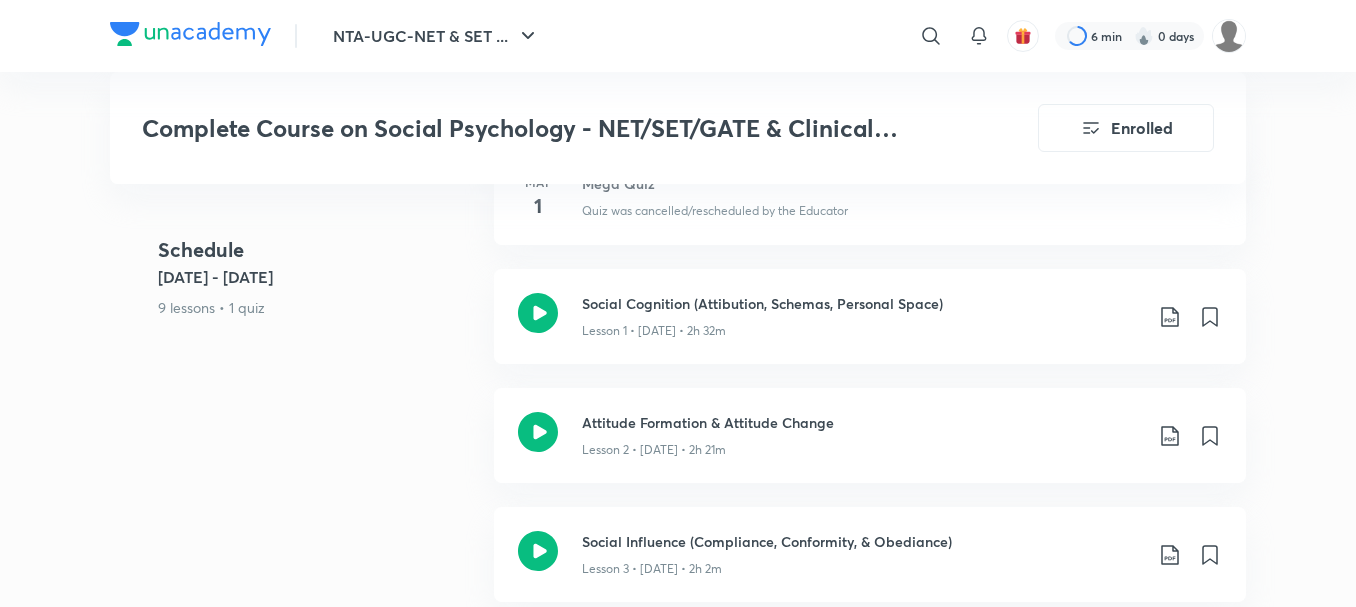 scroll, scrollTop: 1280, scrollLeft: 0, axis: vertical 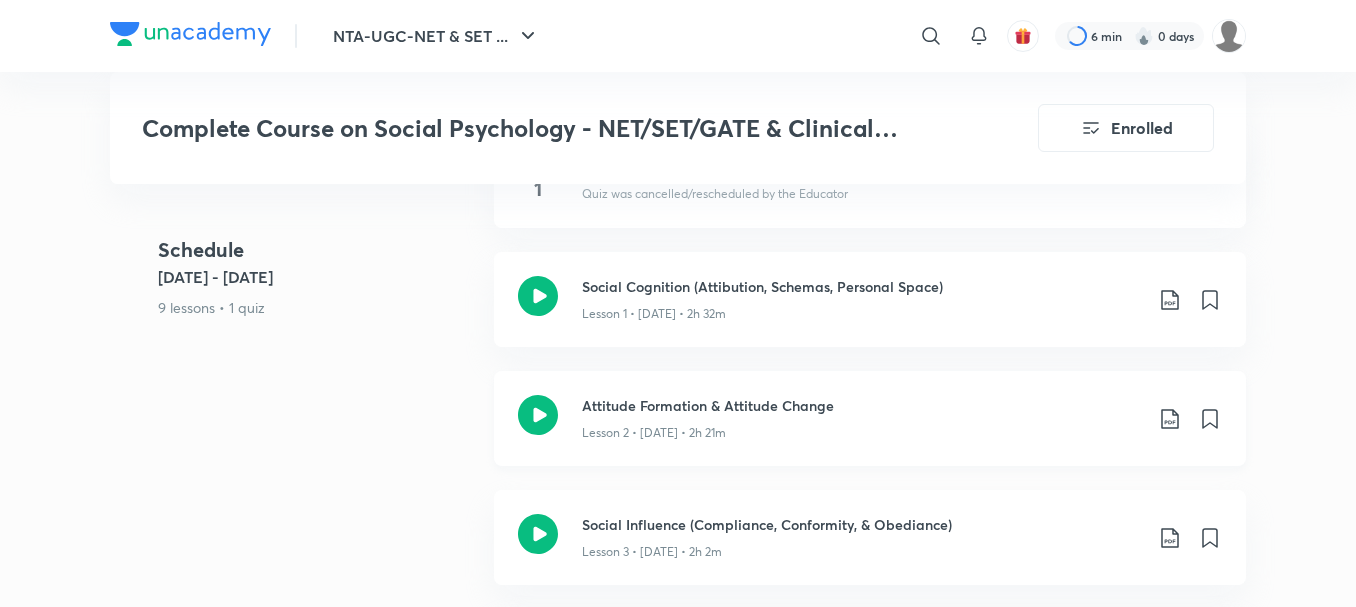 click 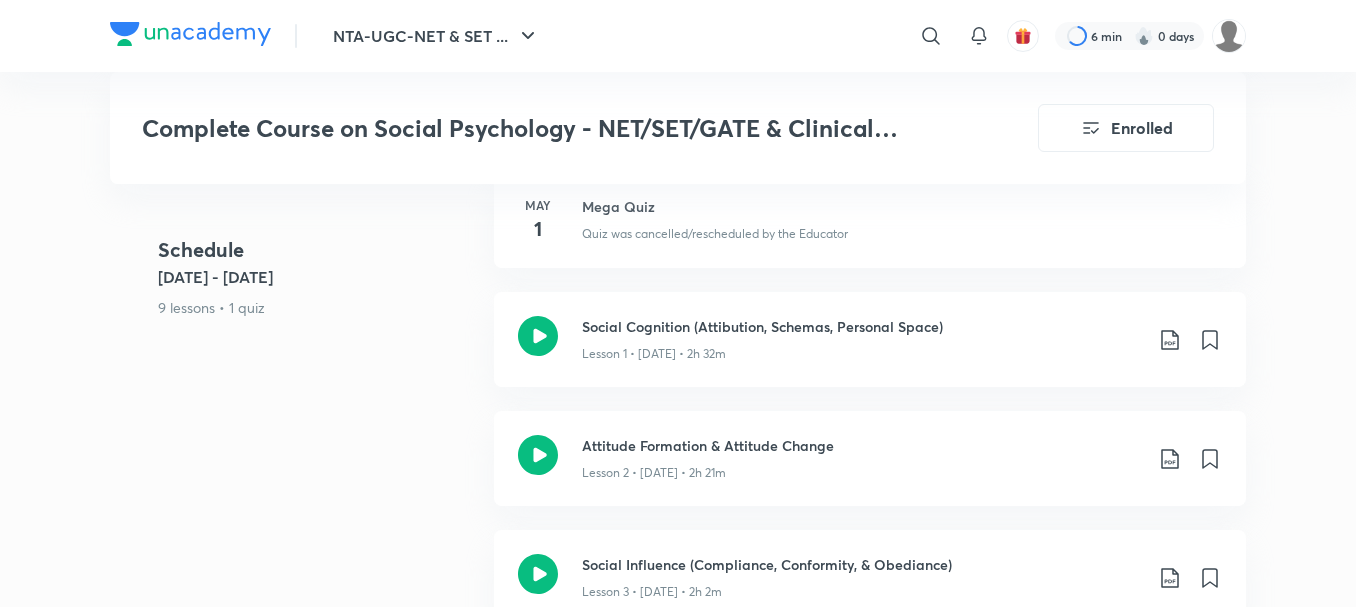 scroll, scrollTop: 1160, scrollLeft: 0, axis: vertical 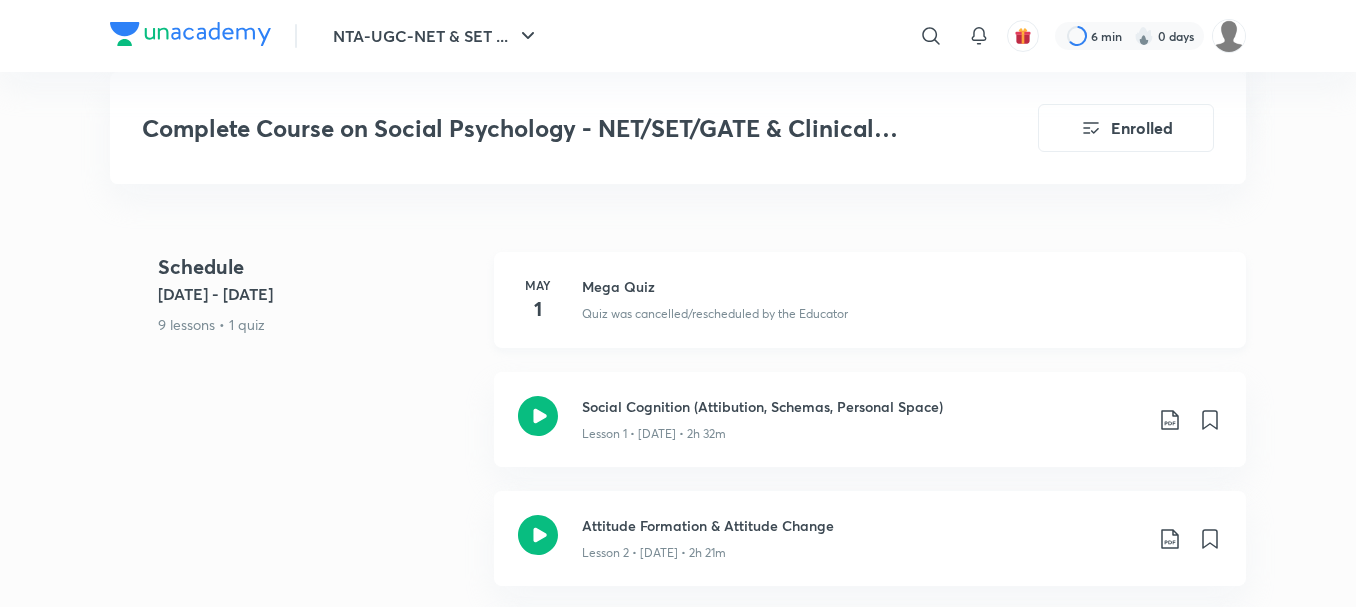 click on "1" at bounding box center [538, 309] 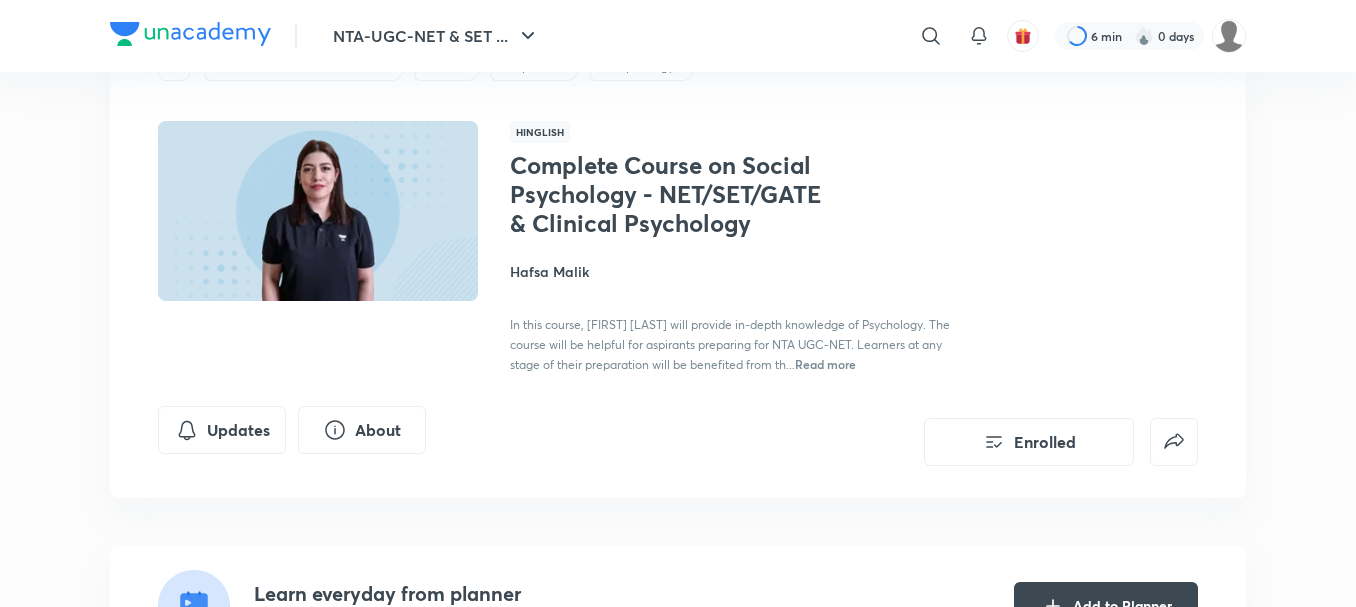 scroll, scrollTop: 0, scrollLeft: 0, axis: both 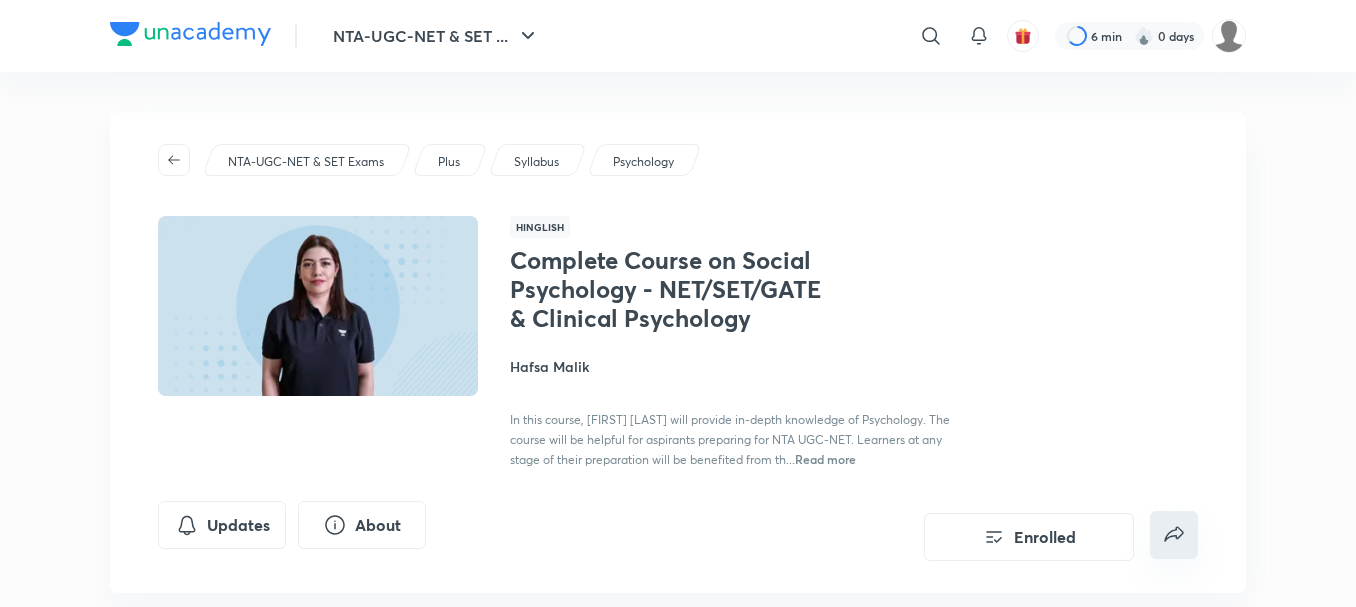 click 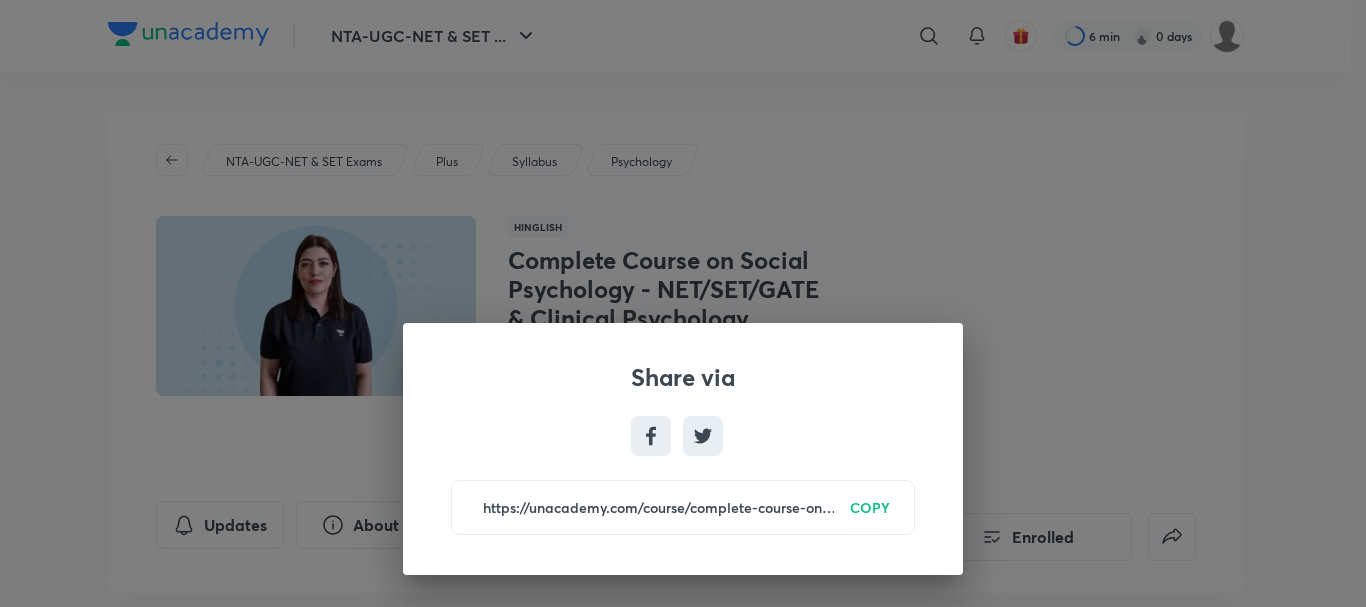click on "Share via https://unacademy.com/course/complete-course-on-social-psychology-netsetgate-clinical-psychology/O88E9LC5 COPY" at bounding box center (683, 303) 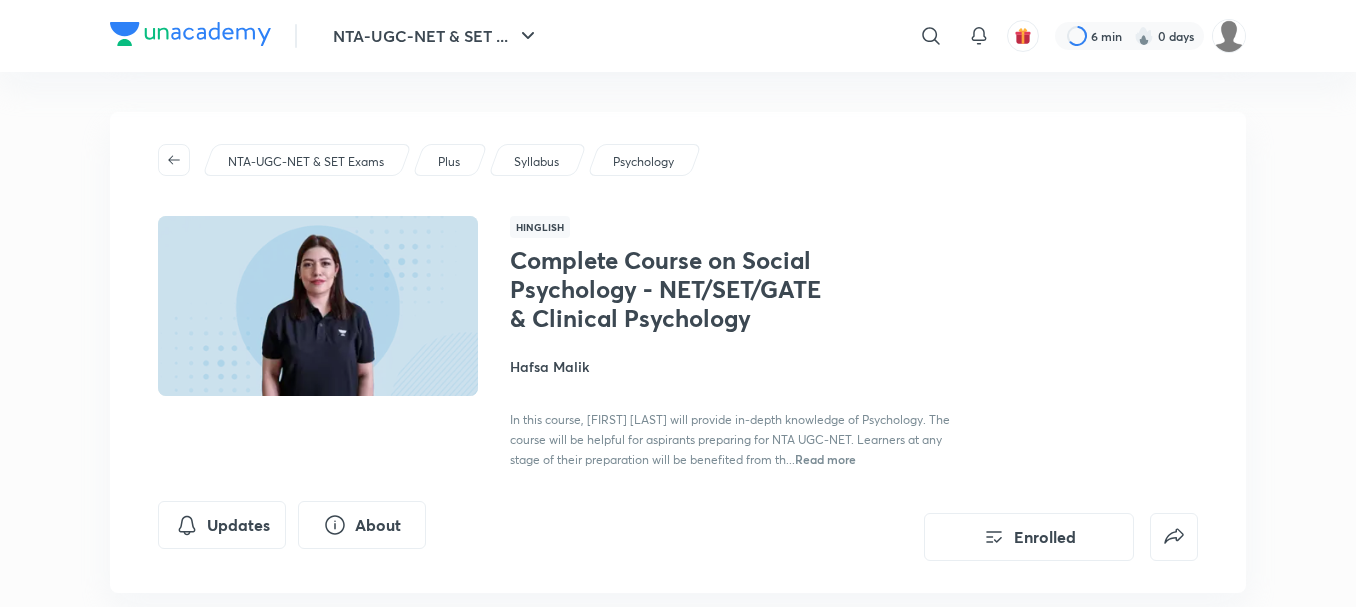 type 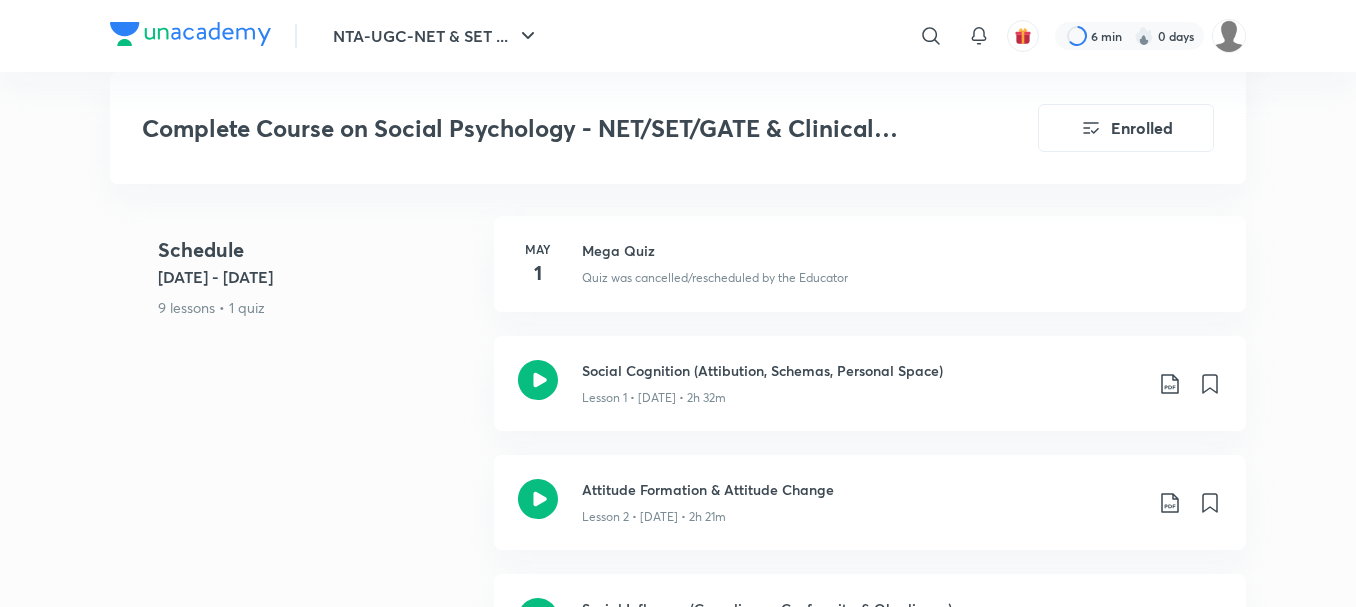 scroll, scrollTop: 1200, scrollLeft: 0, axis: vertical 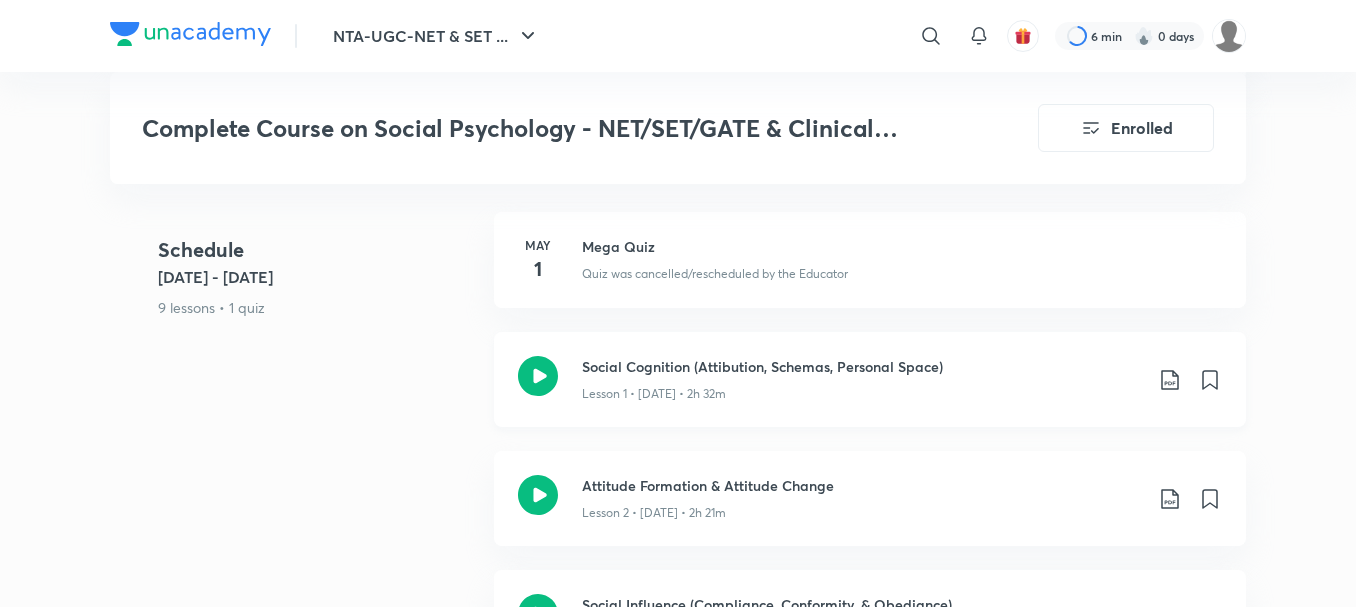 click 